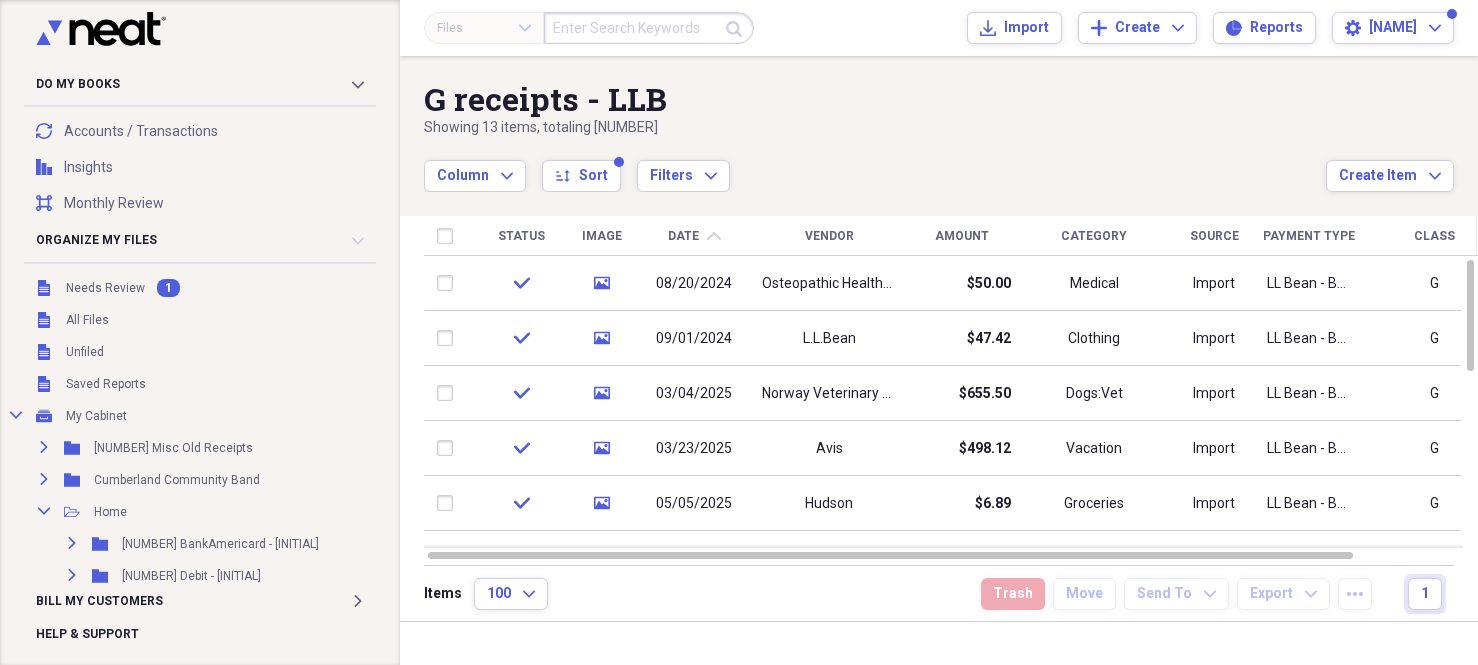 scroll, scrollTop: 0, scrollLeft: 0, axis: both 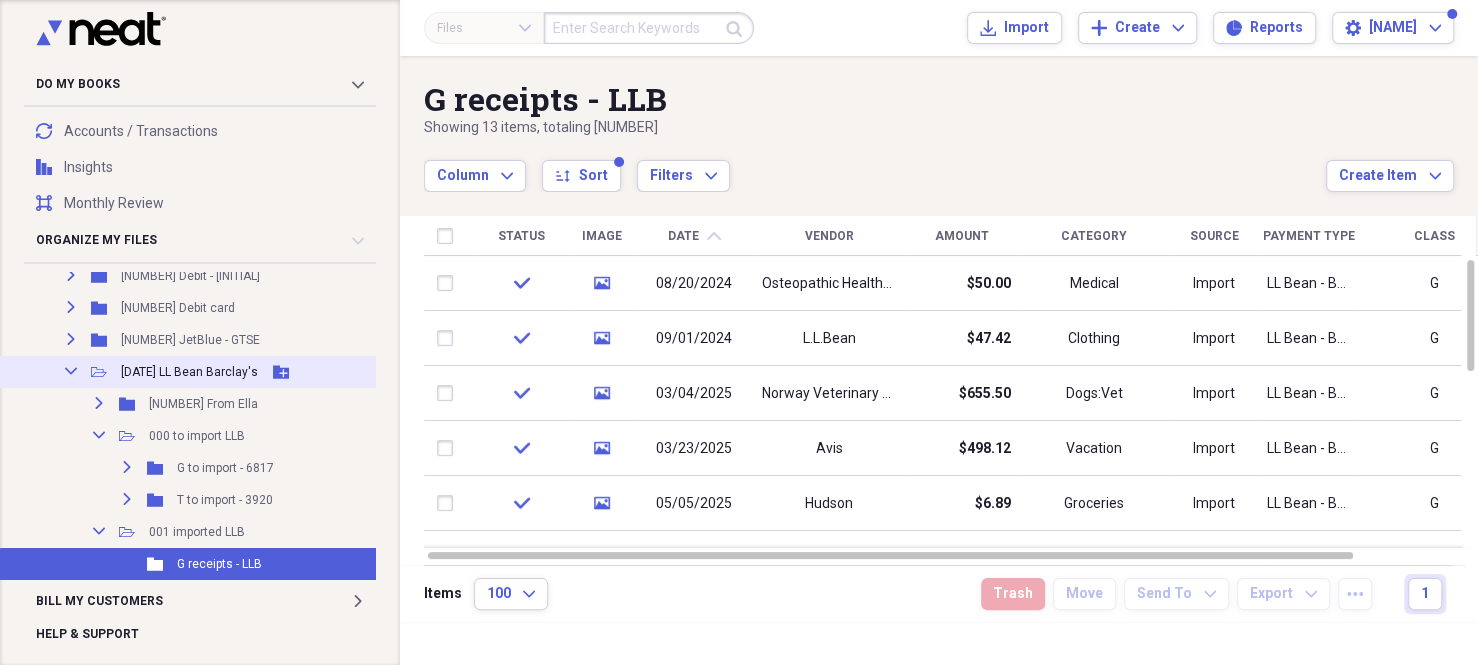 click on "Collapse" 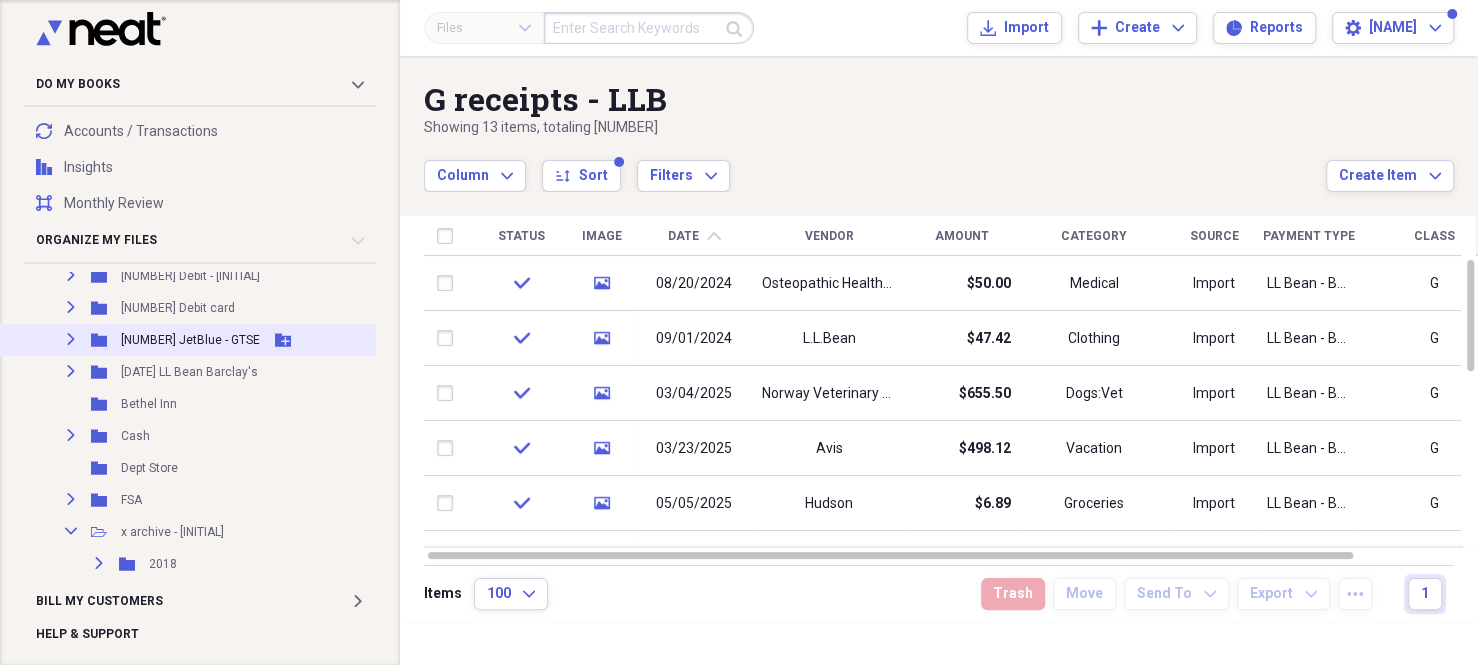 click 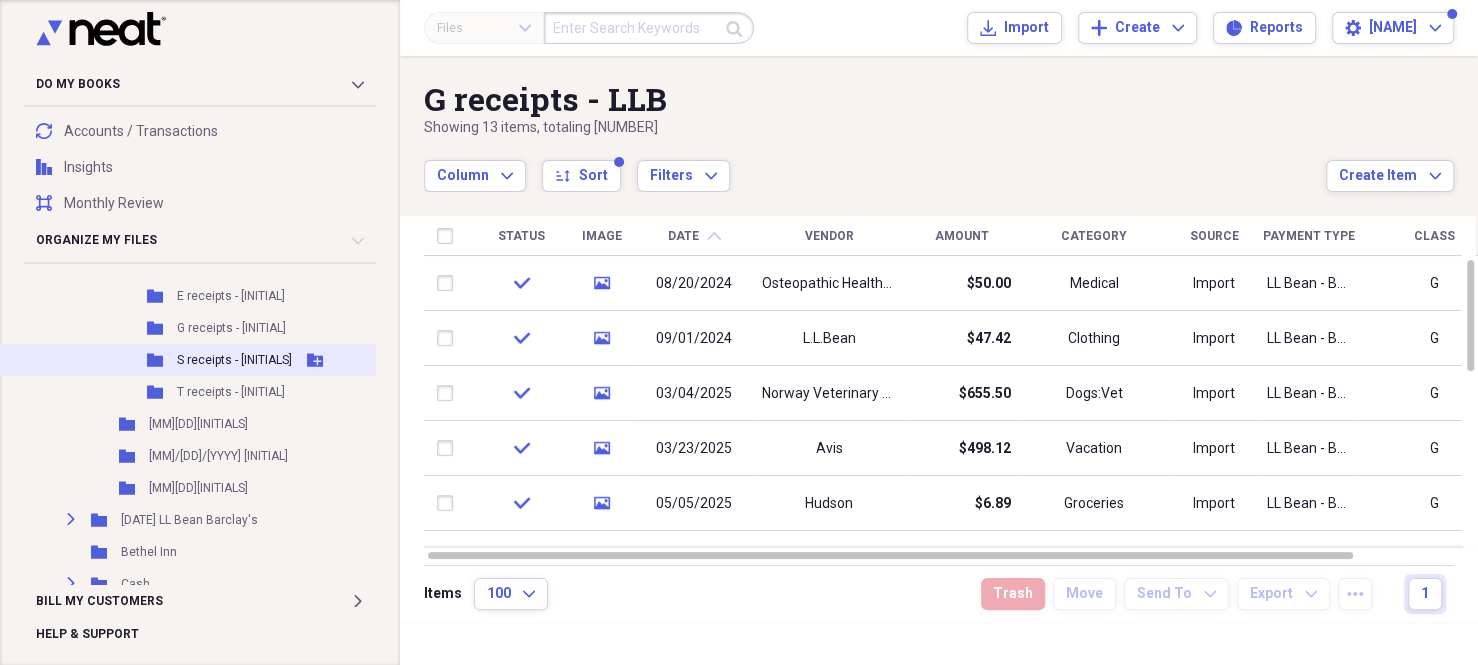 scroll, scrollTop: 600, scrollLeft: 1, axis: both 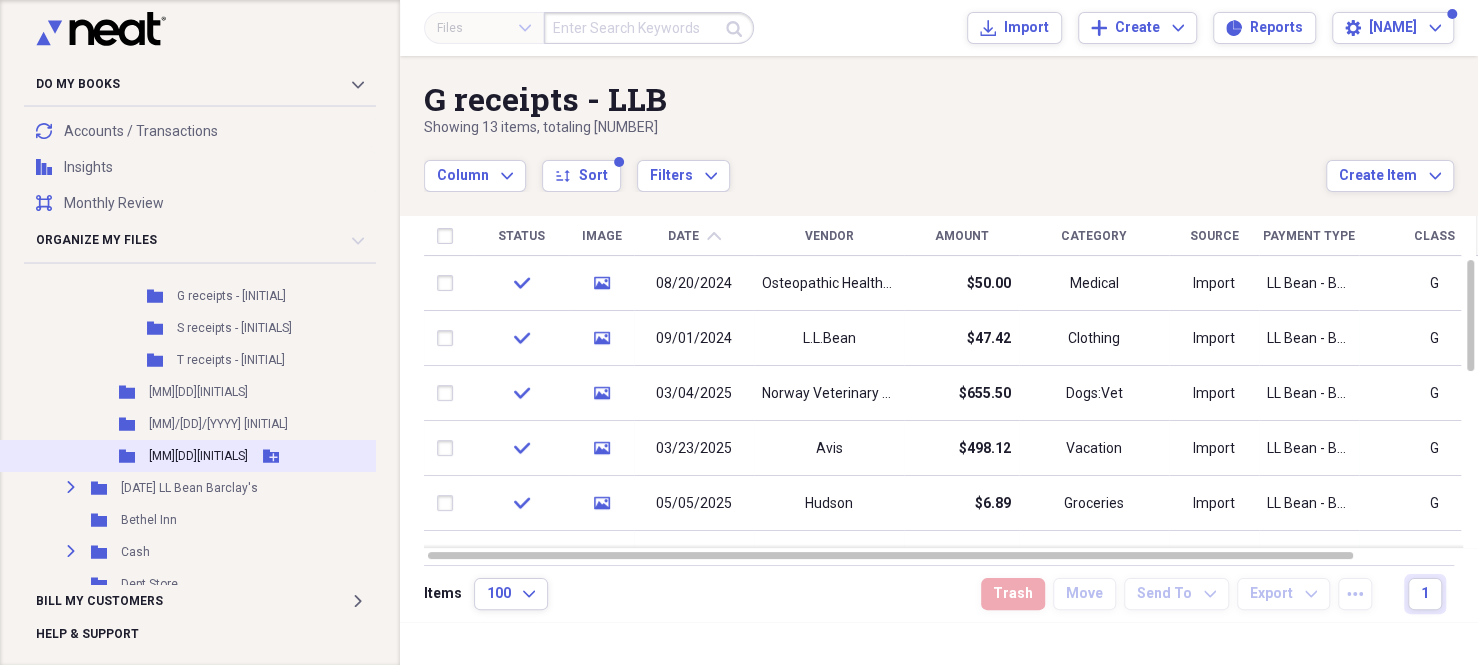 click on "[MM][DD][INITIALS]" at bounding box center [198, 456] 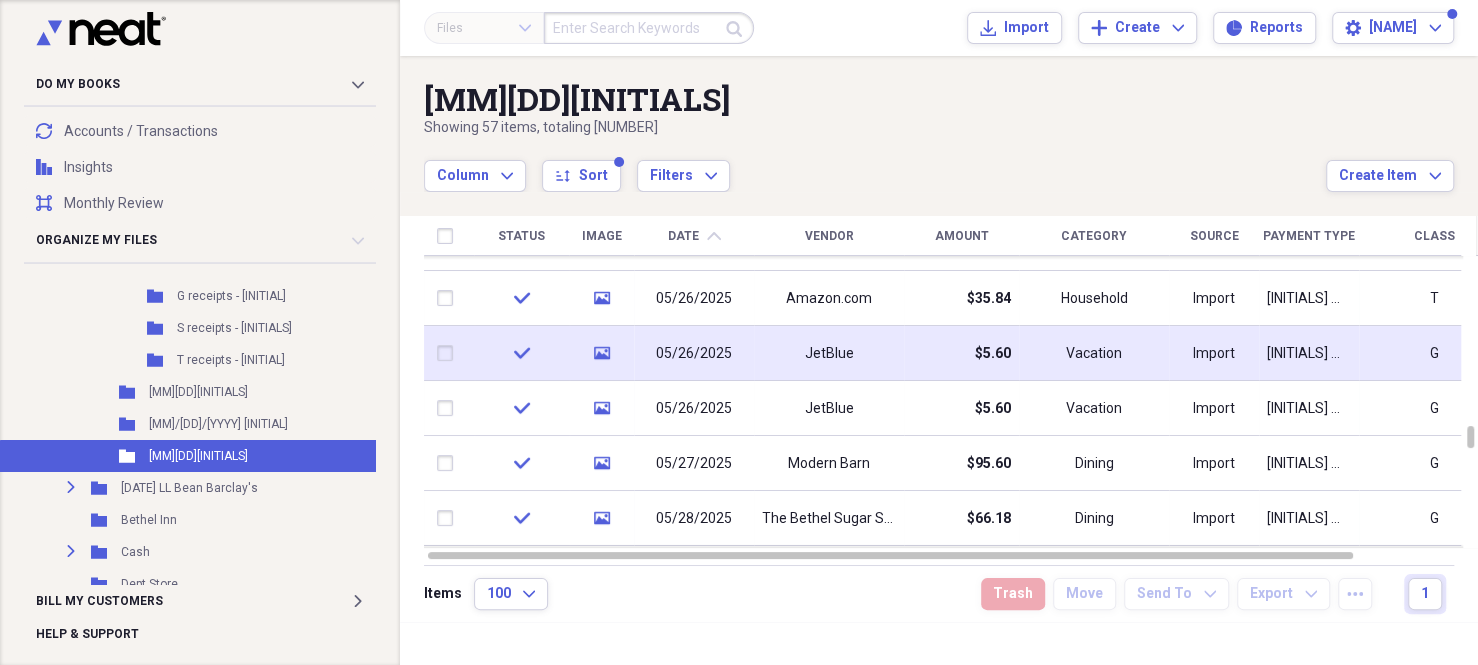 click on "JetBlue" at bounding box center [829, 353] 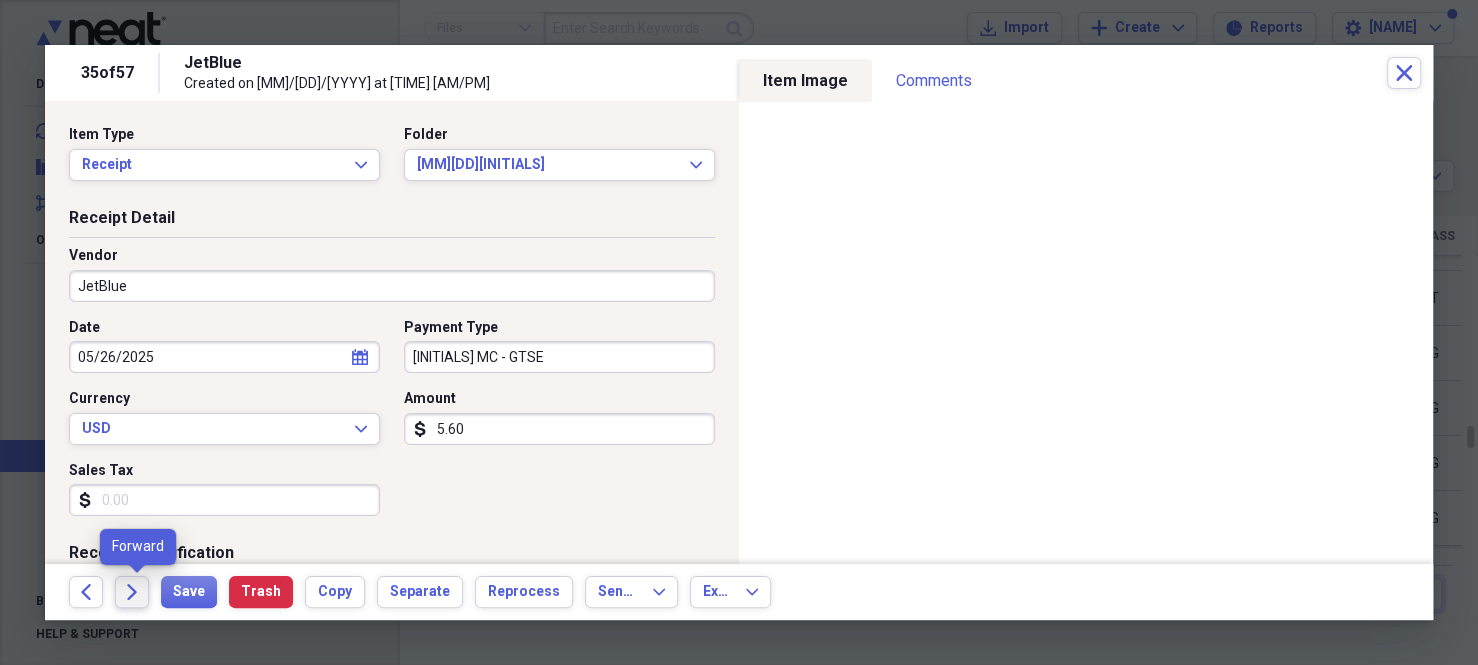 click on "Forward" 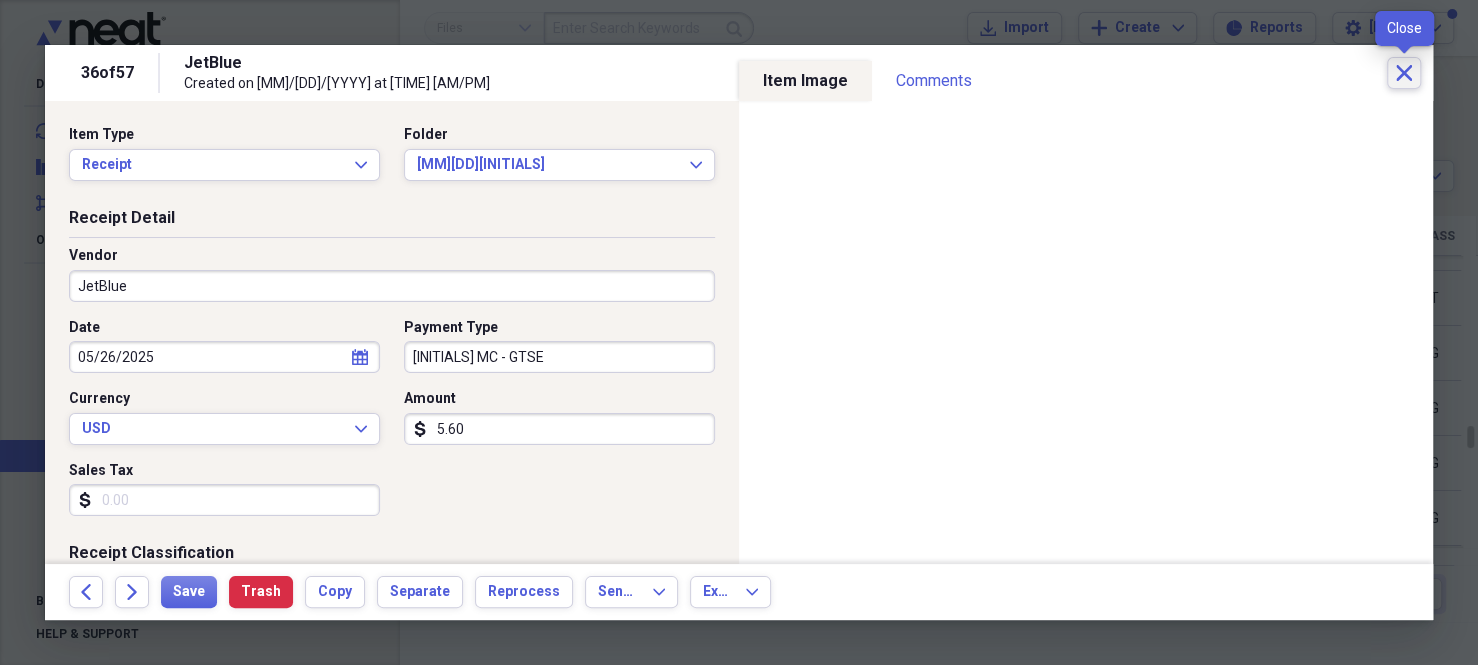click on "Close" 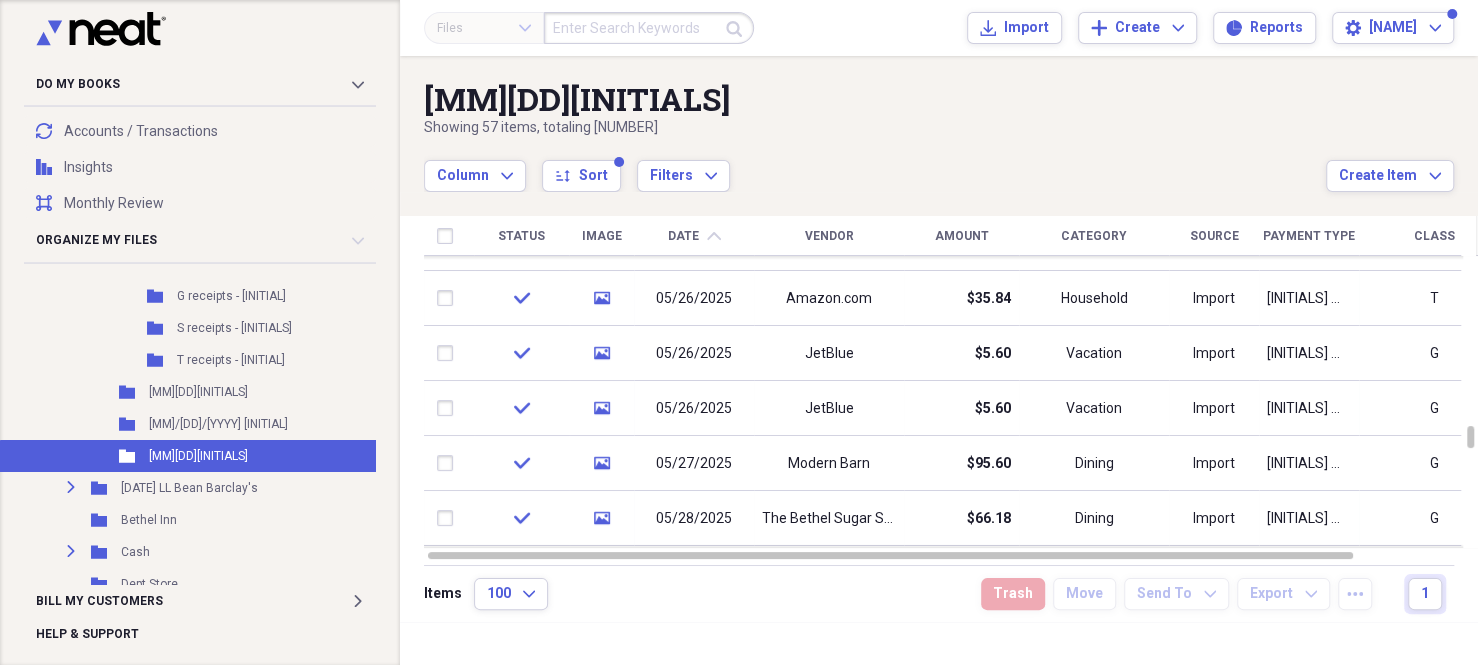 click at bounding box center [649, 28] 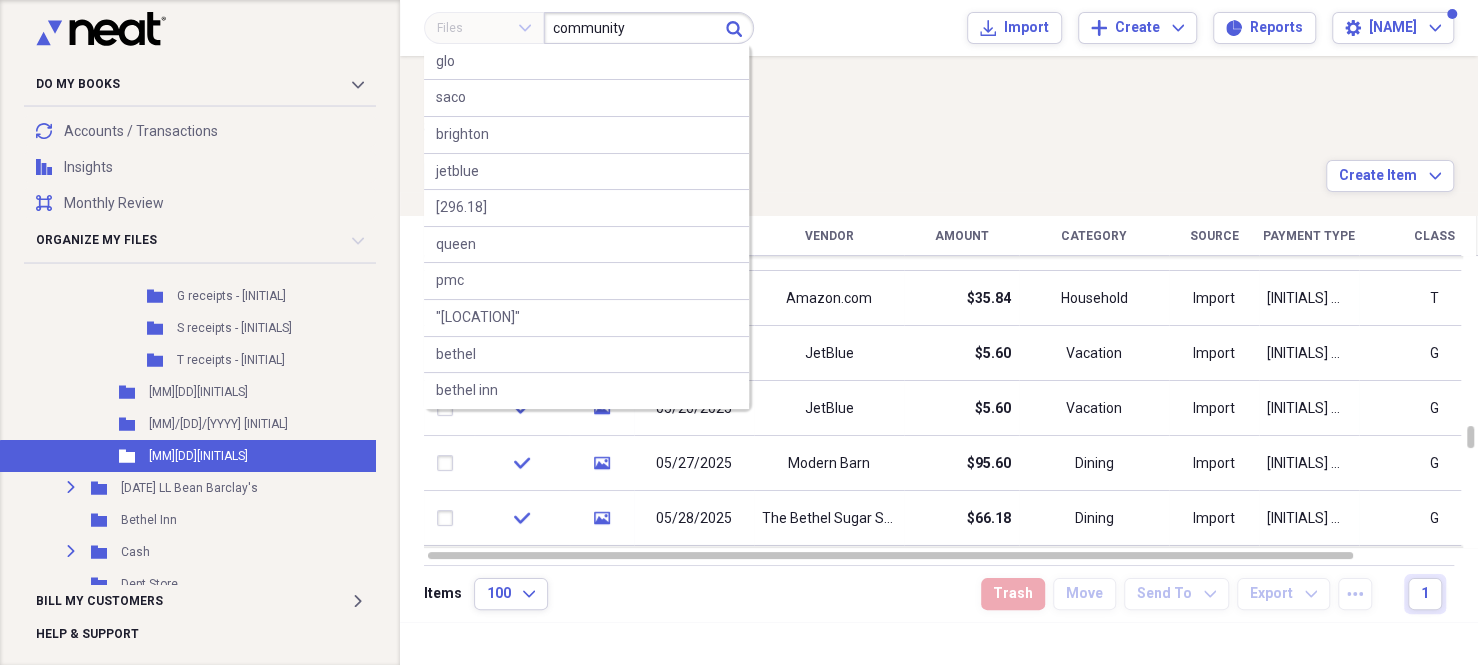 type on "community" 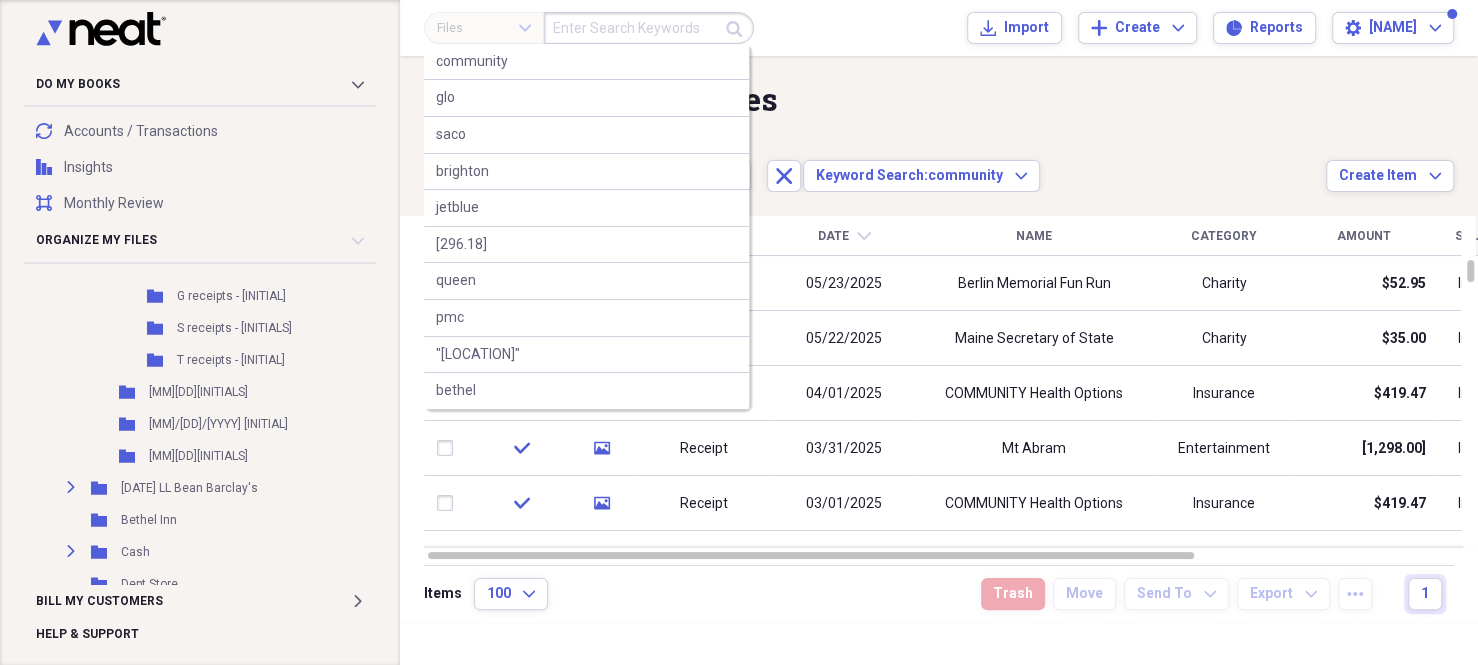 click at bounding box center (649, 28) 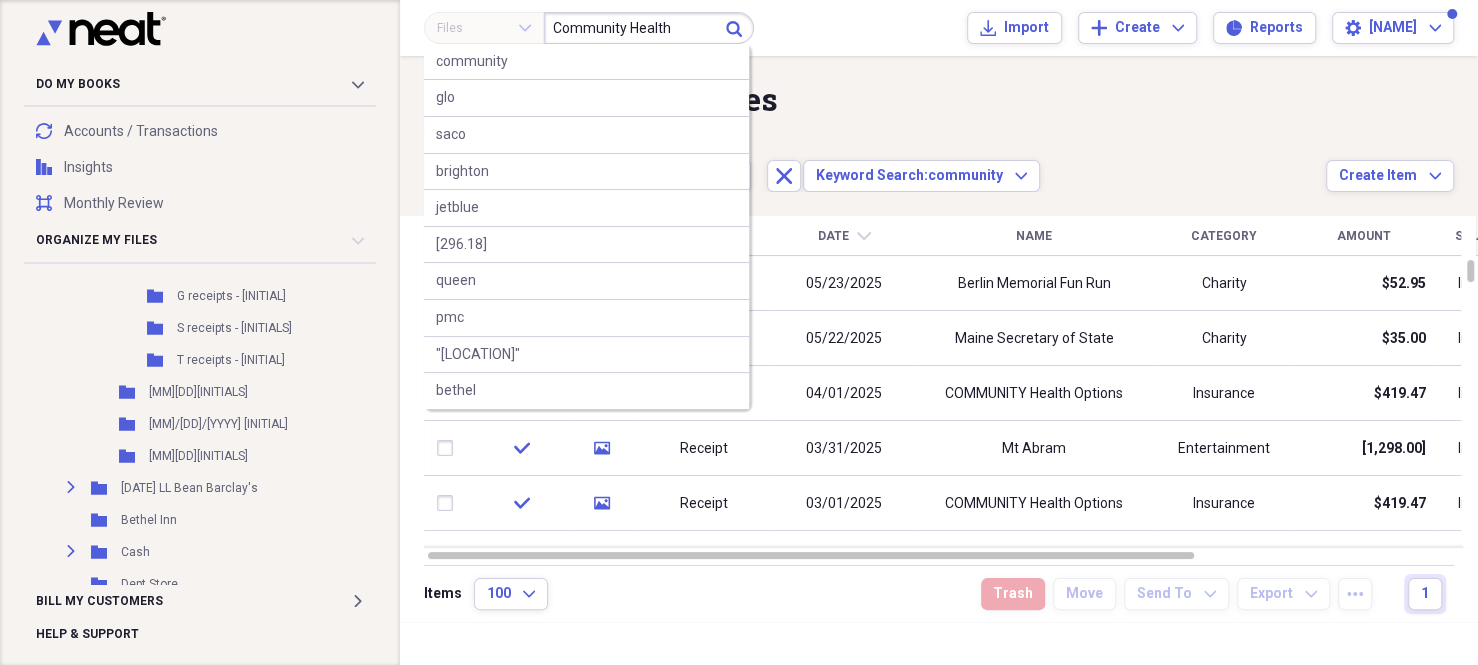 type on "Community Health" 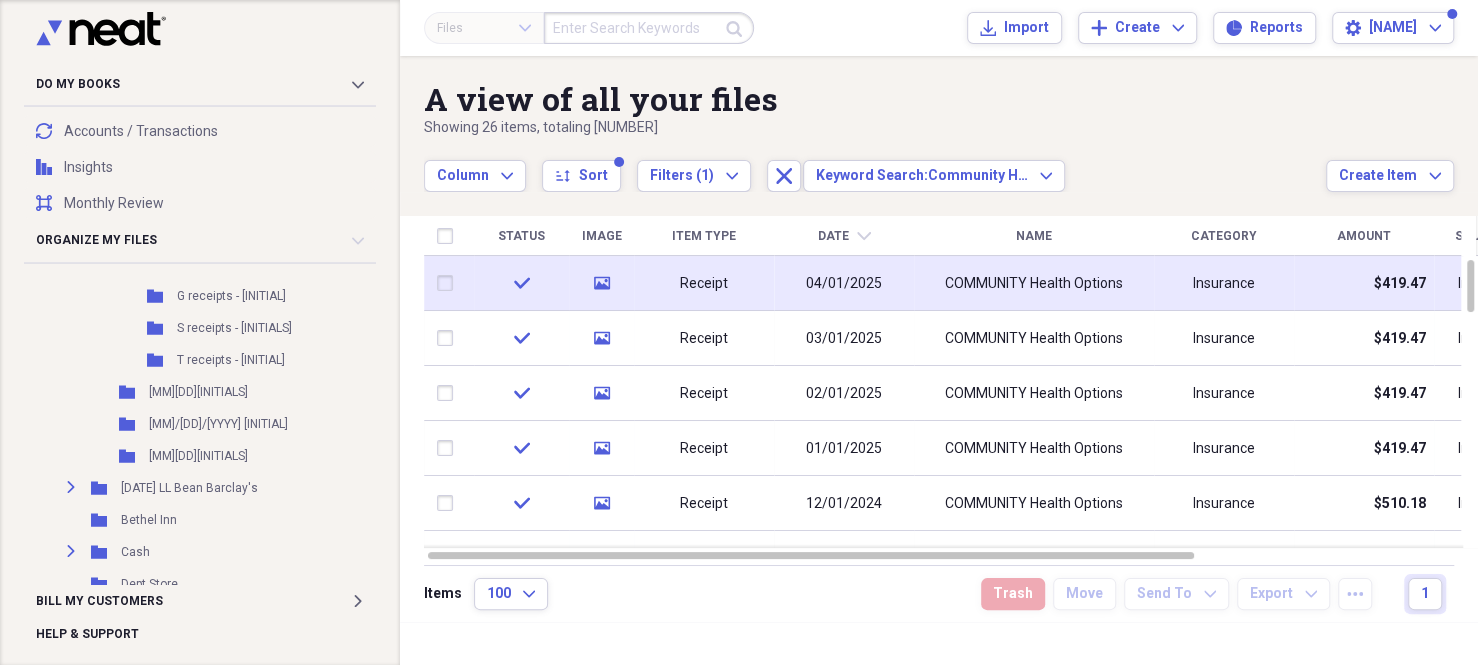 click on "COMMUNITY Health Options" at bounding box center (1034, 283) 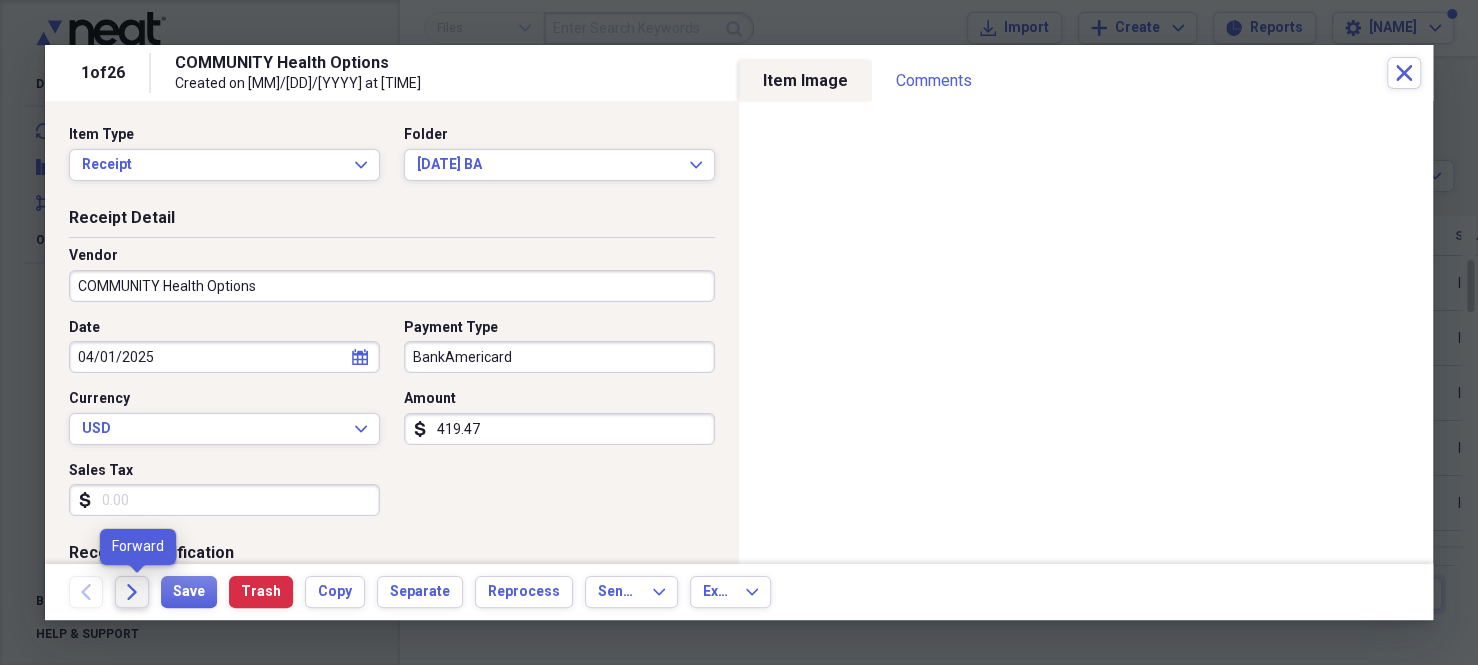 click on "Forward" 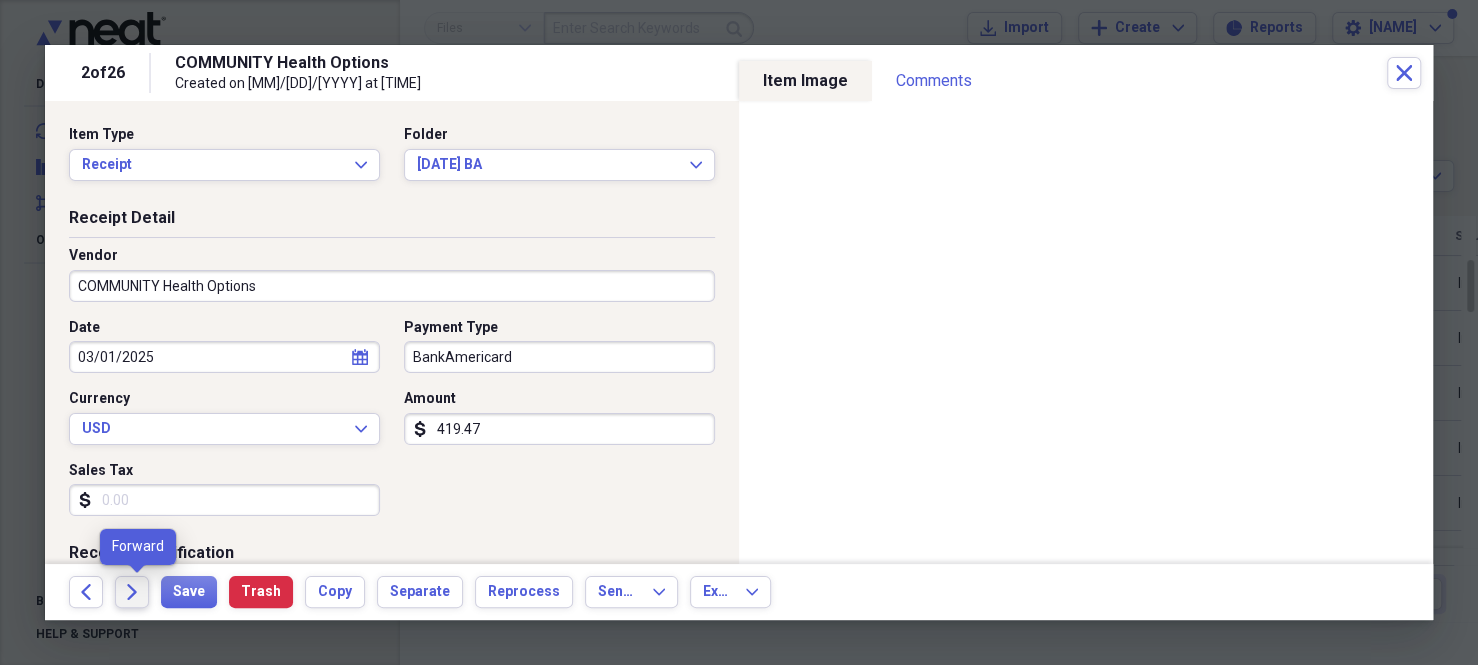 click on "Forward" 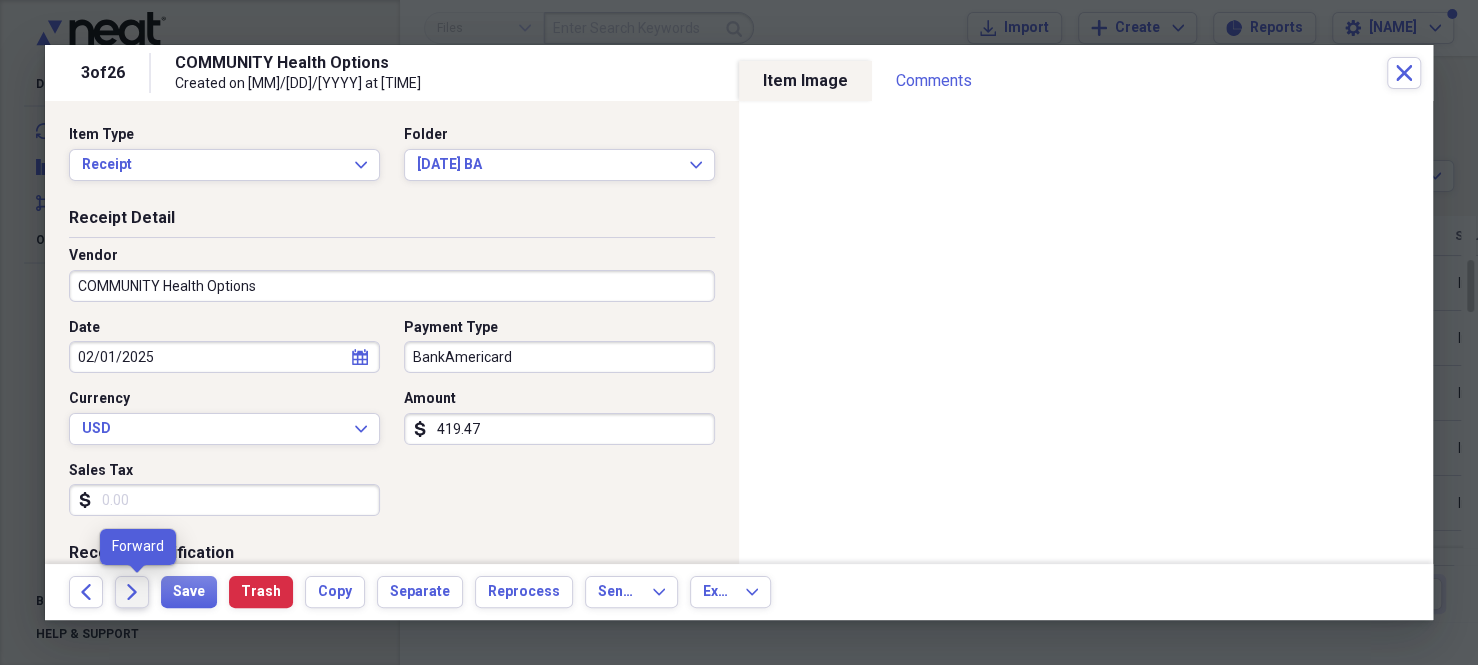 click on "Forward" 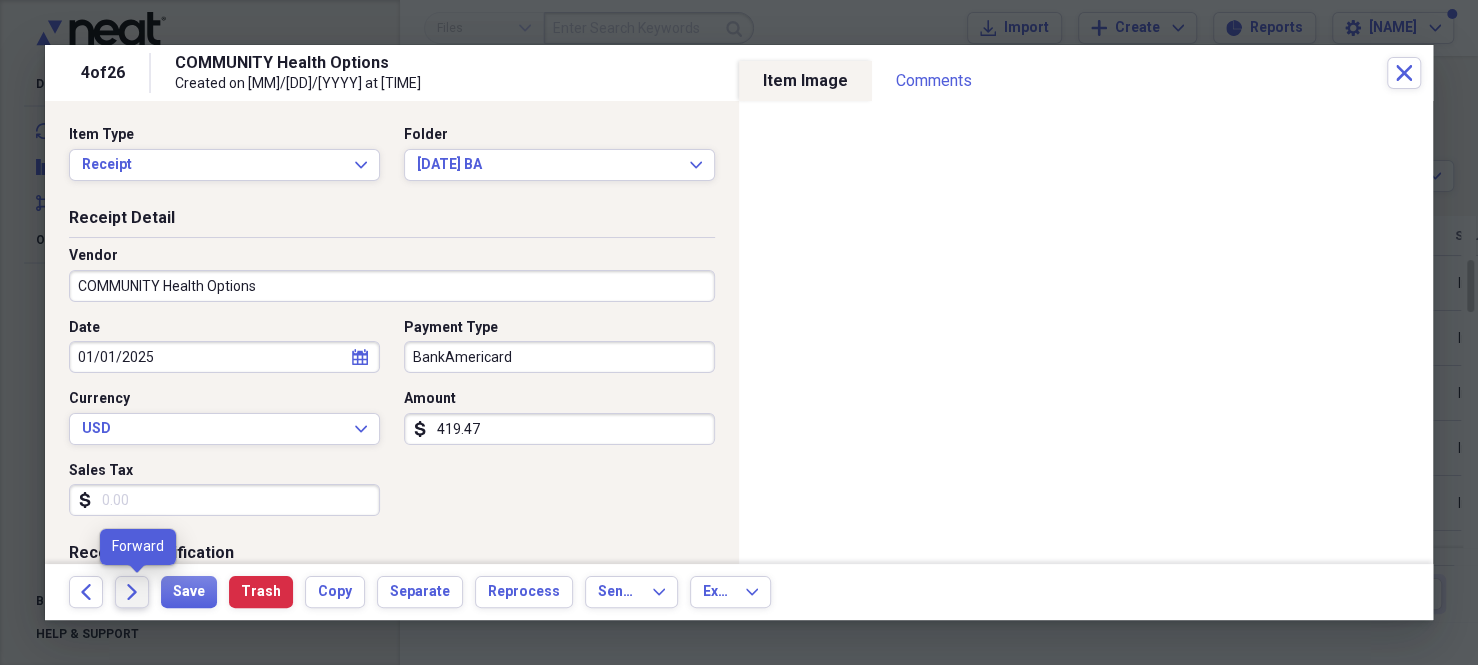 click on "Forward" 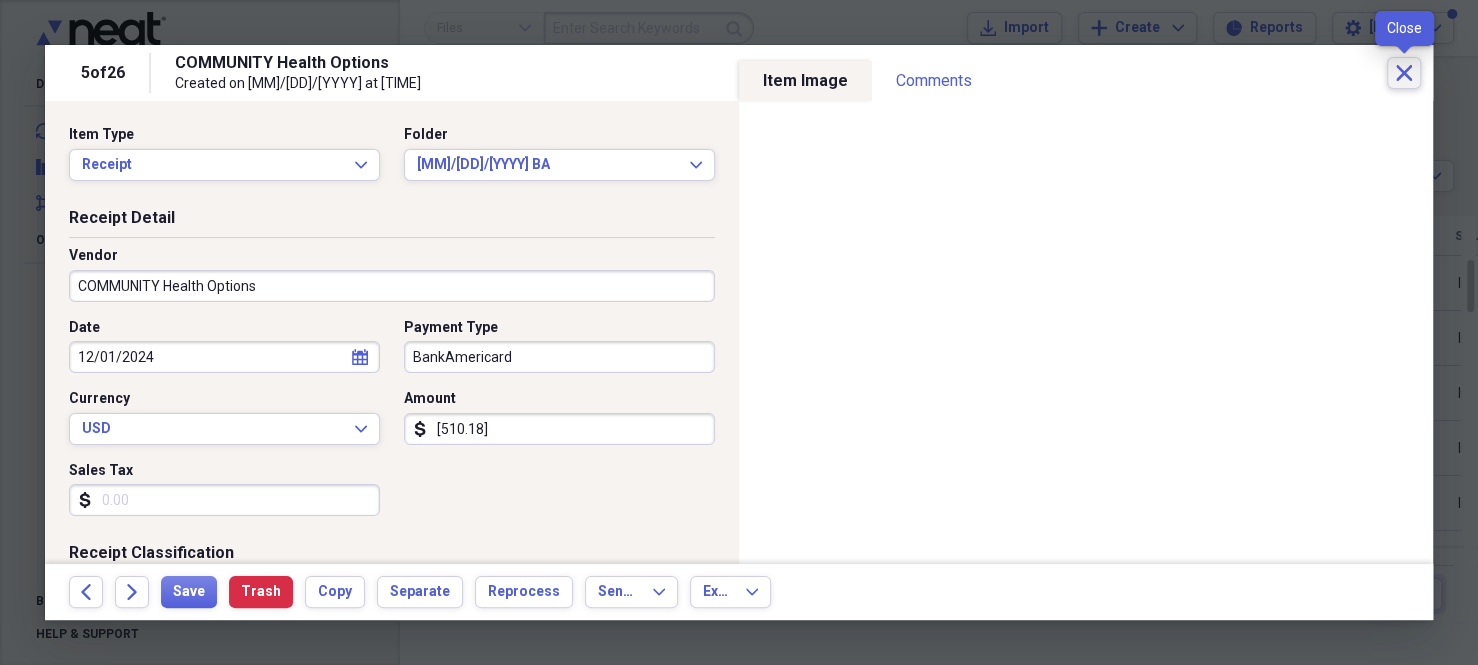 click 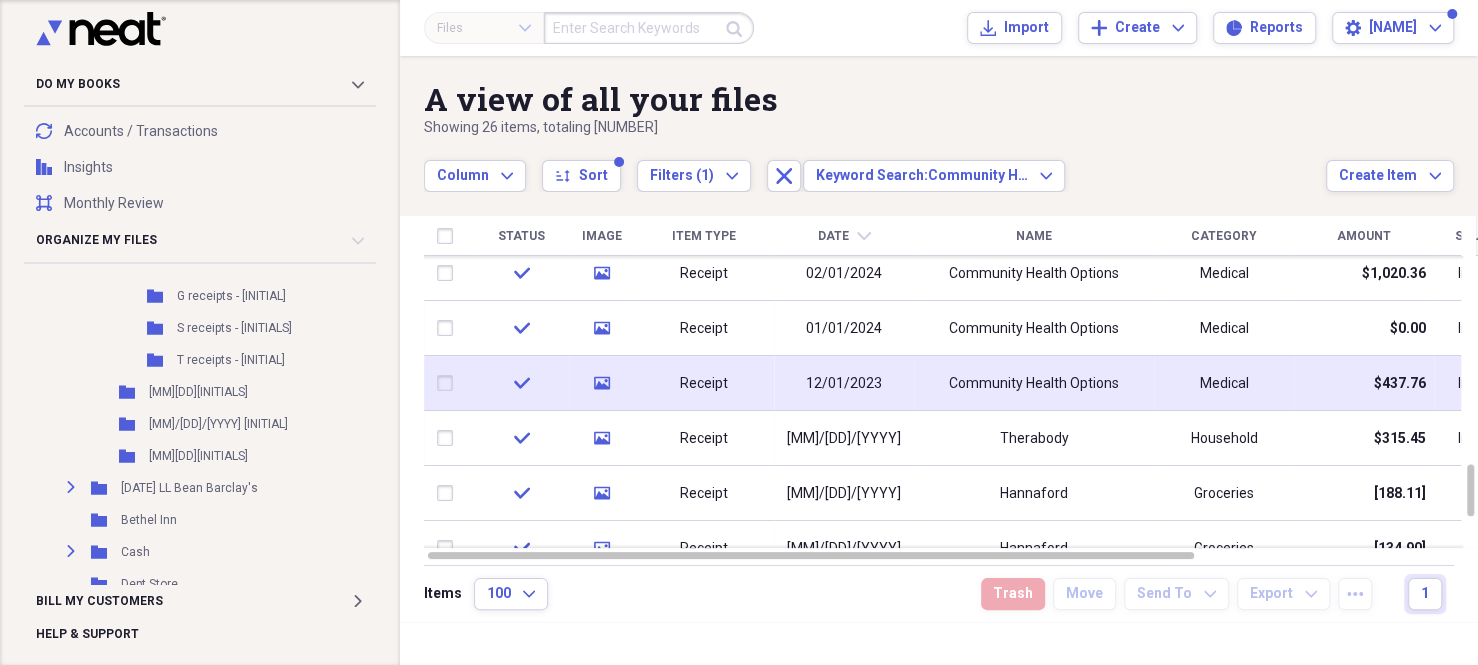 click on "Community Health Options" at bounding box center (1034, 384) 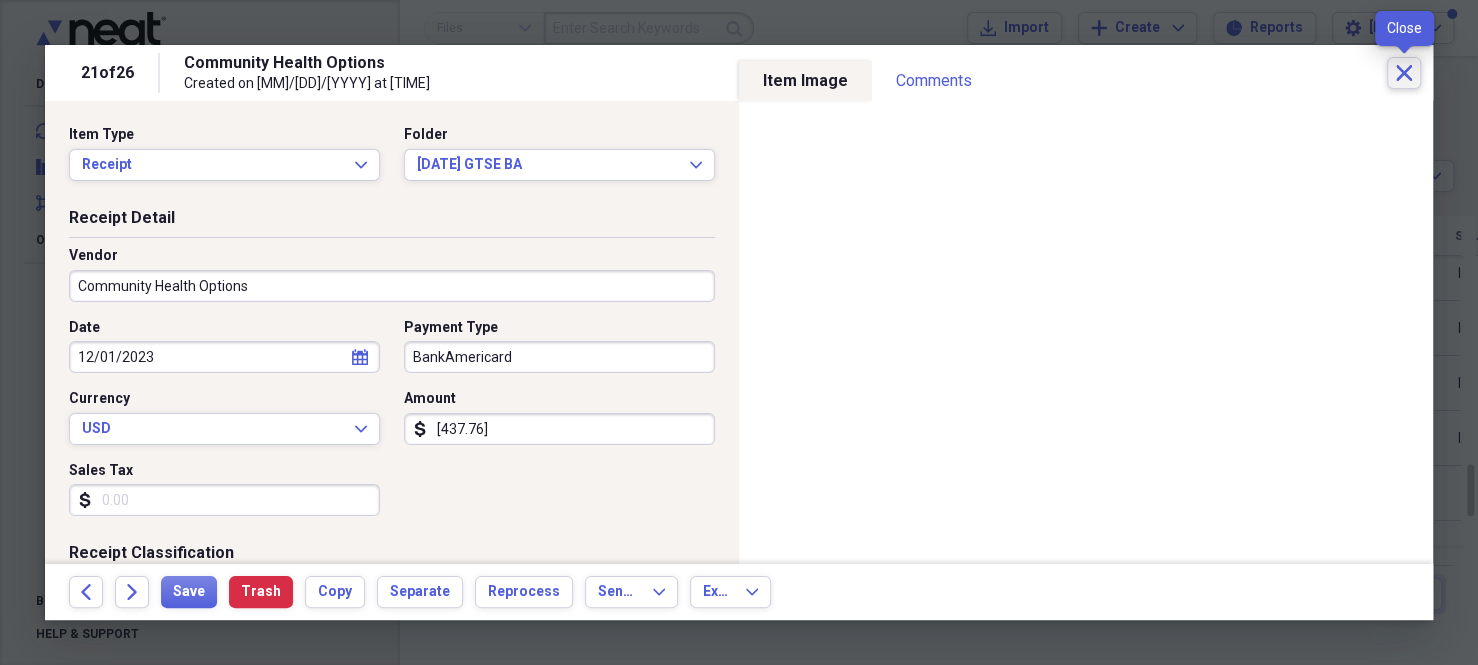click on "Close" at bounding box center (1404, 73) 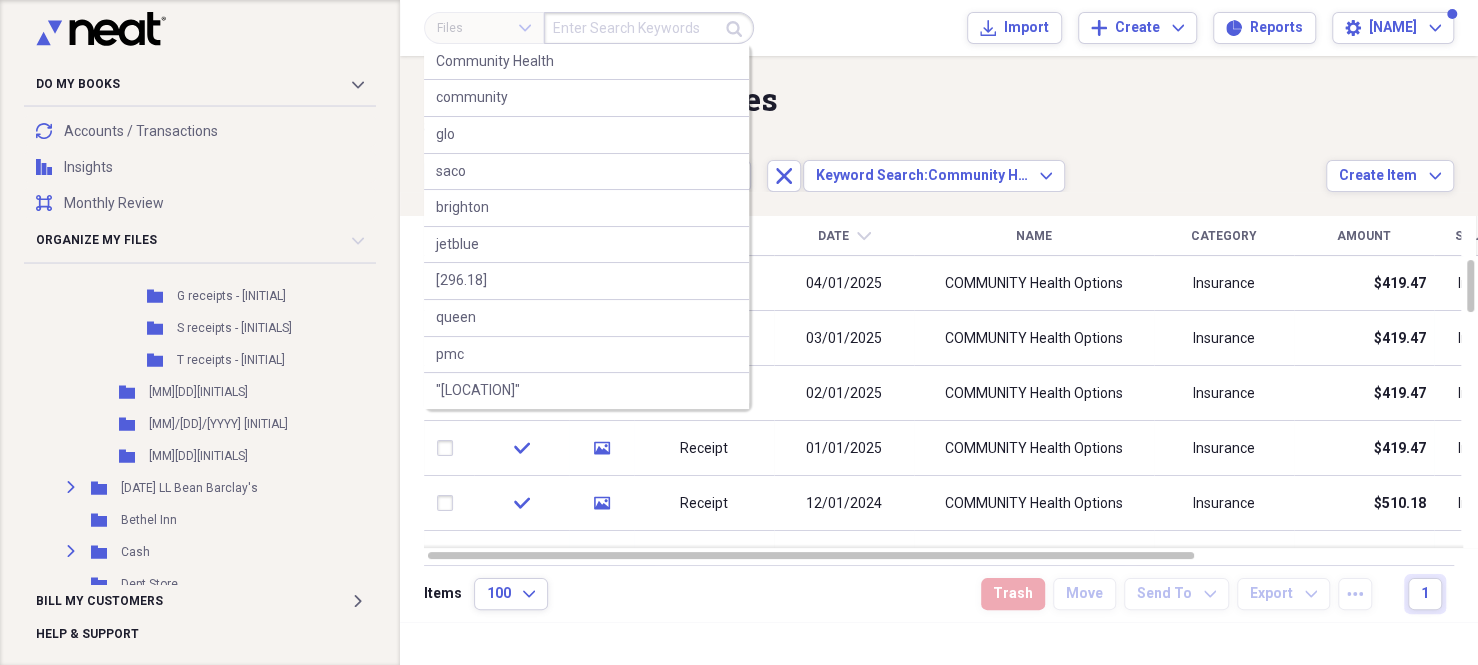 click at bounding box center [649, 28] 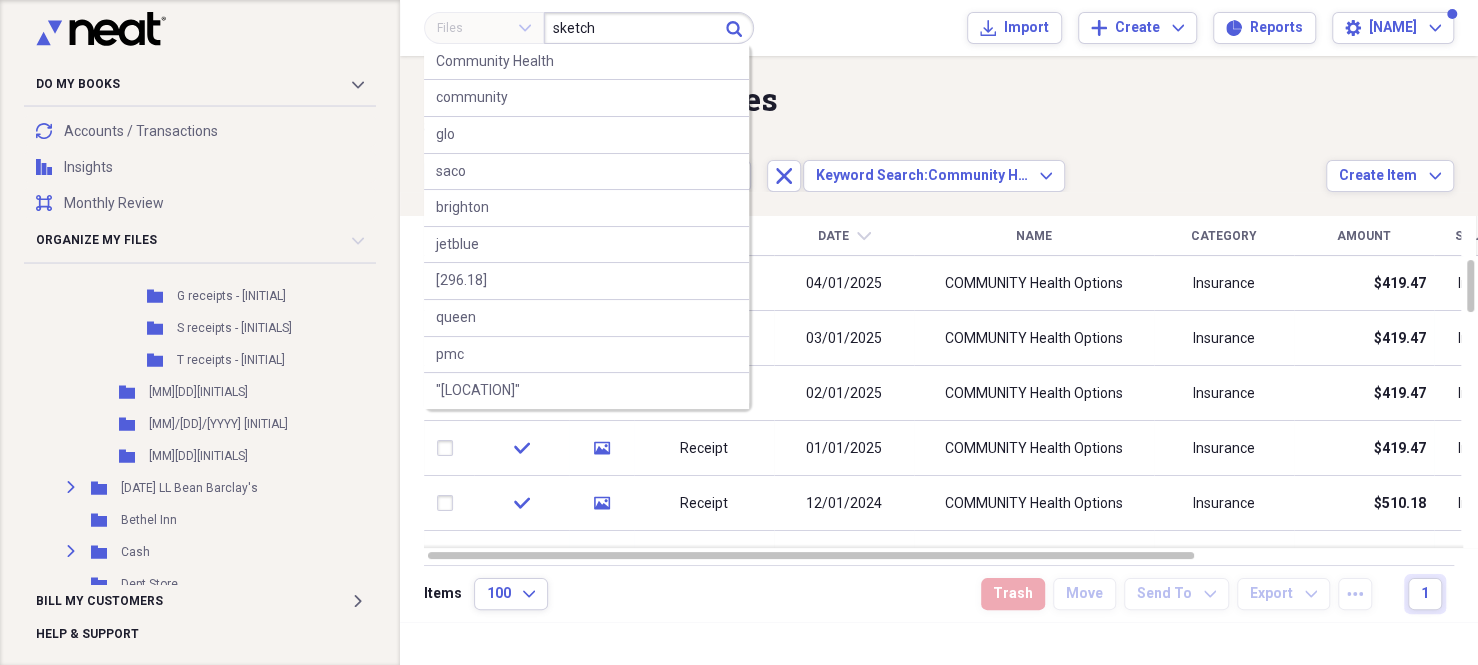 type on "sketch" 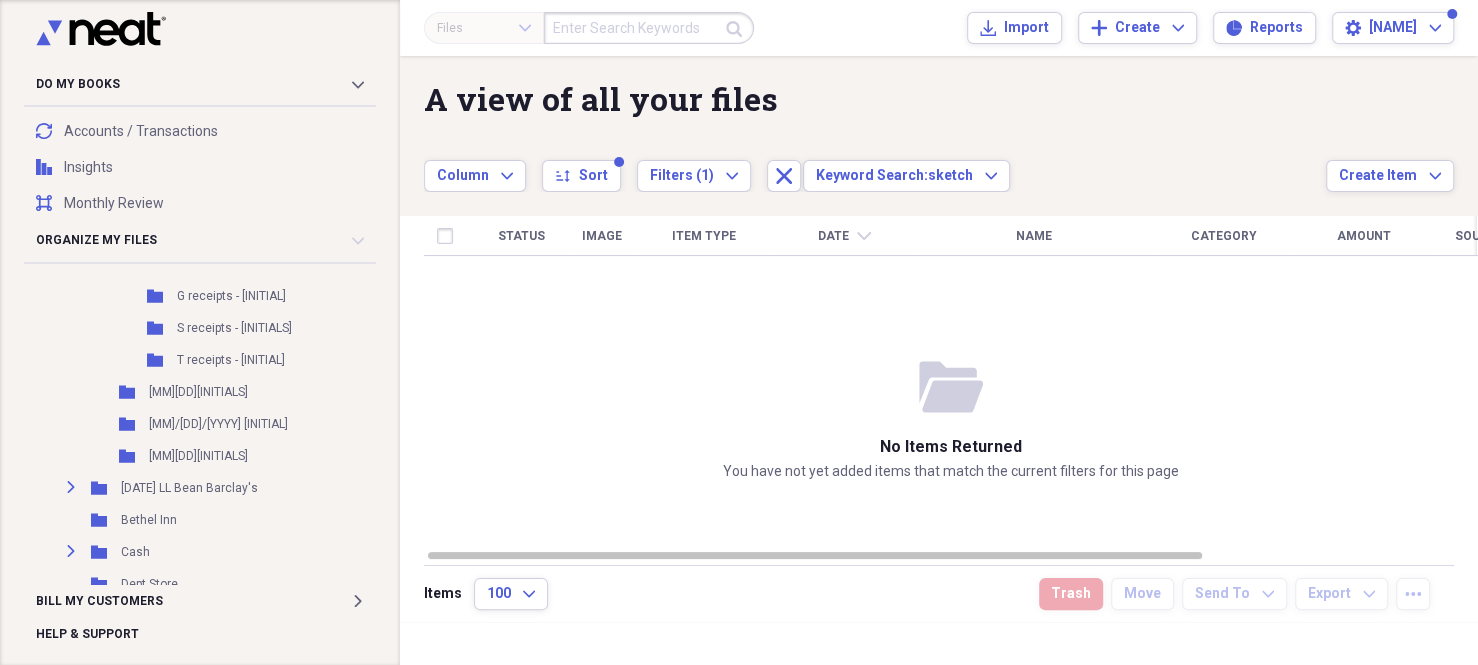 click at bounding box center (649, 28) 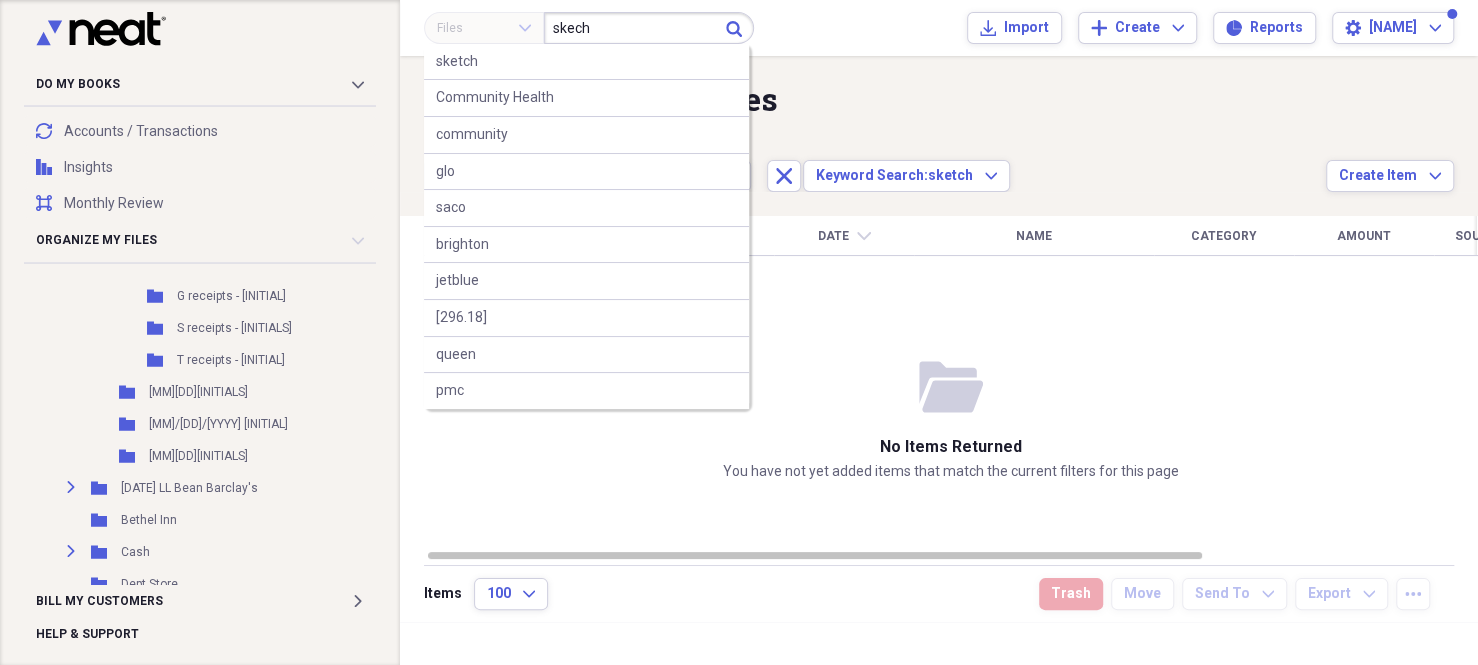 type on "skech" 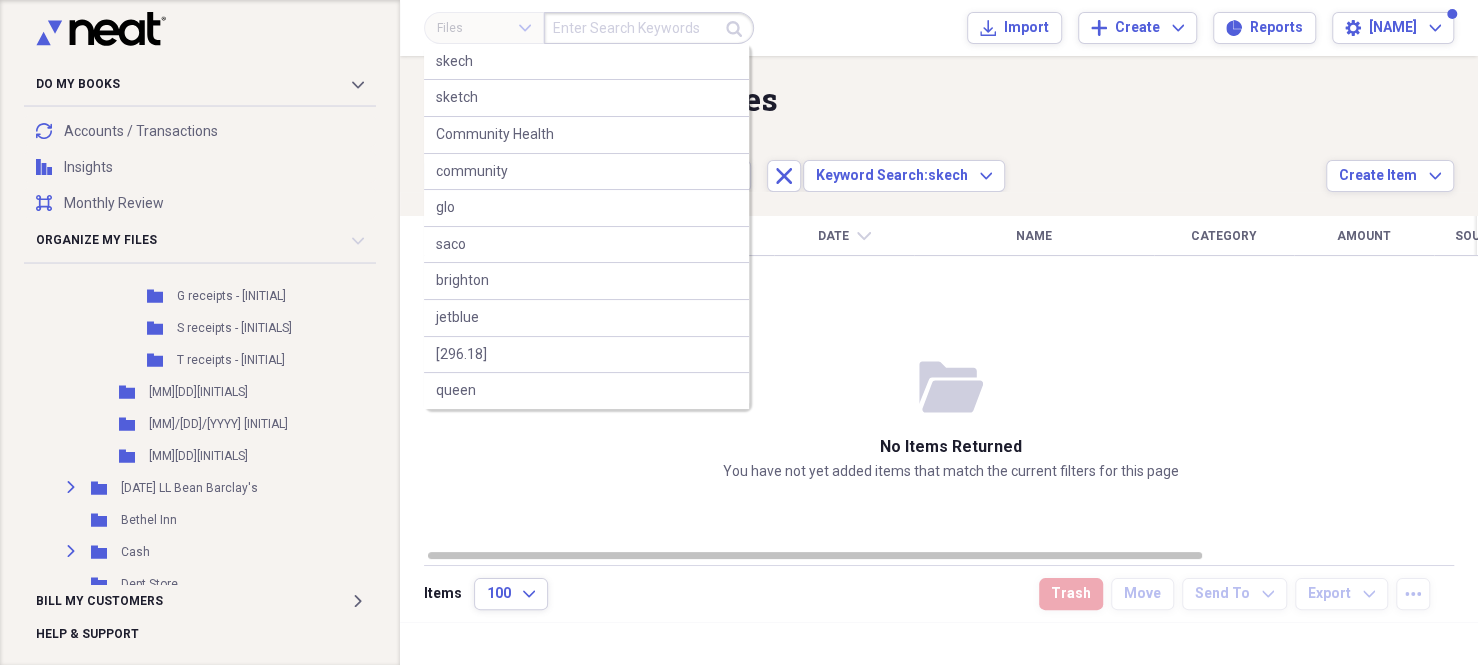 click at bounding box center [649, 28] 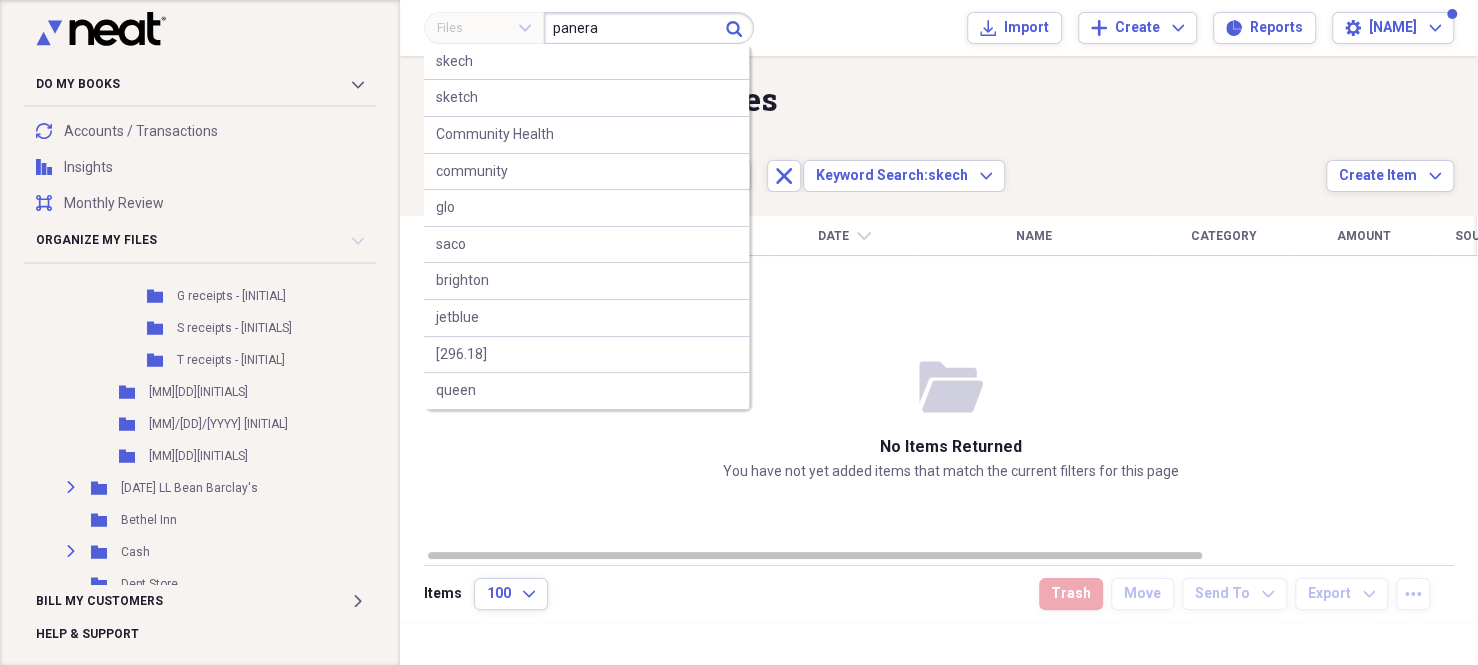 type on "panera" 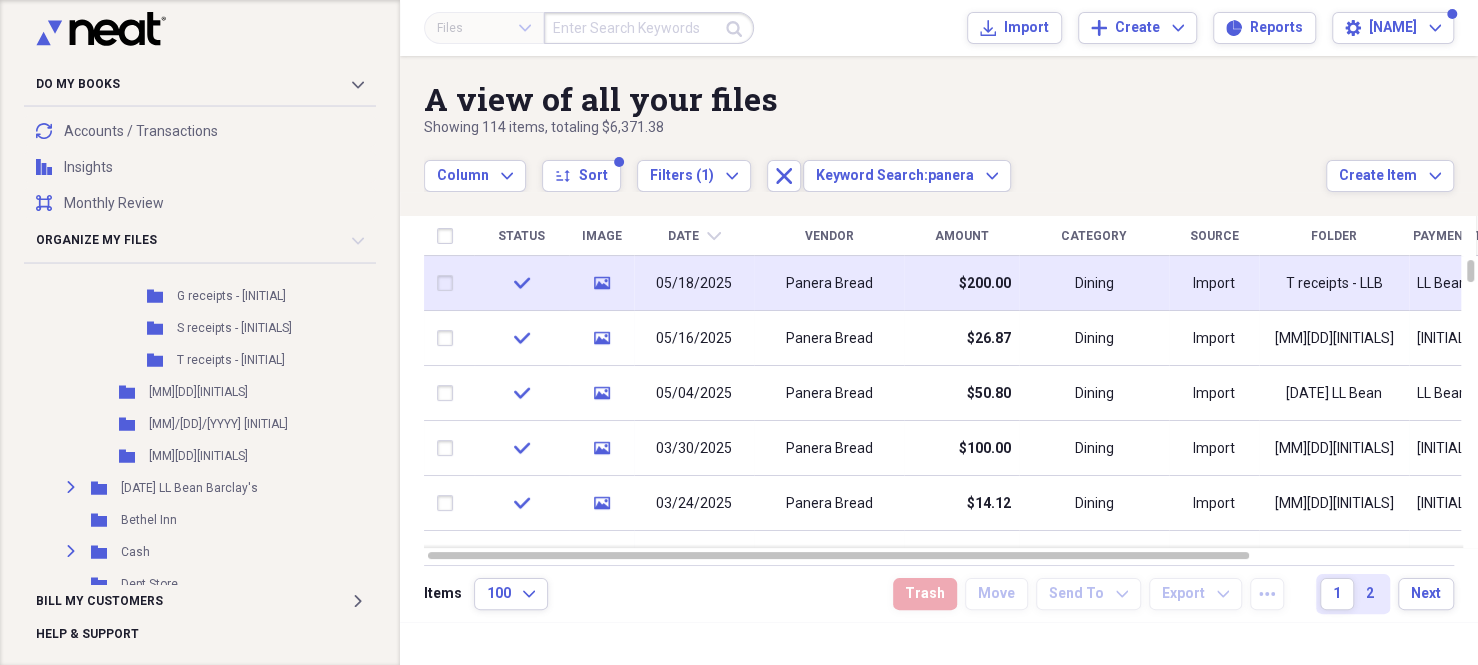 click on "05/18/2025" at bounding box center (694, 283) 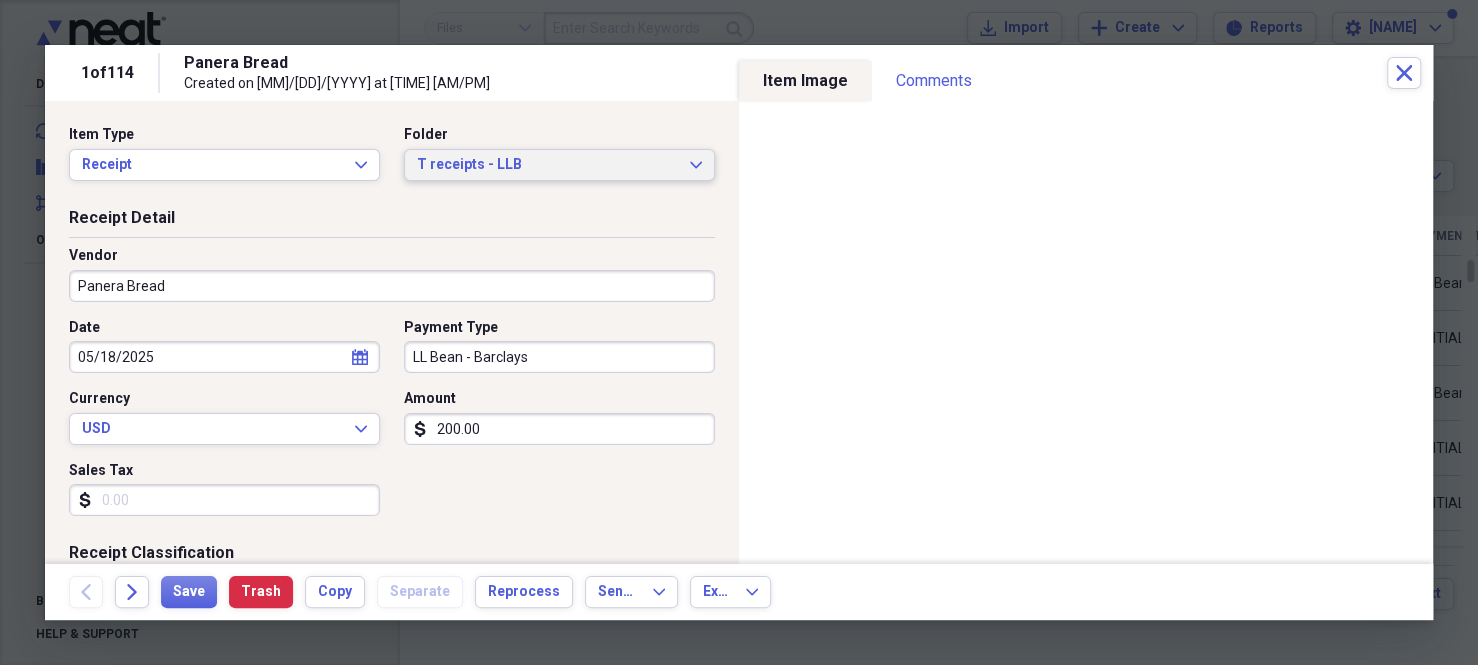 click on "Expand" 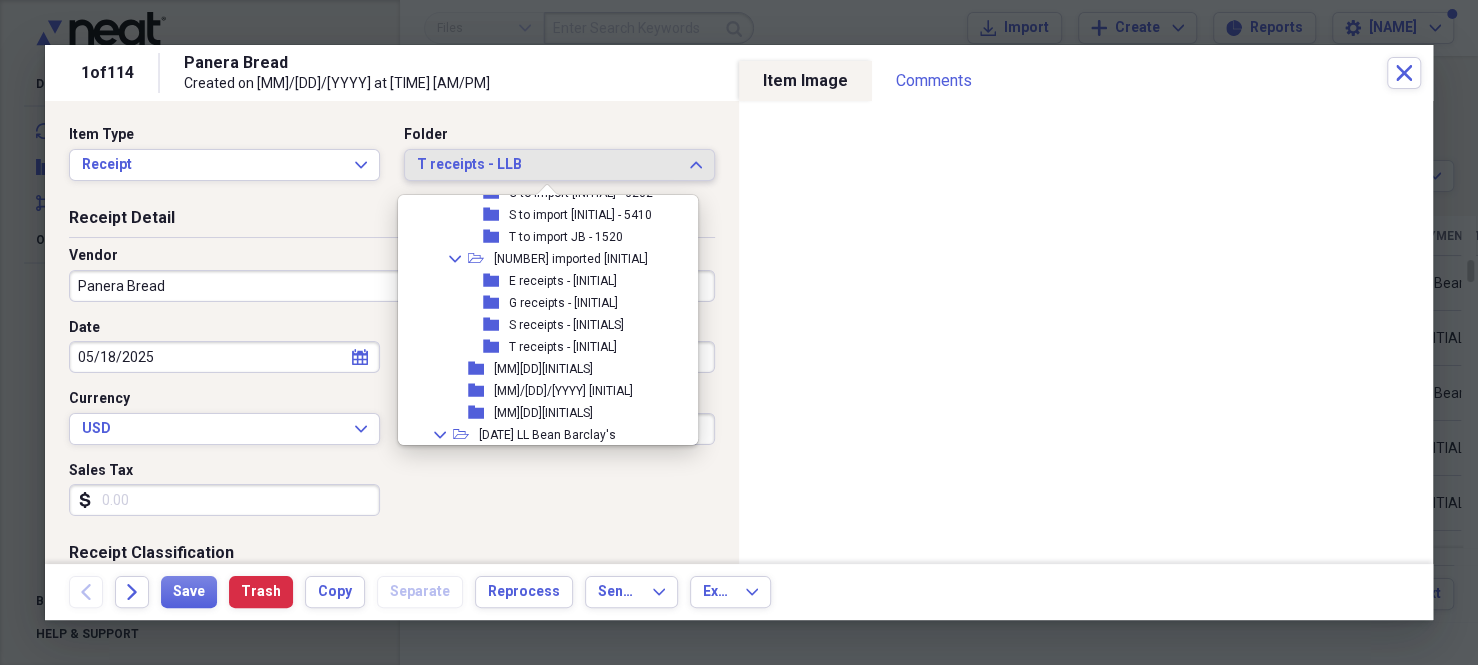 scroll, scrollTop: 597, scrollLeft: 0, axis: vertical 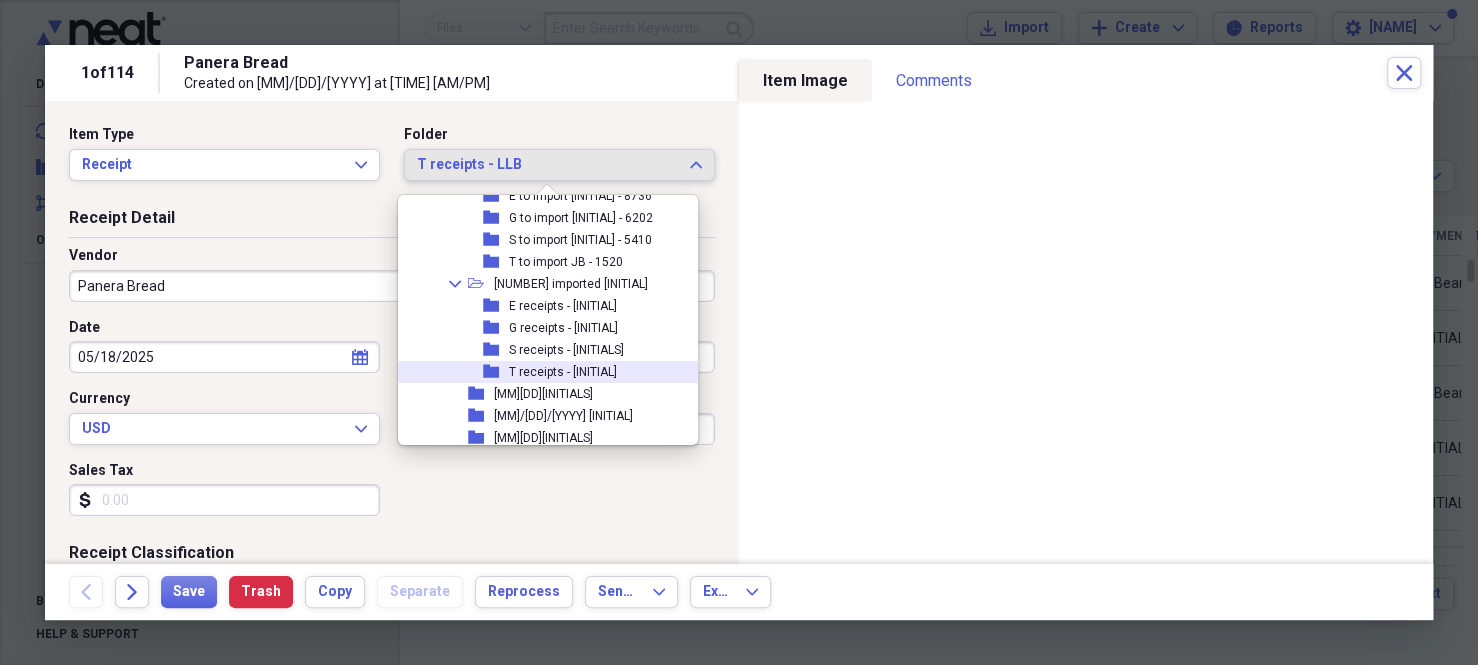click on "T receipts - [INITIAL]" at bounding box center (563, 372) 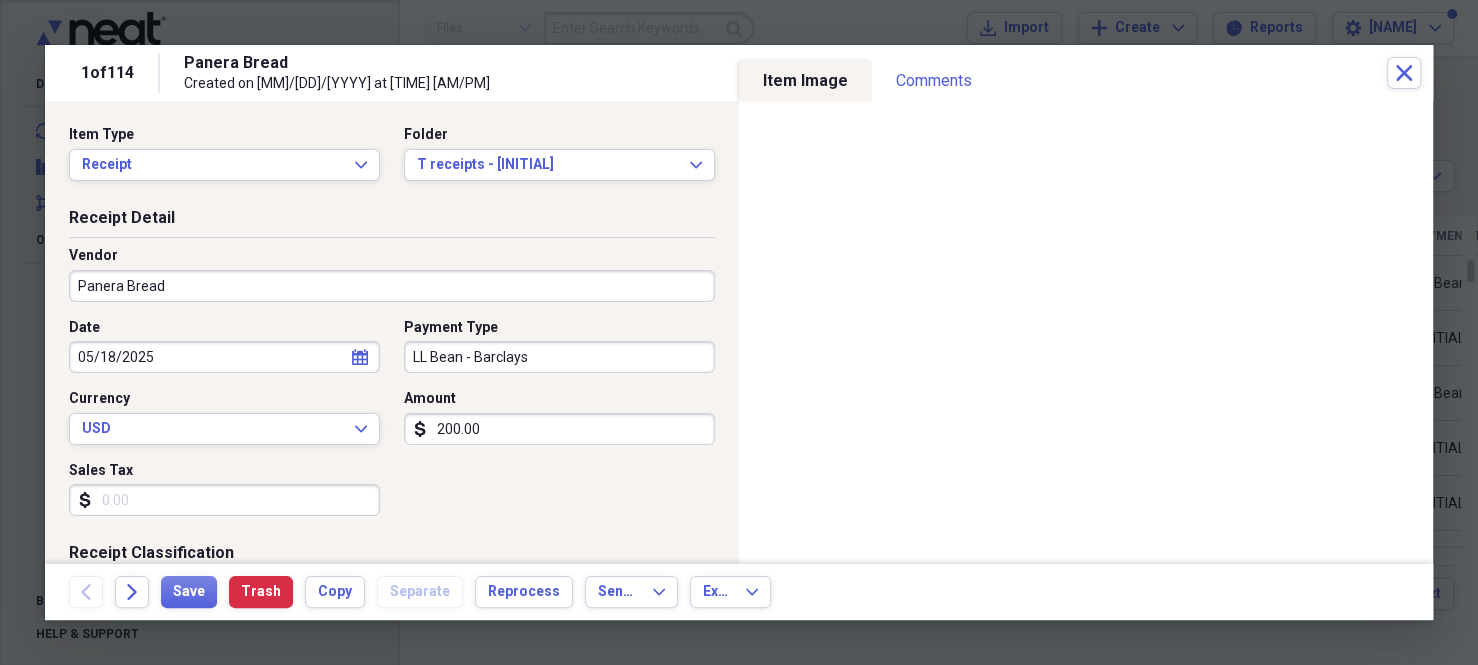click on "LL Bean - Barclays" at bounding box center [559, 357] 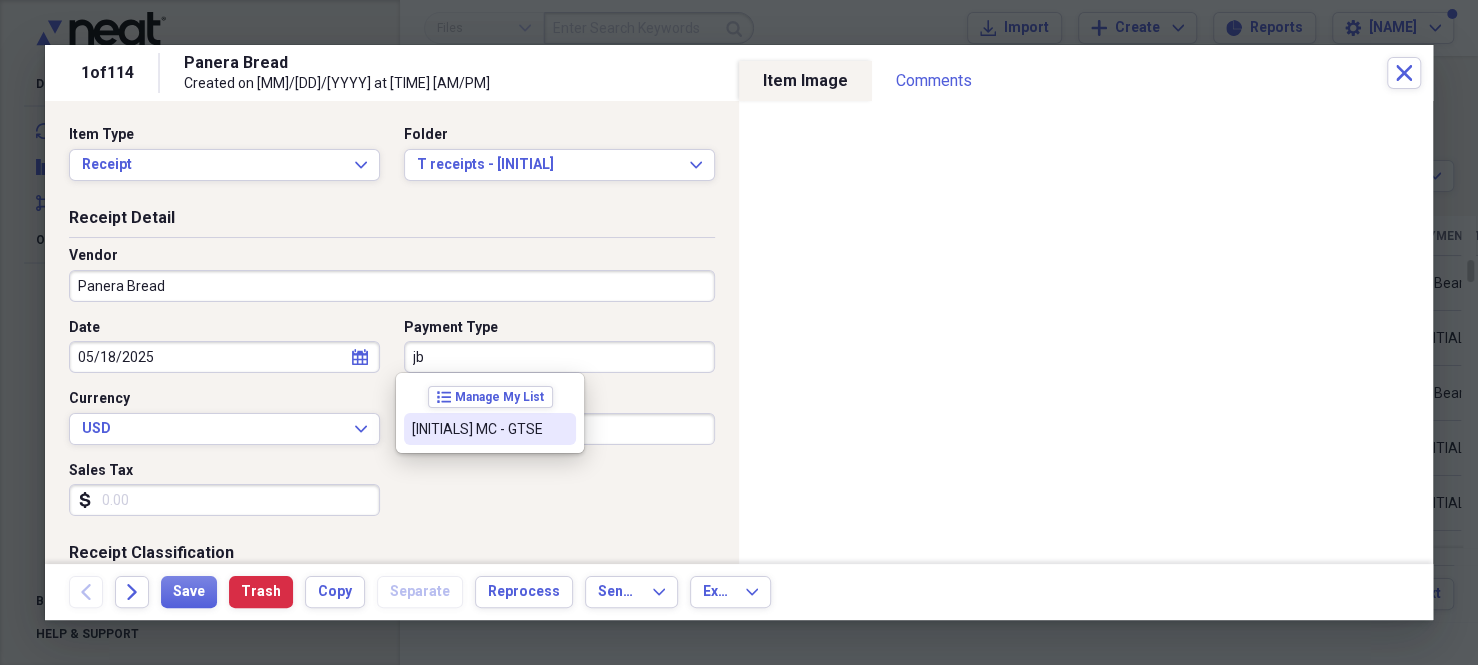 click on "[INITIALS] MC - GTSE" at bounding box center (478, 429) 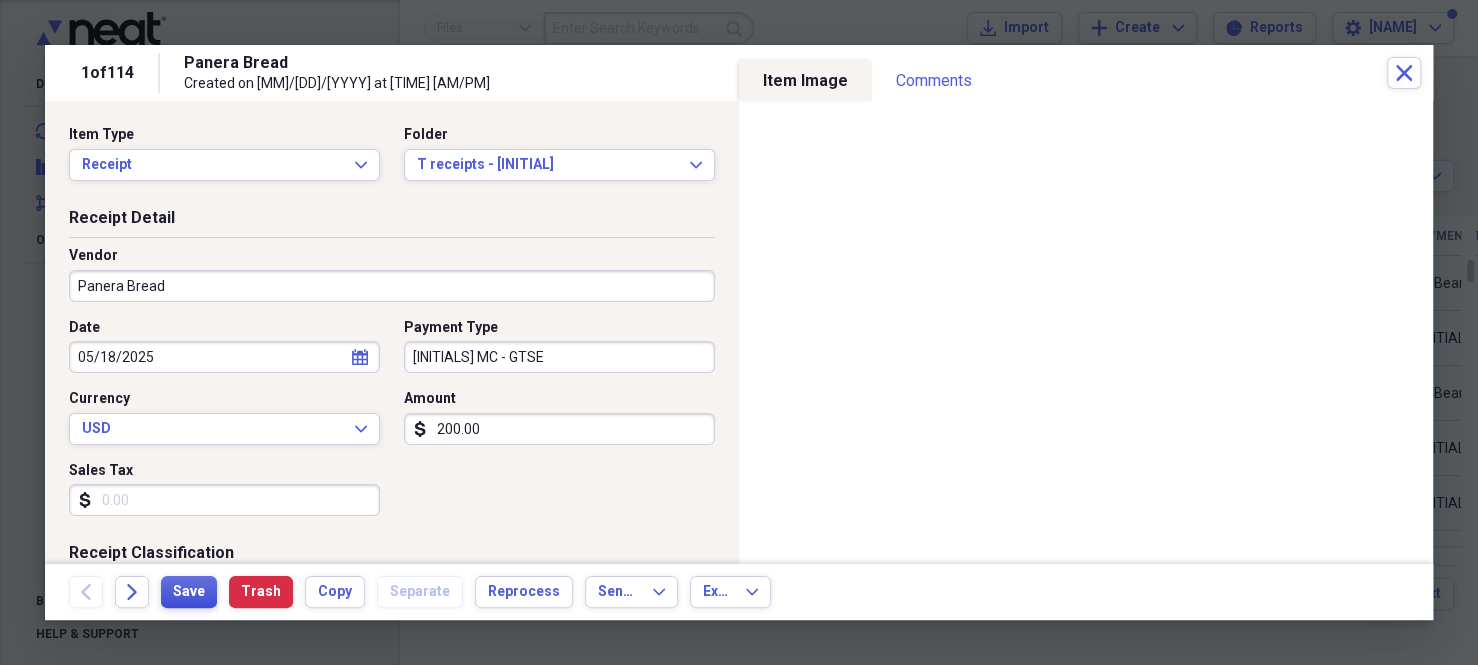 click on "Save" at bounding box center [189, 592] 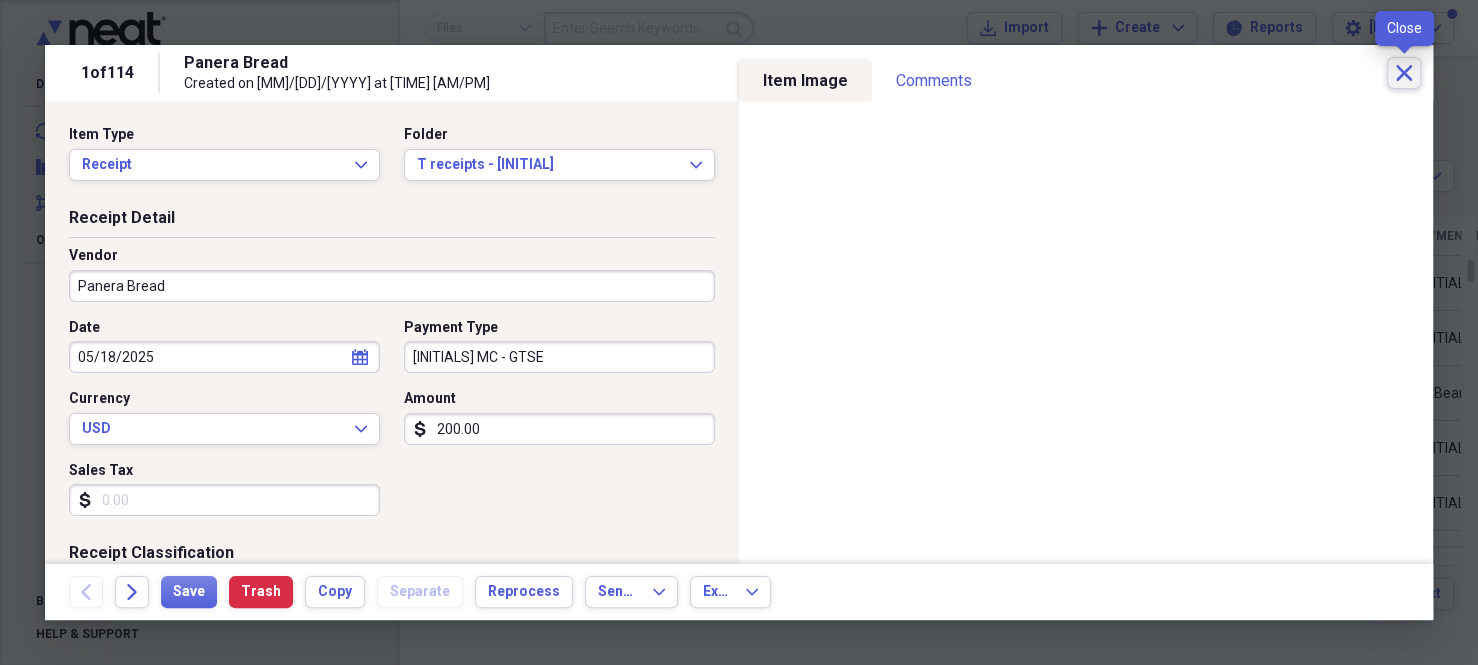 click 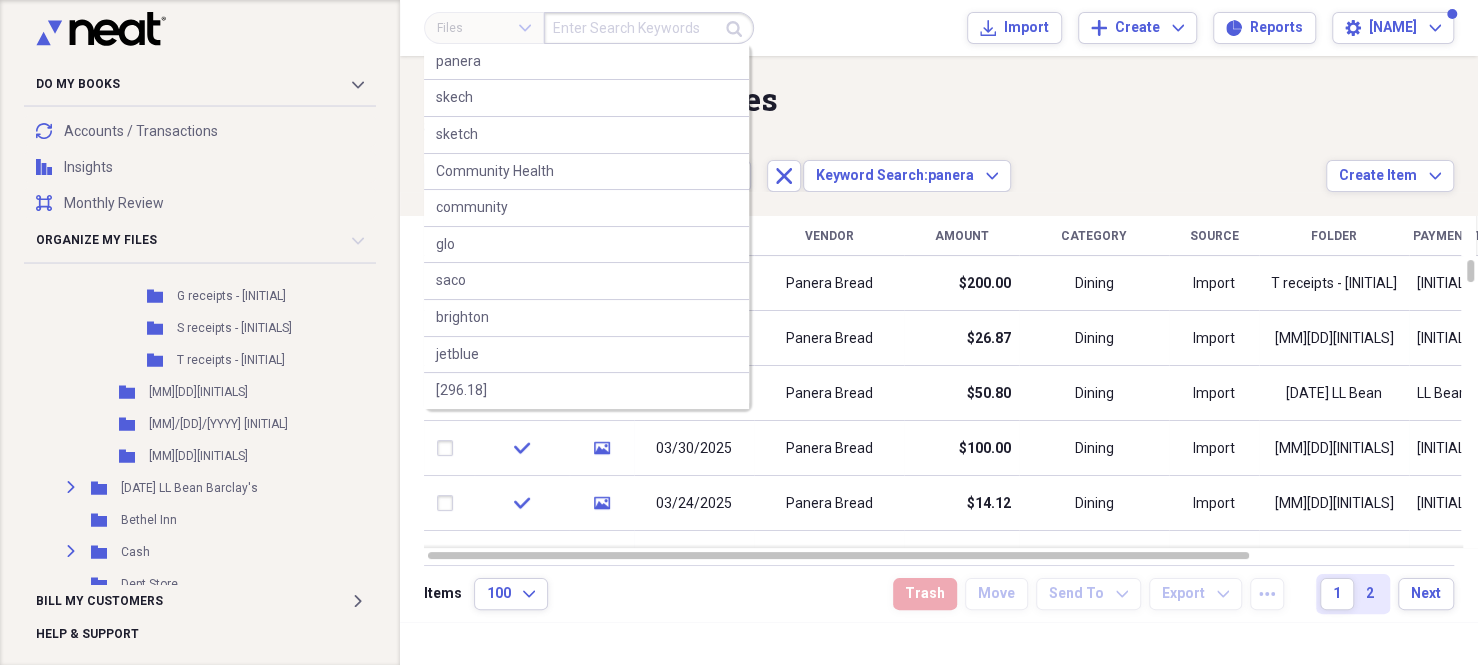 click at bounding box center (649, 28) 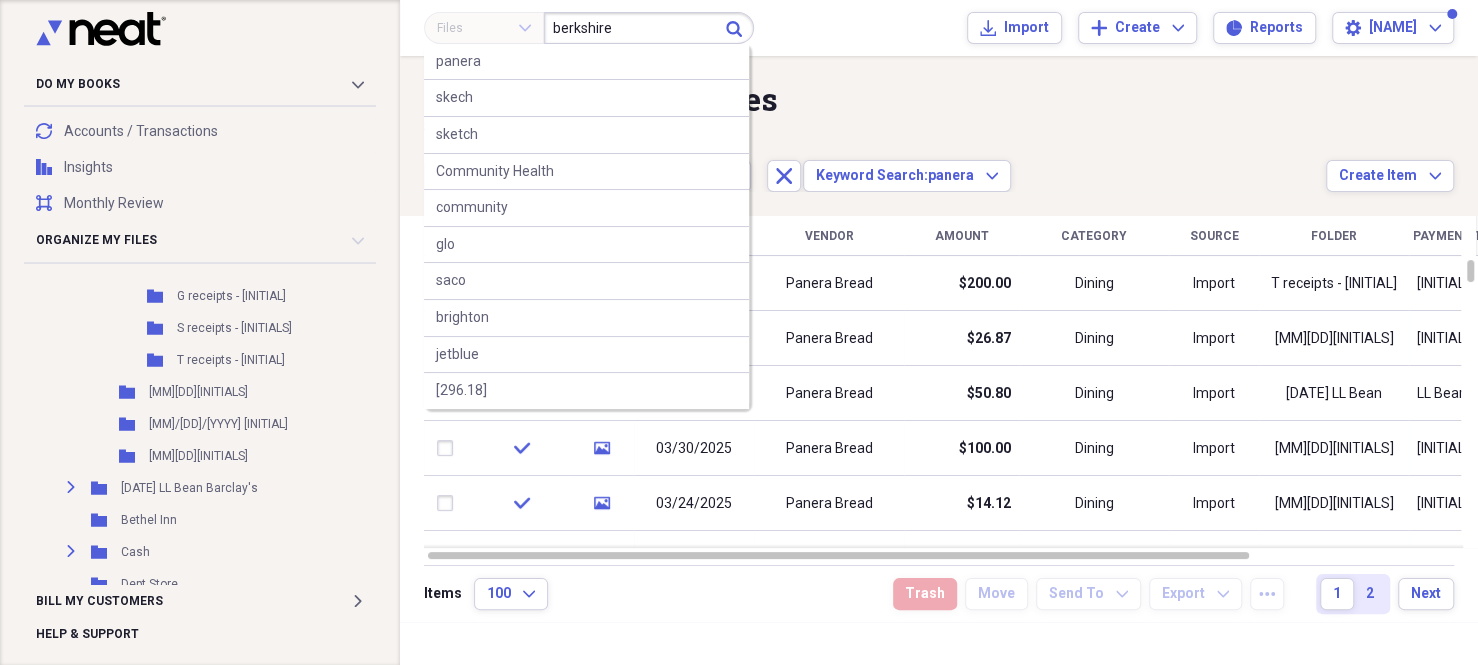 type on "berkshire" 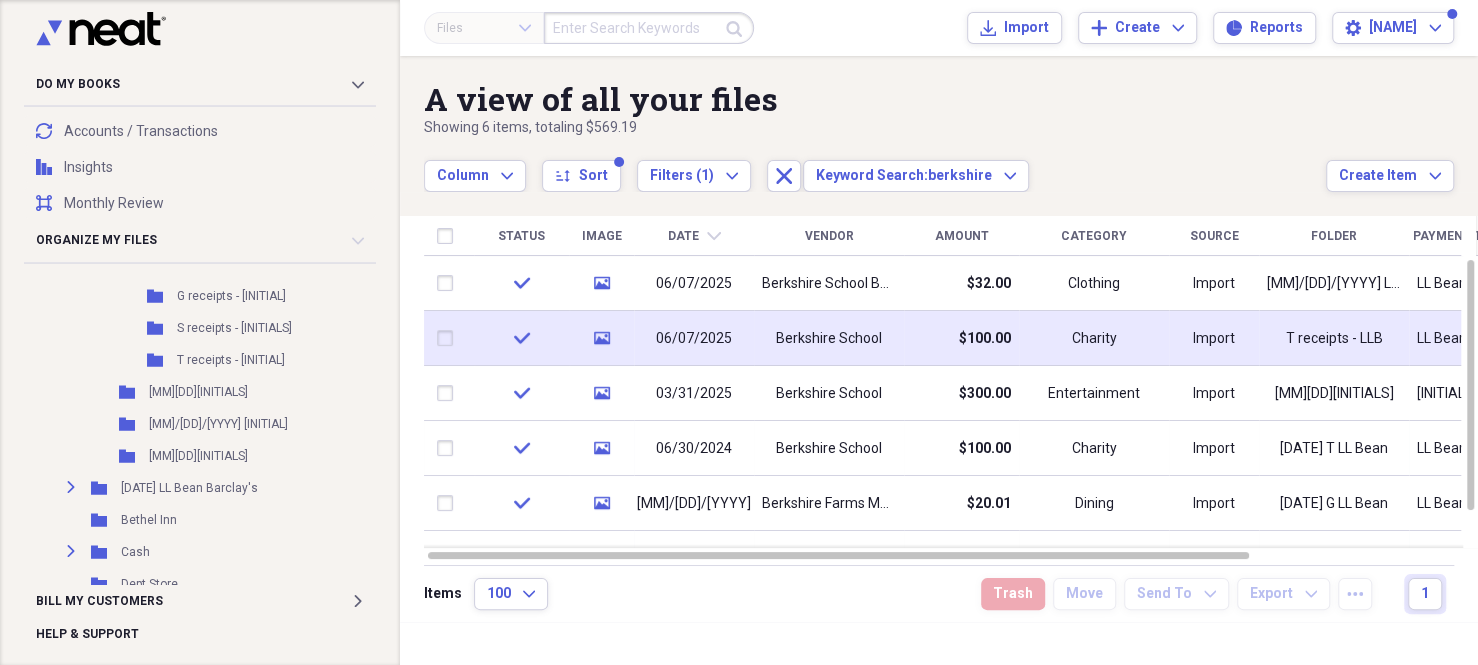 click on "Berkshire School" at bounding box center (829, 339) 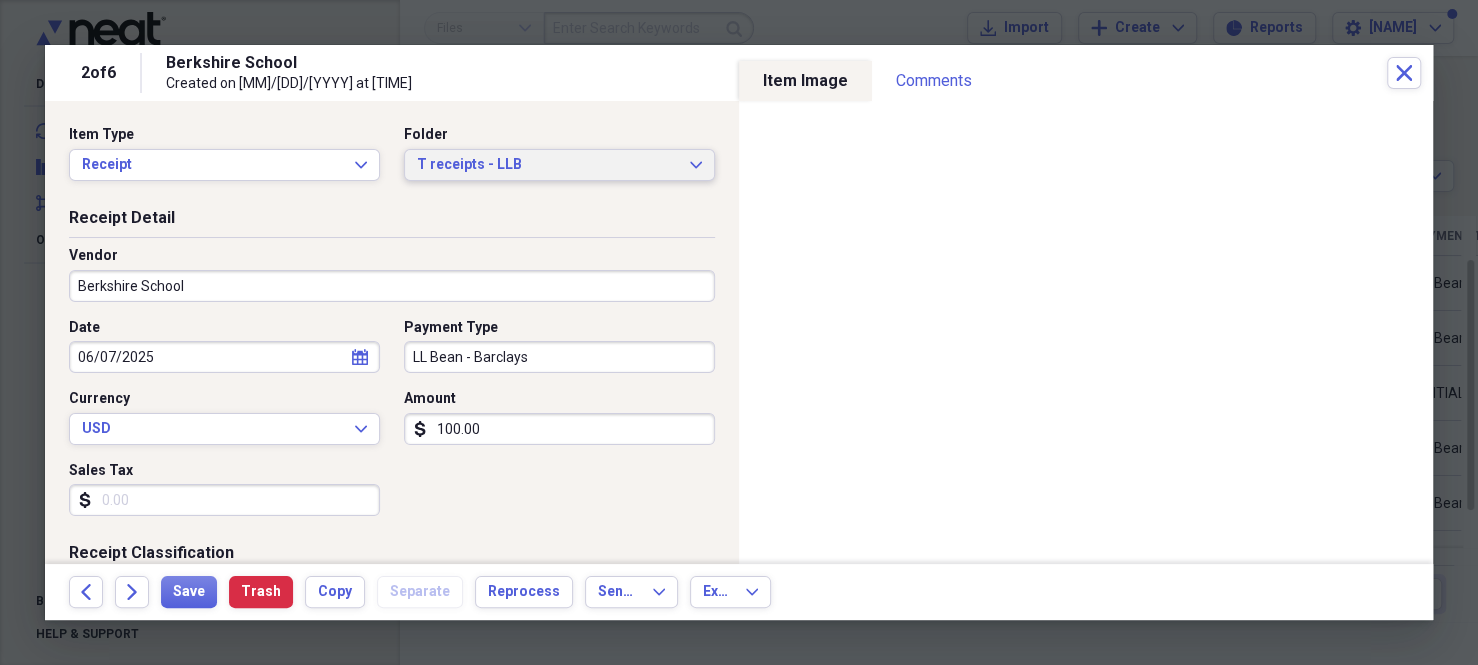 click on "T receipts - LLB" at bounding box center (547, 165) 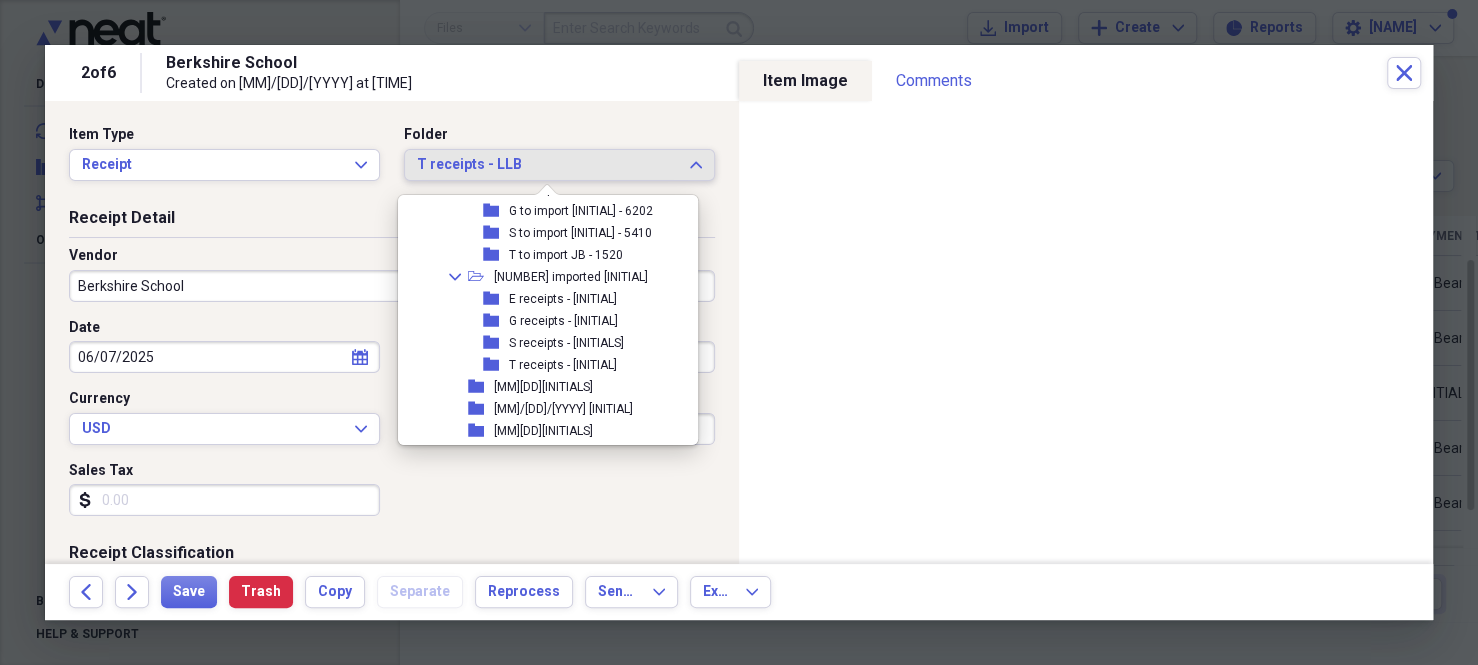 scroll, scrollTop: 598, scrollLeft: 0, axis: vertical 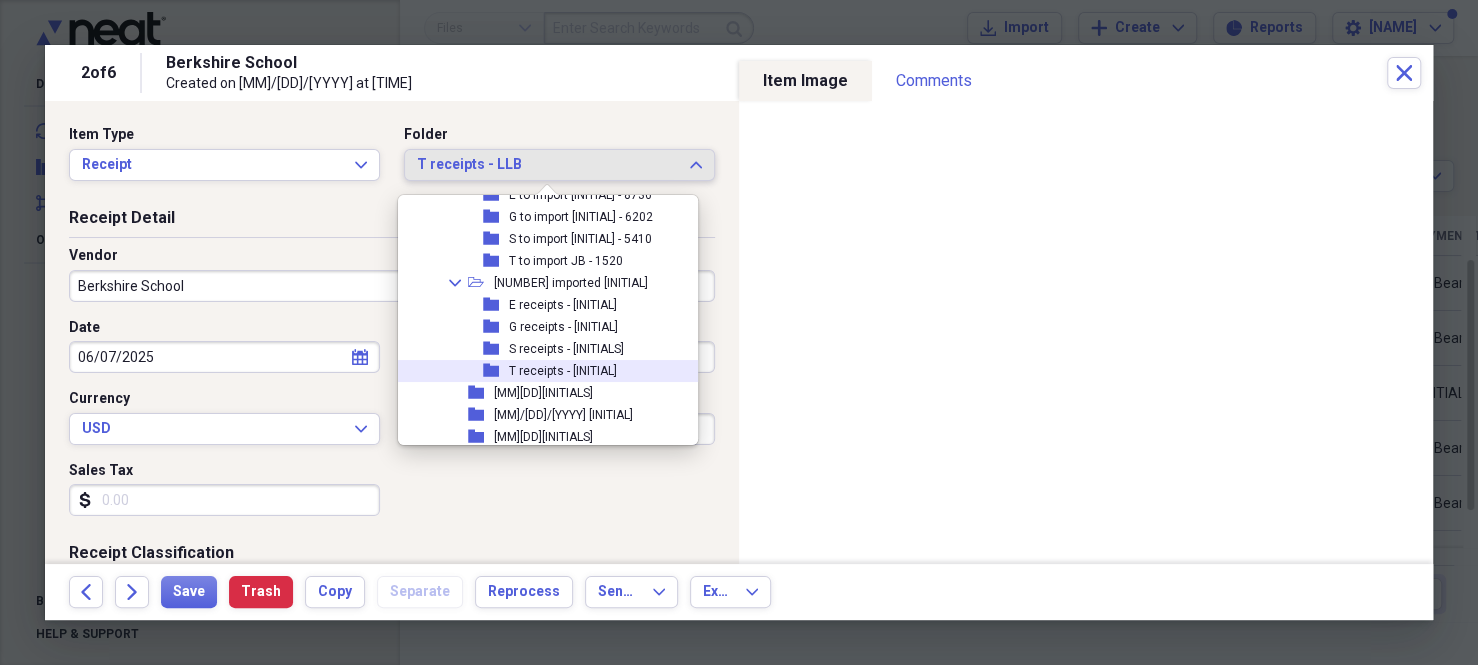 click on "T receipts - [INITIAL]" at bounding box center (563, 371) 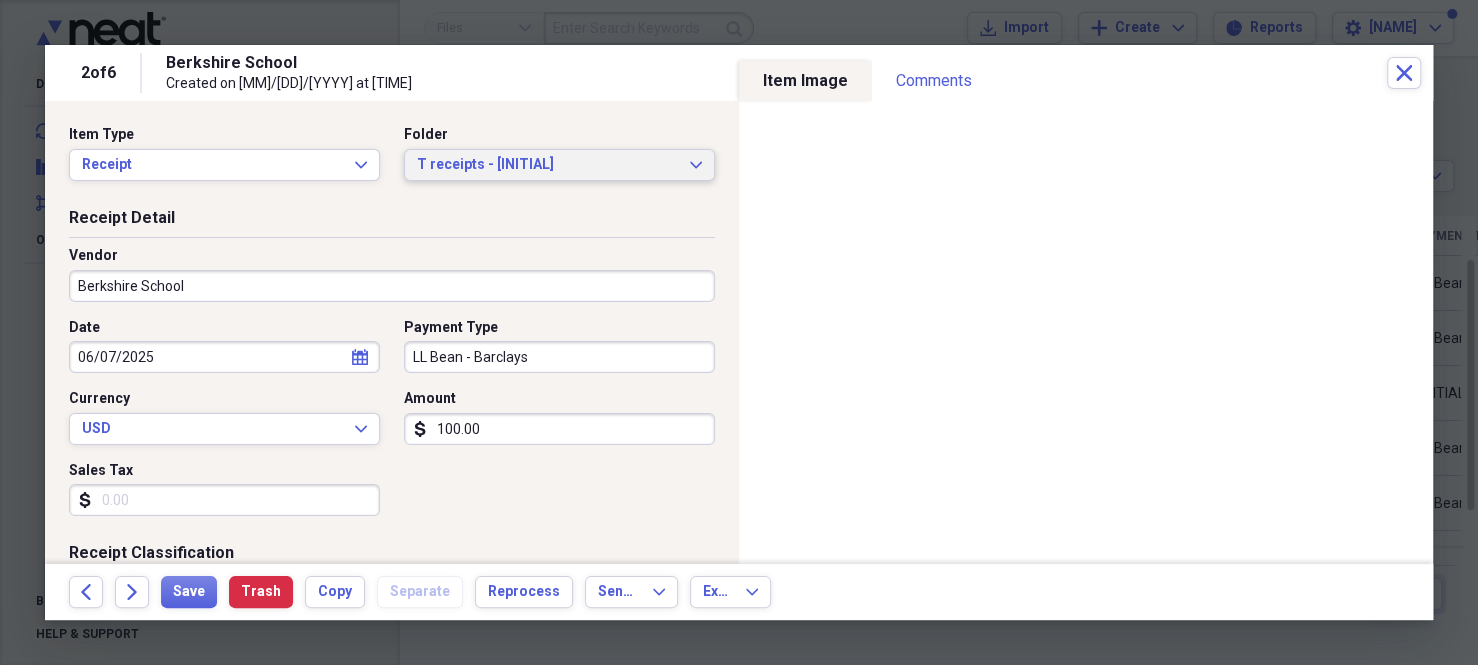 click on "Expand" 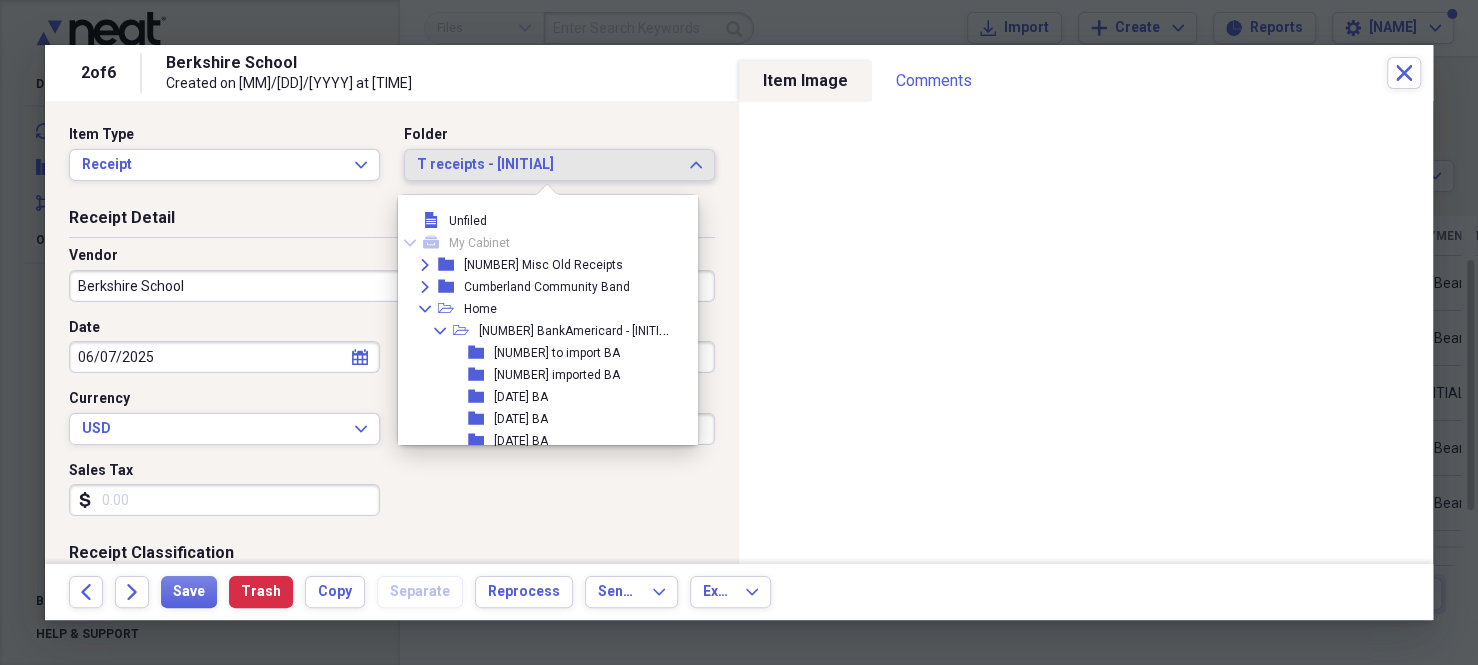scroll, scrollTop: 656, scrollLeft: 0, axis: vertical 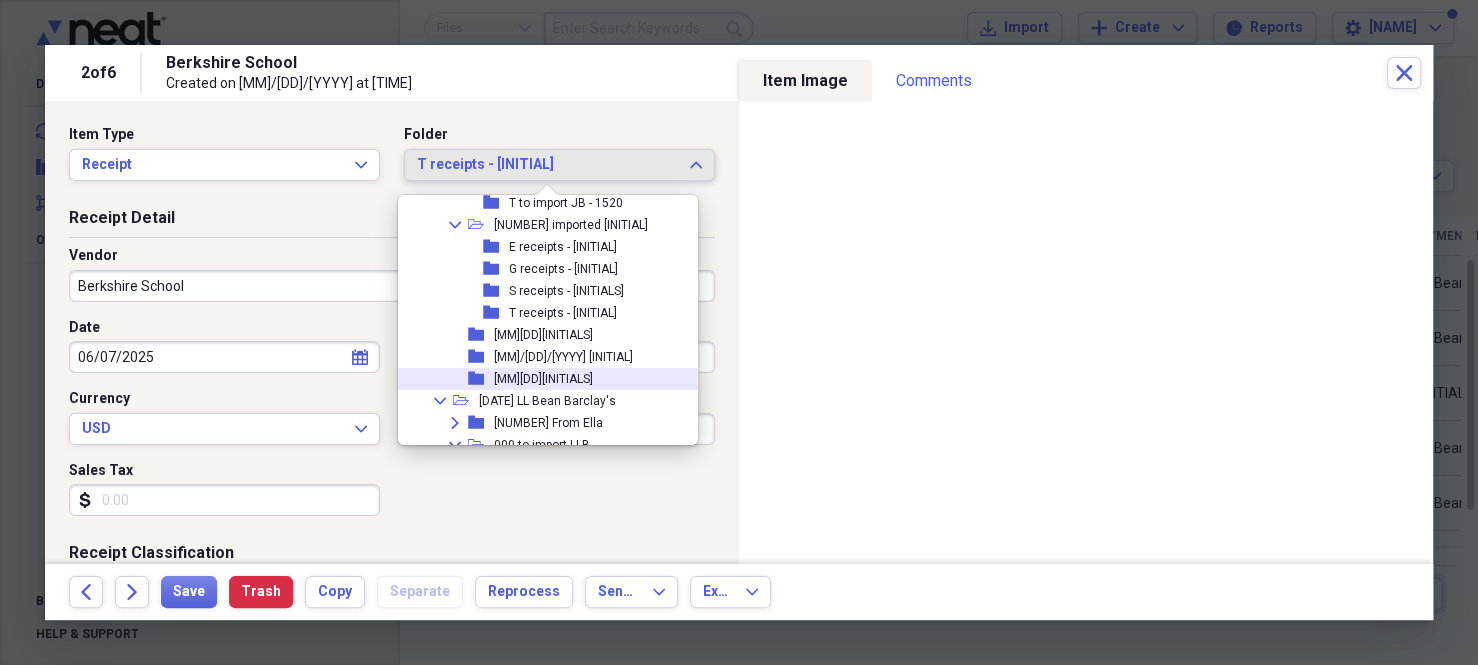 click on "folder [DATE] [INITIALS]" at bounding box center [554, 379] 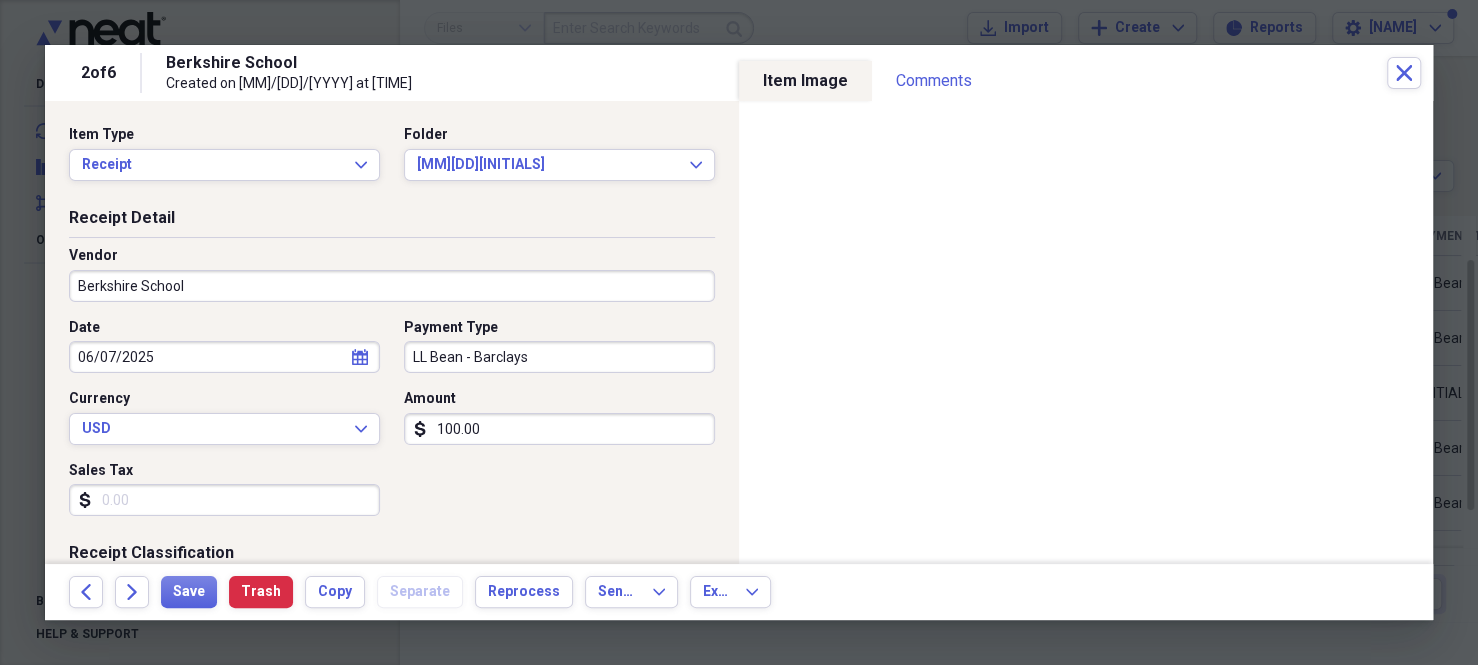 click on "LL Bean - Barclays" at bounding box center [559, 357] 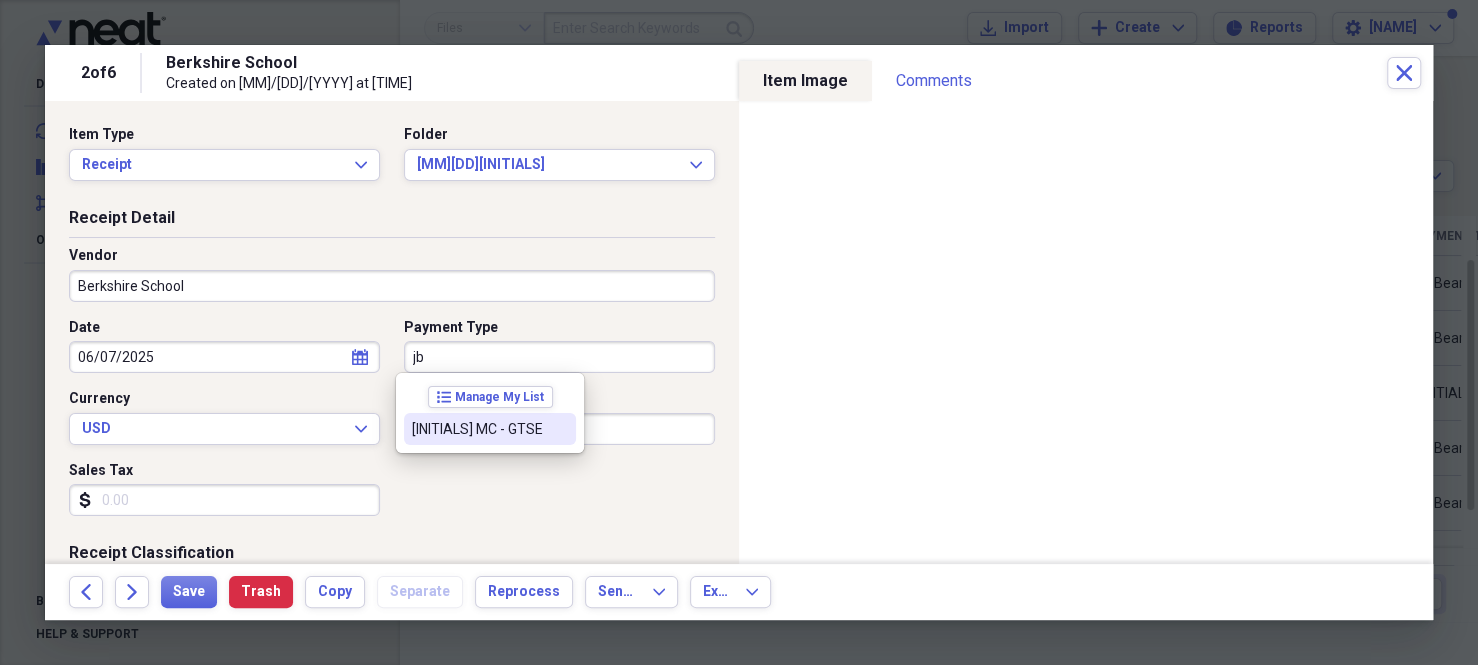 click on "[INITIALS] MC - GTSE" at bounding box center [478, 429] 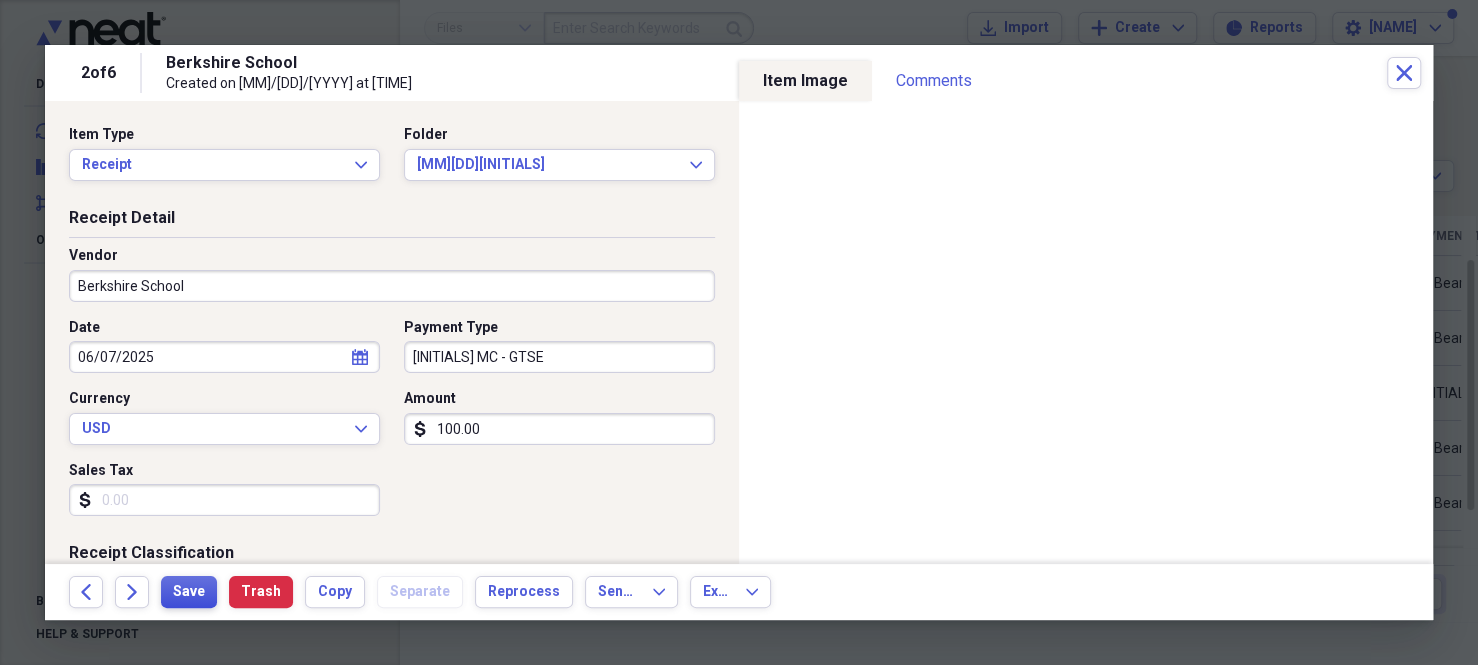 click on "Save" at bounding box center [189, 592] 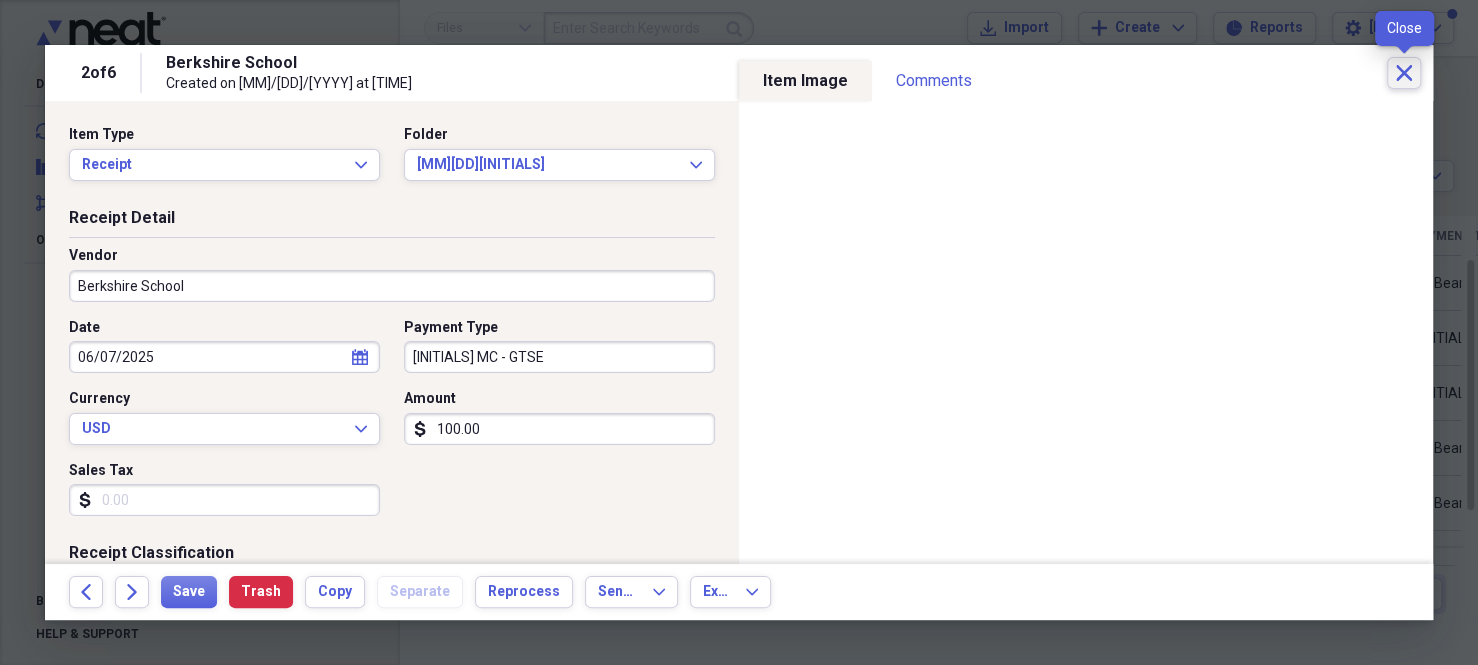 click on "Close" 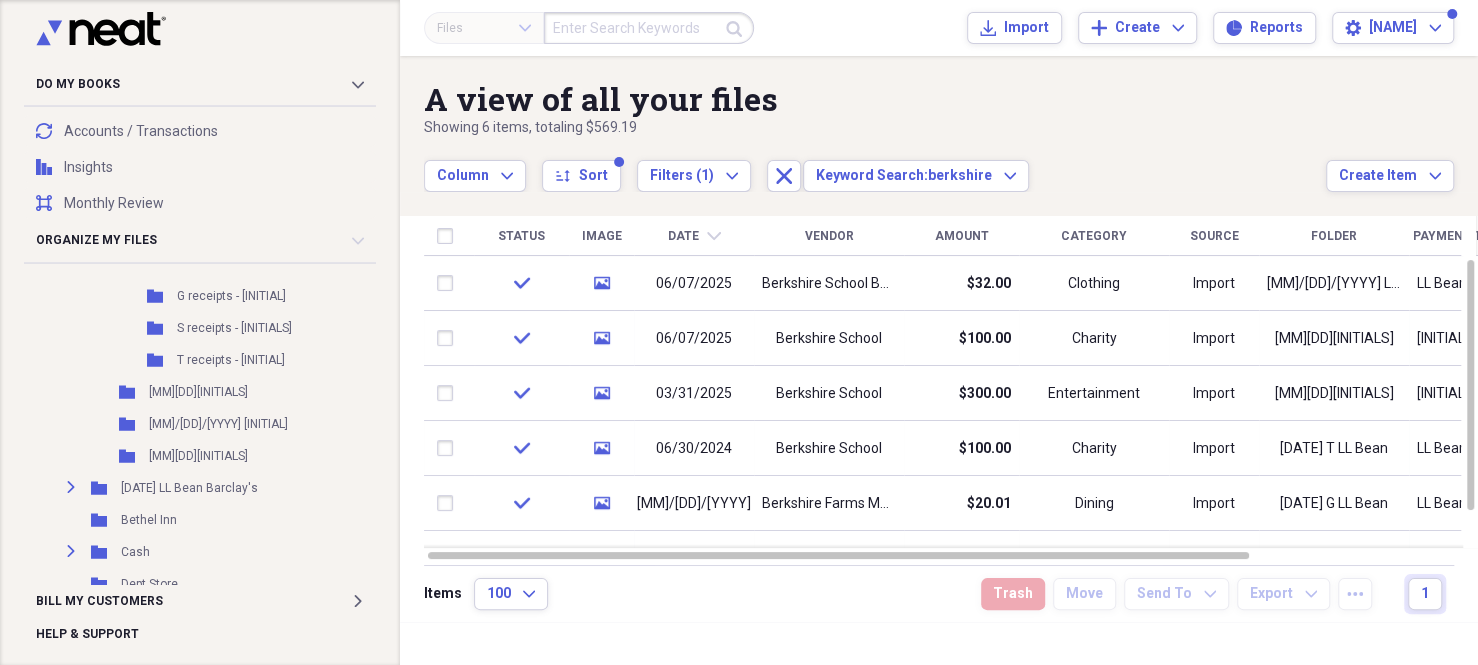 click at bounding box center (649, 28) 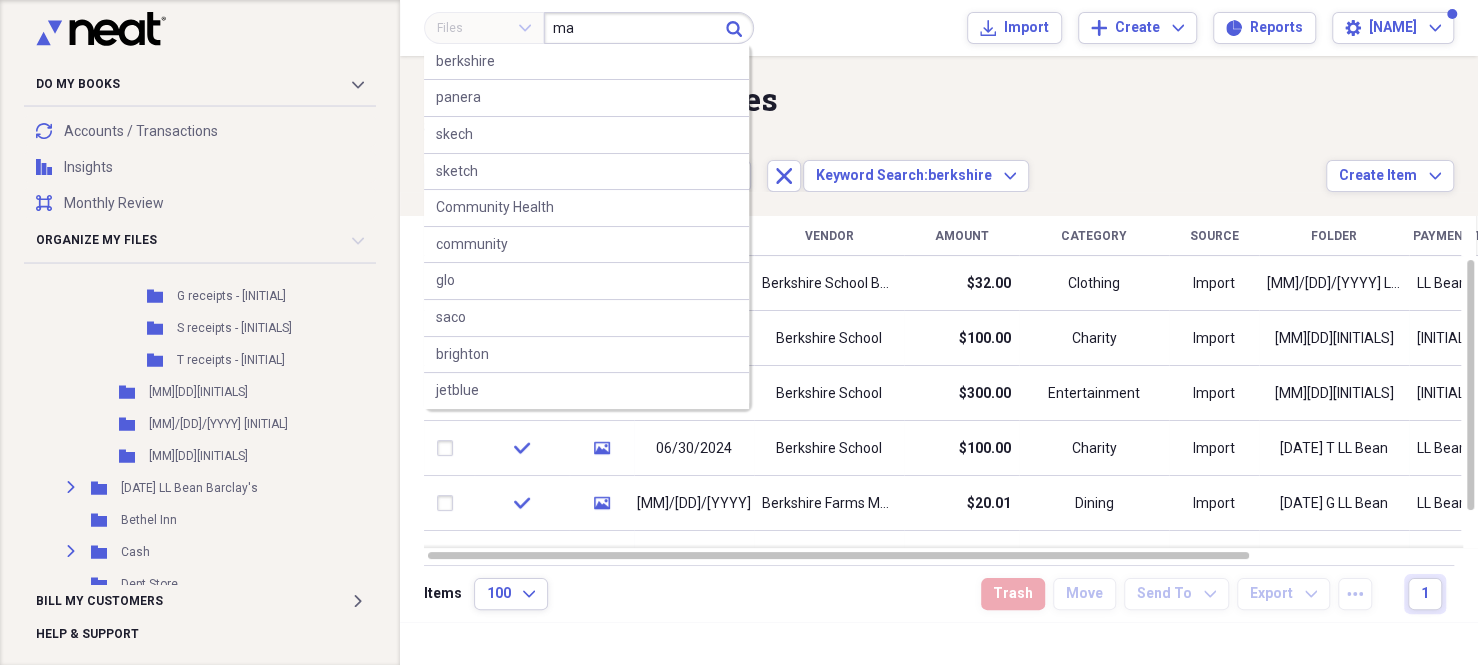 type on "m" 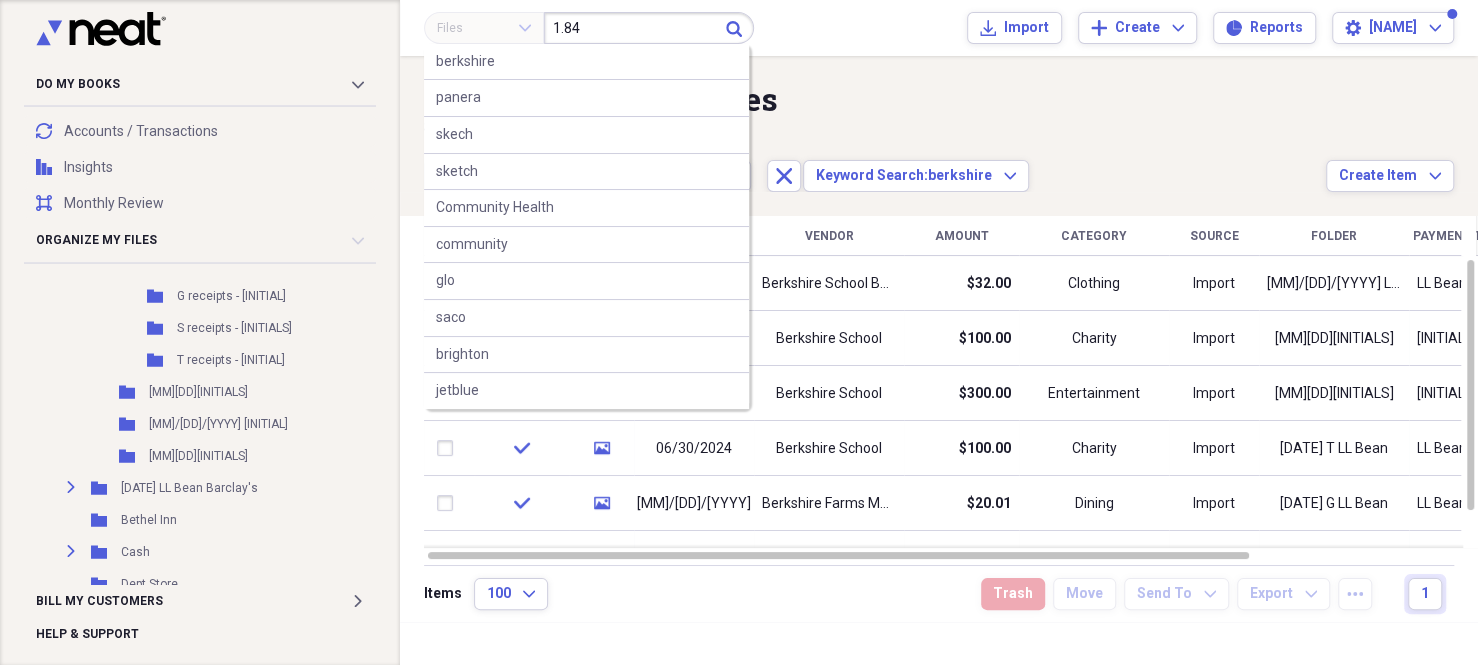 type on "1.84" 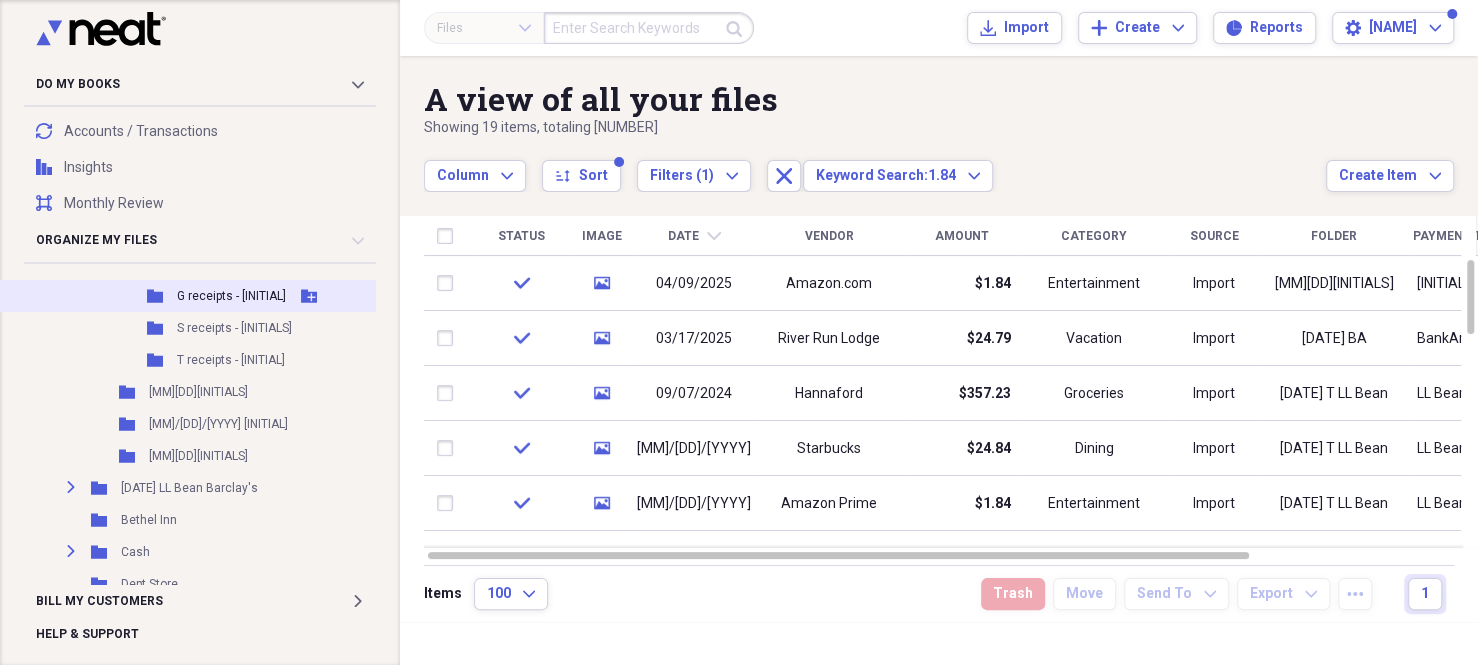 click on "G receipts - [INITIAL]" at bounding box center (231, 296) 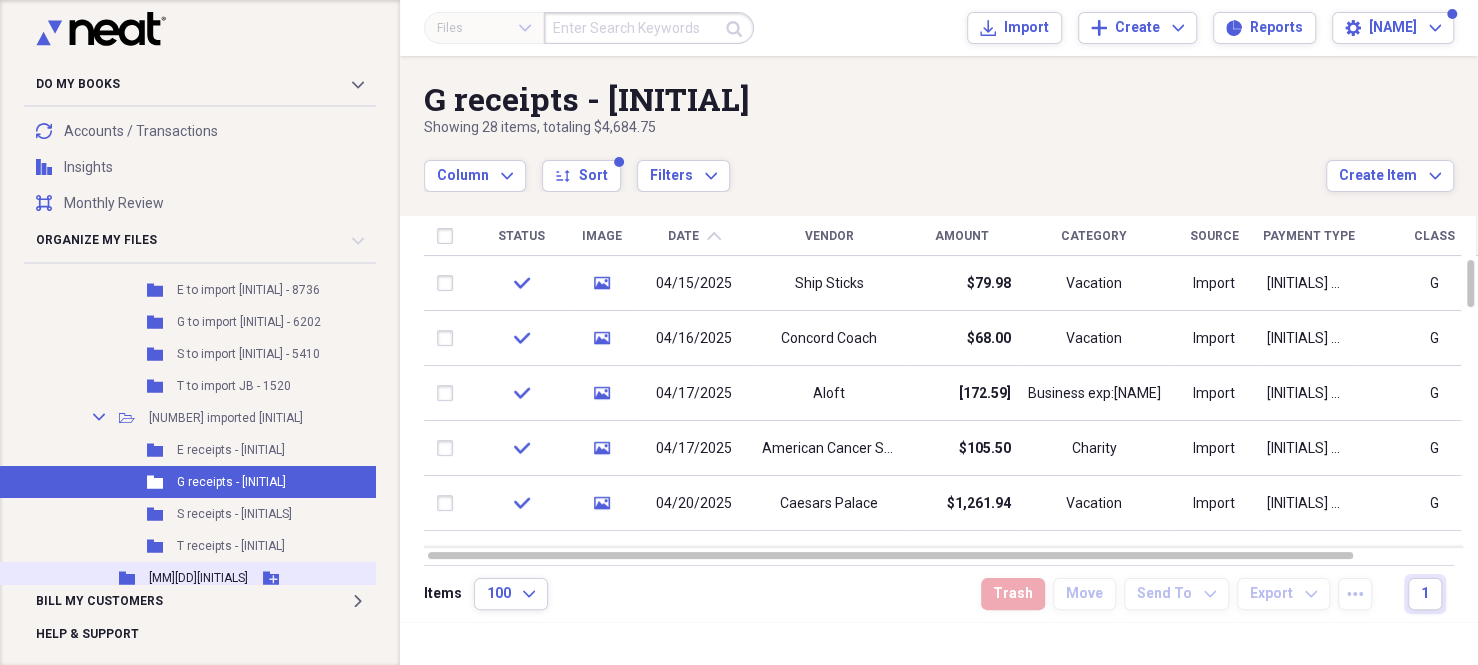 scroll, scrollTop: 300, scrollLeft: 1, axis: both 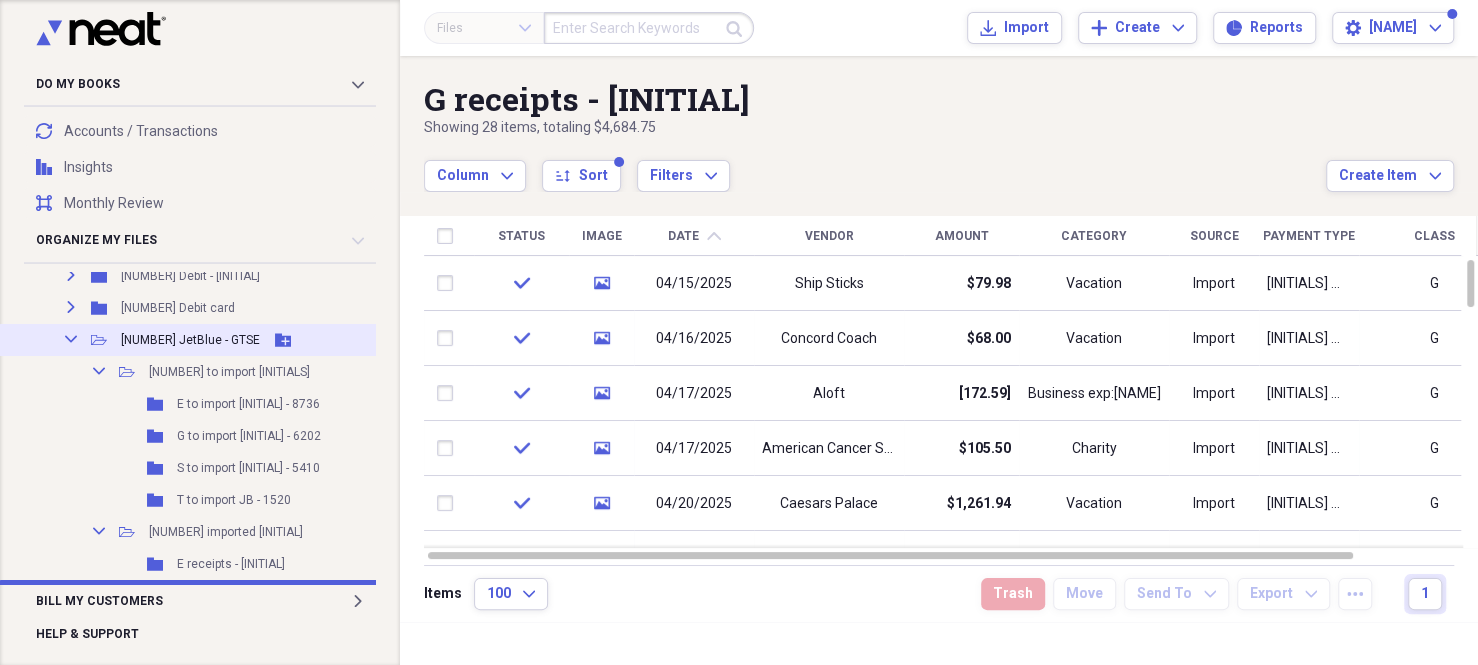 click 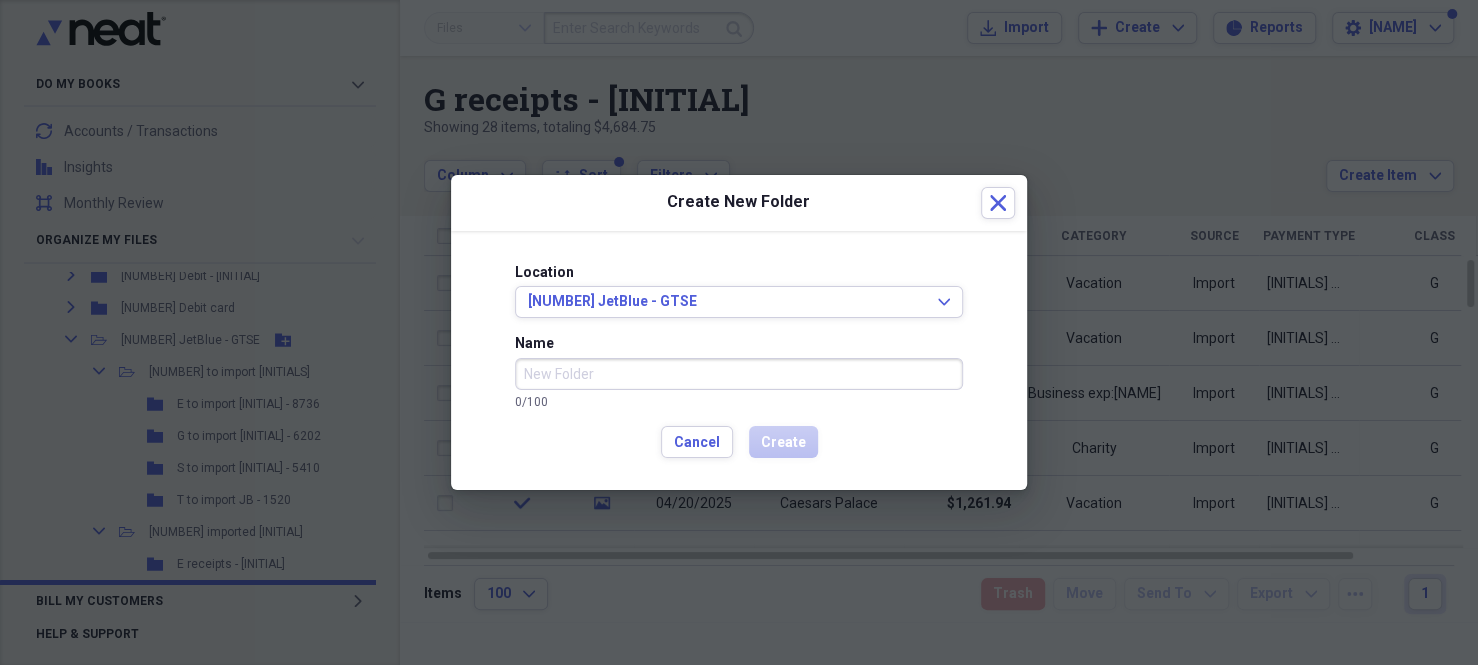 click on "Name" at bounding box center [739, 374] 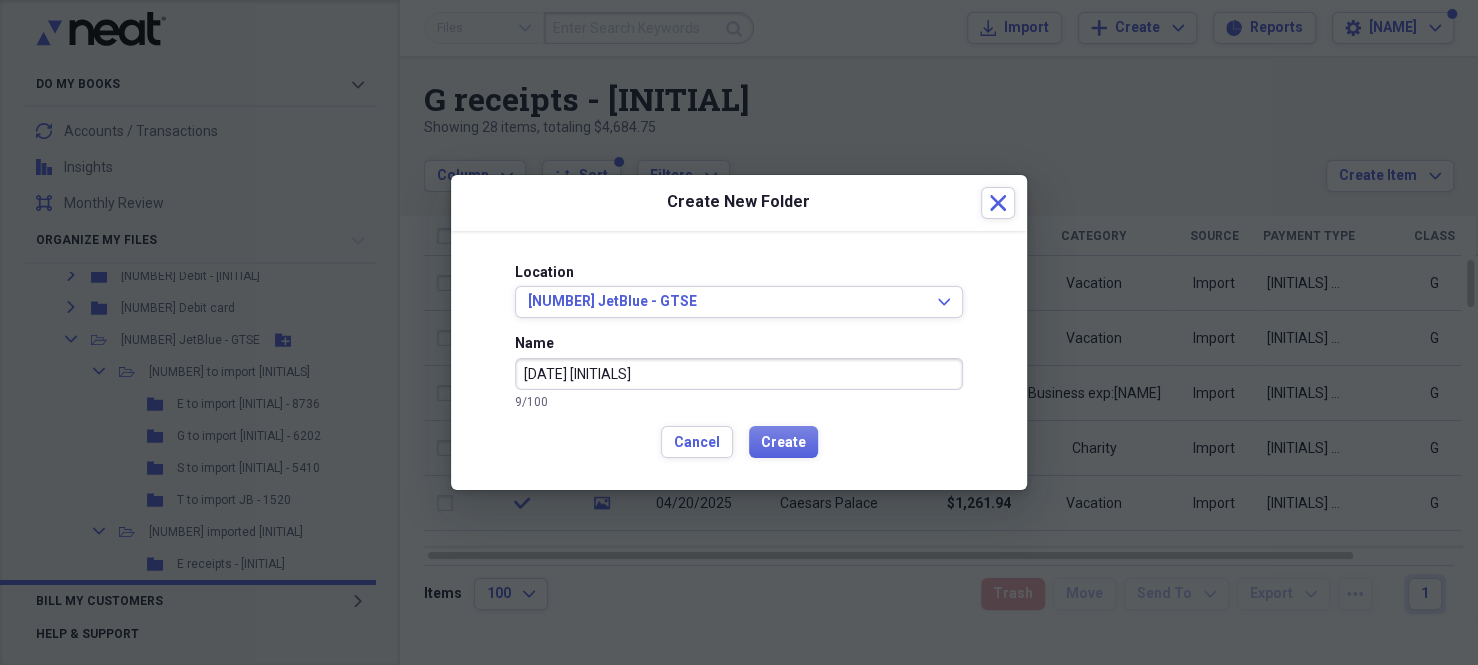 type on "[DATE] [INITIALS]" 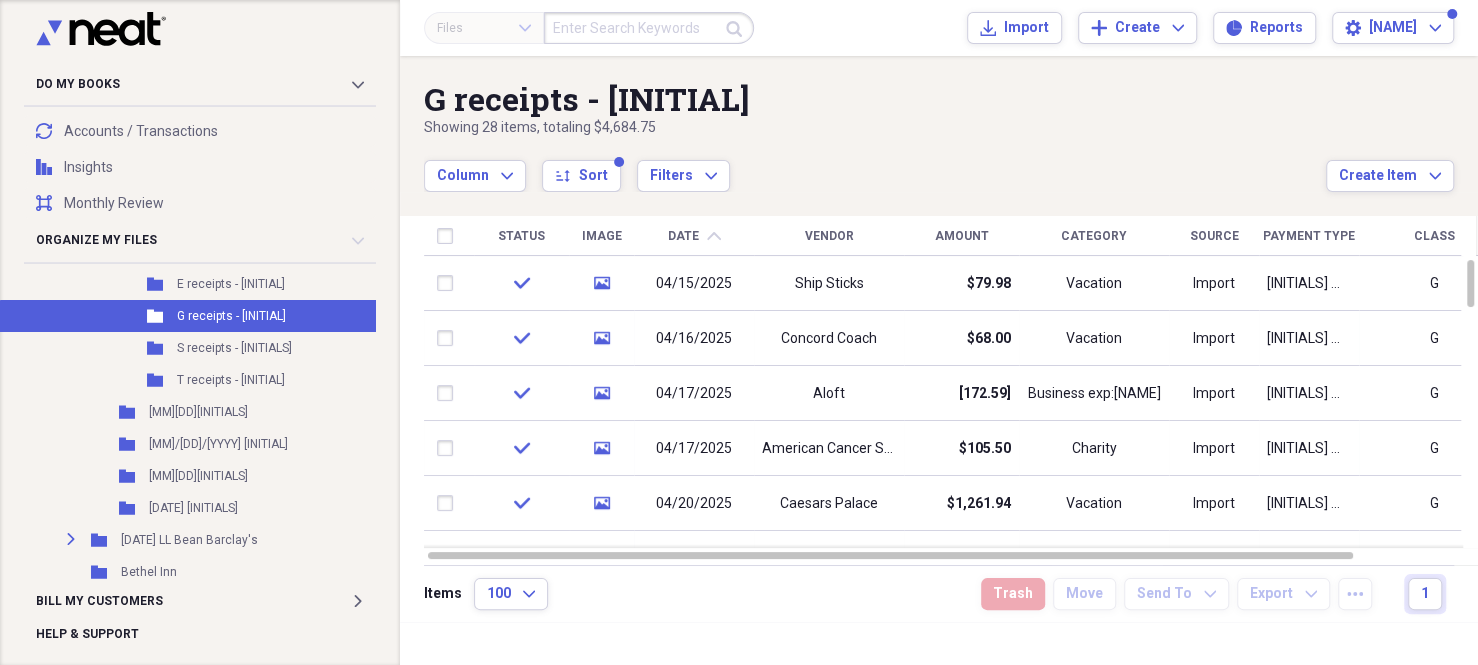scroll, scrollTop: 600, scrollLeft: 1, axis: both 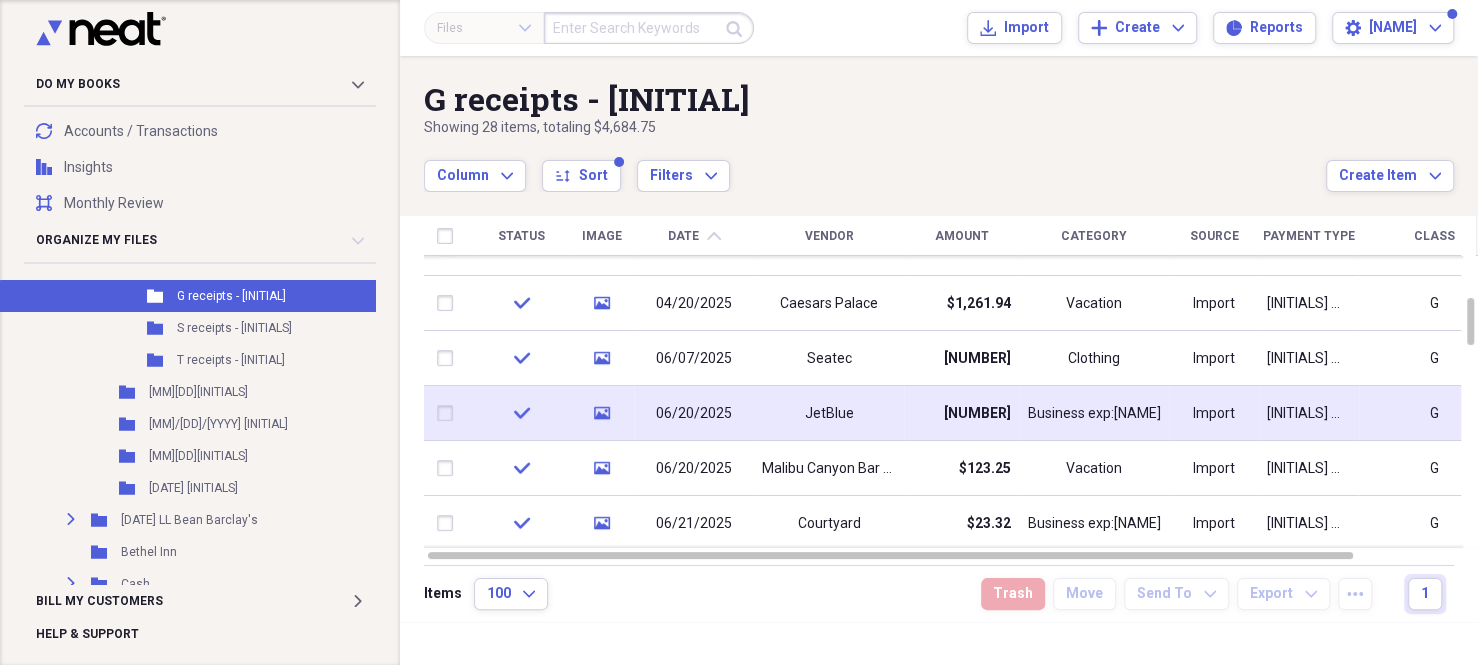 click at bounding box center (449, 413) 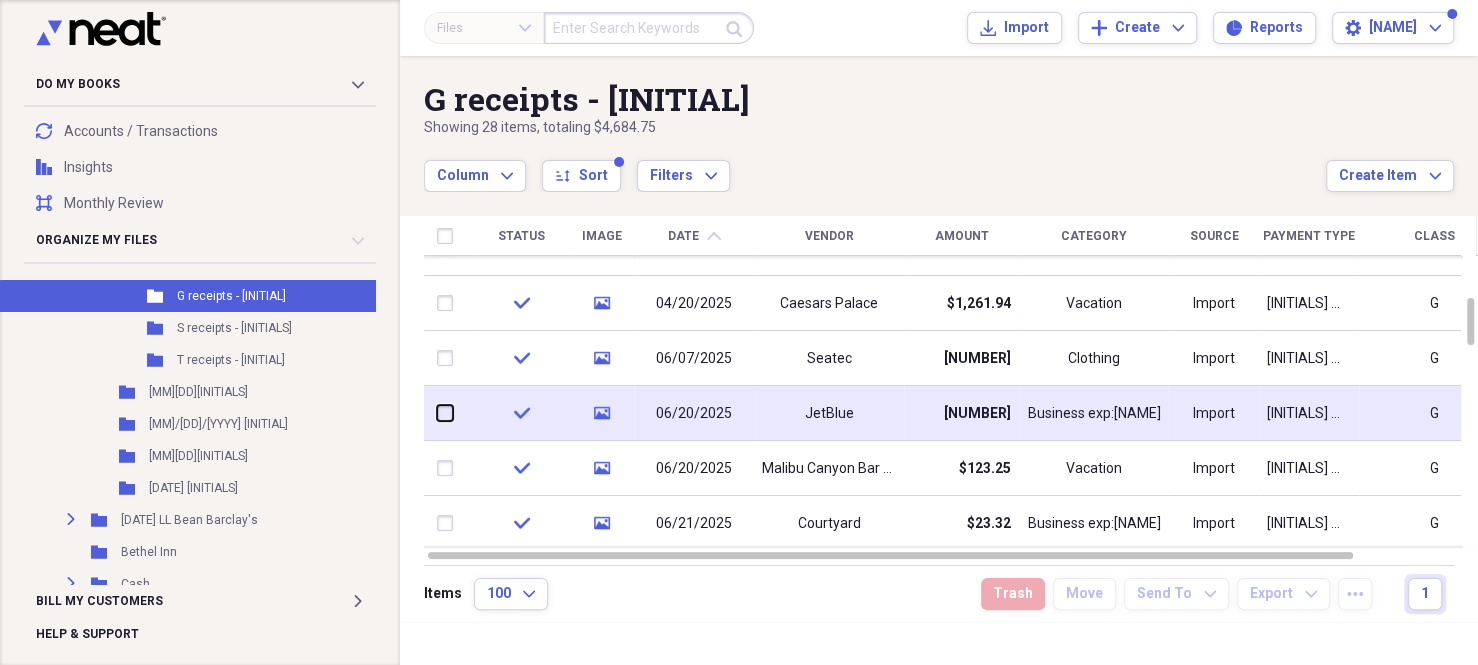 click at bounding box center [437, 413] 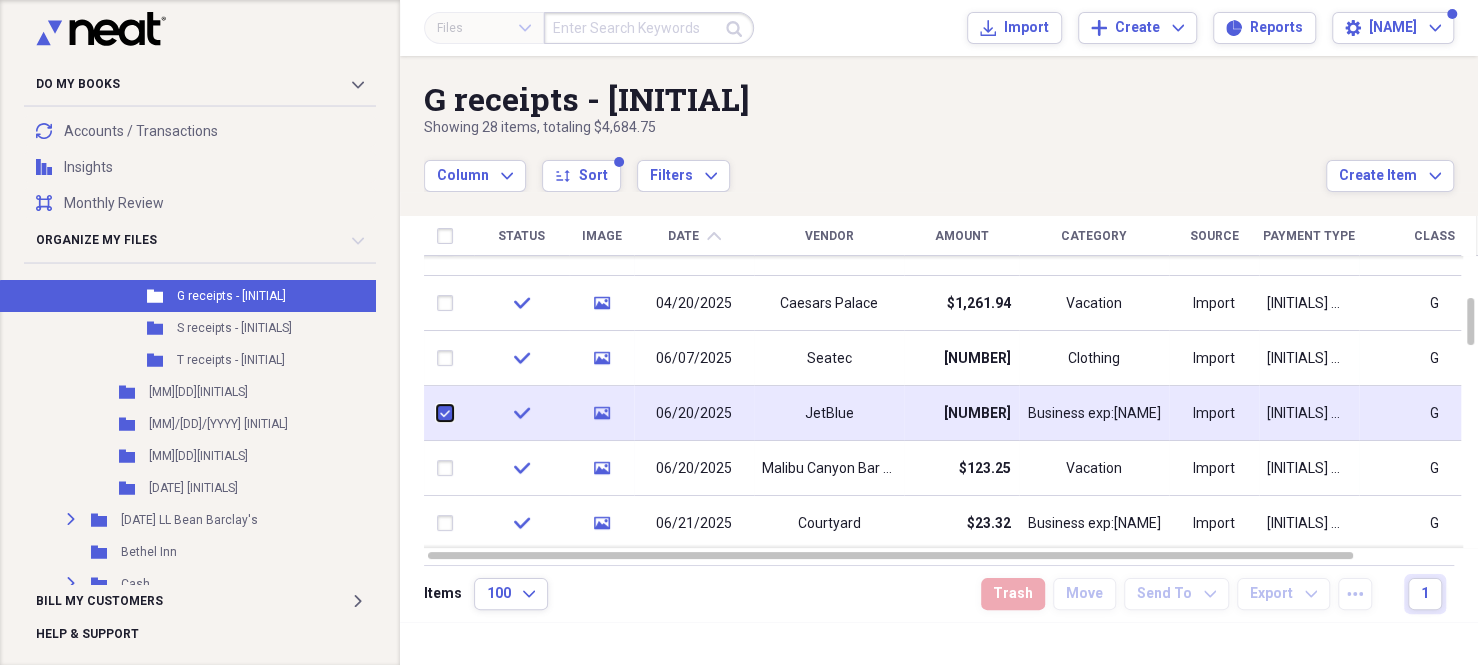 checkbox on "true" 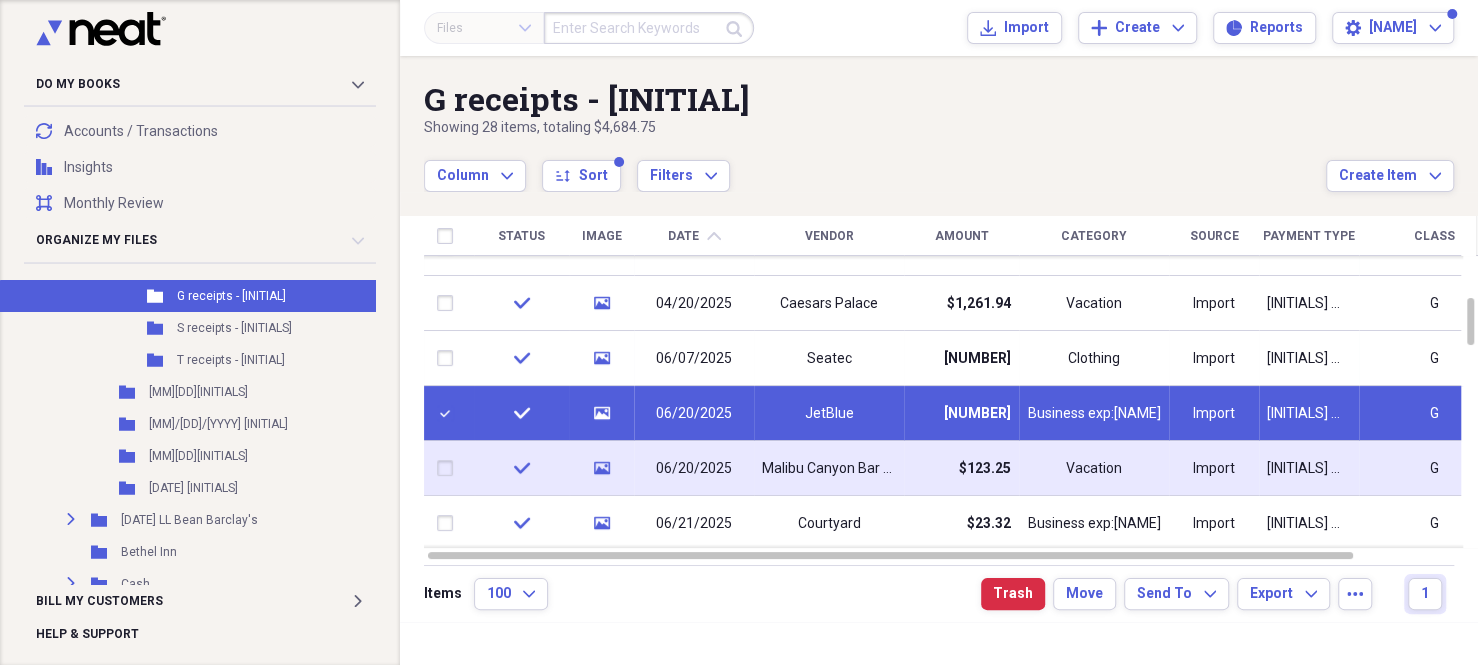click at bounding box center [449, 468] 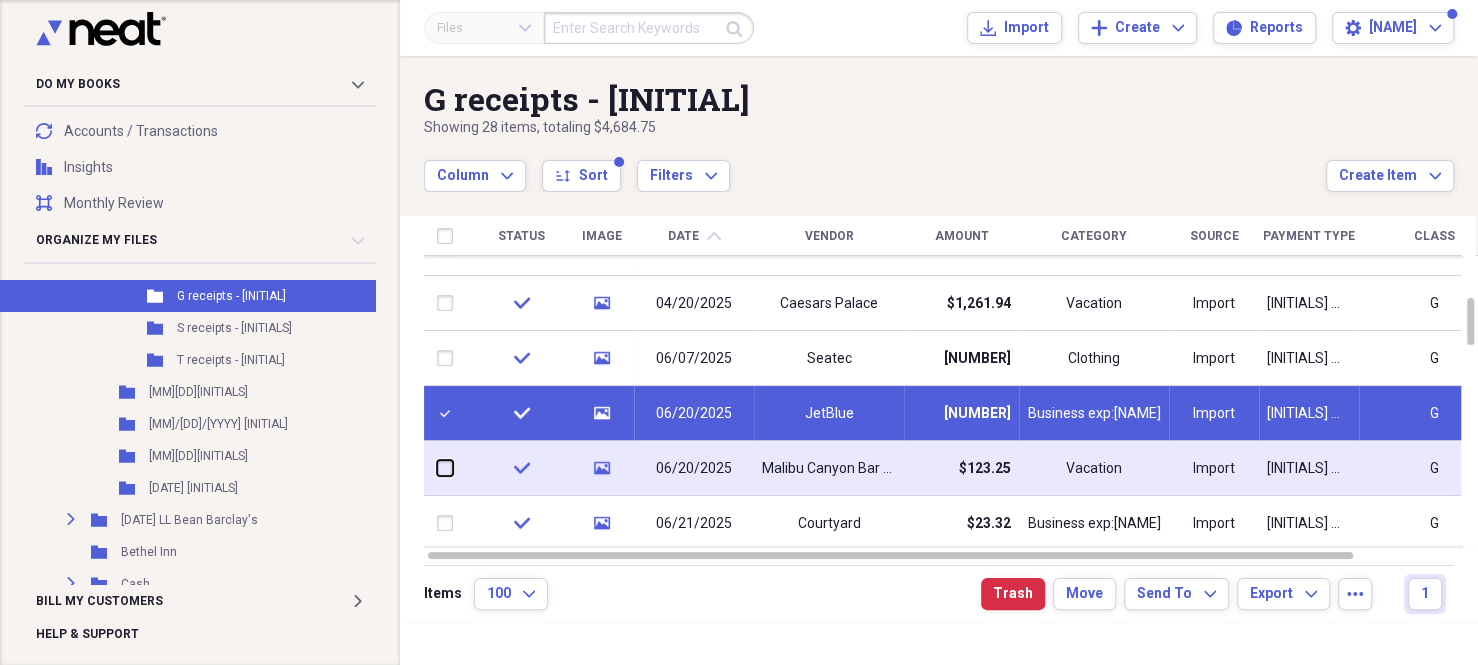 click at bounding box center [437, 468] 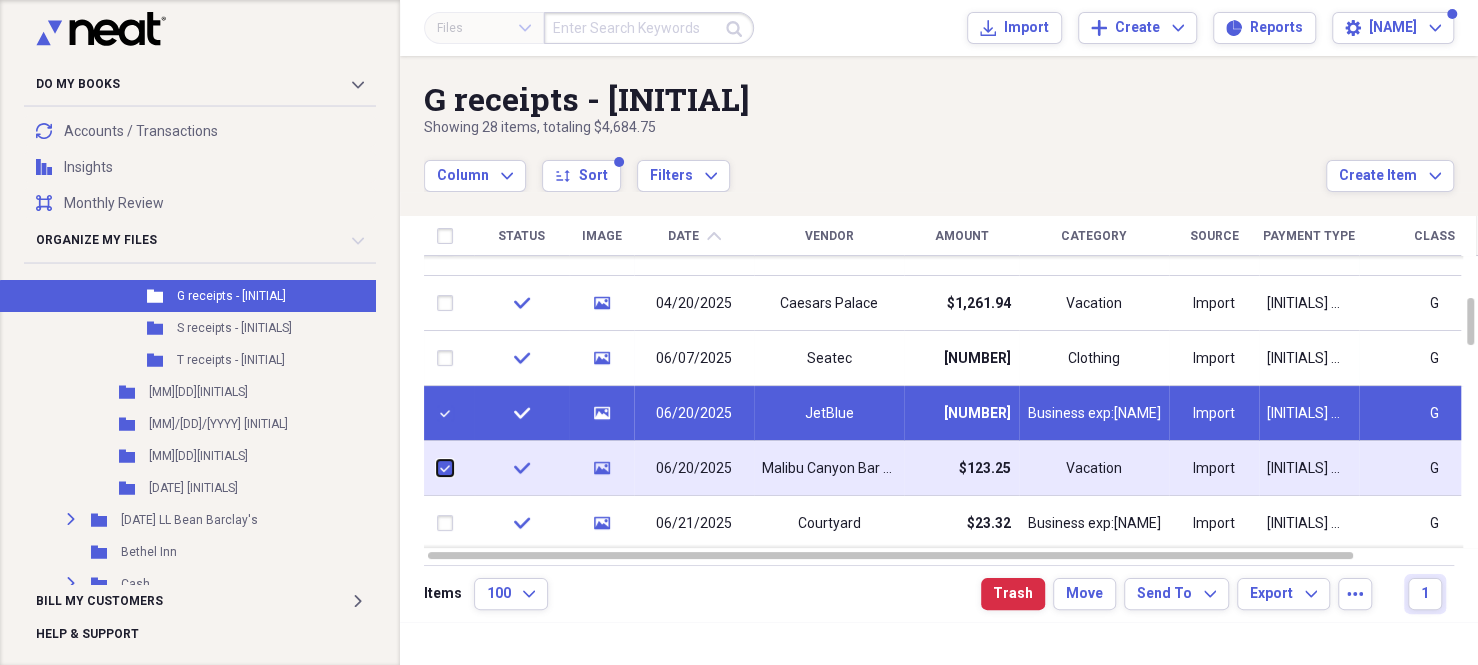 checkbox on "true" 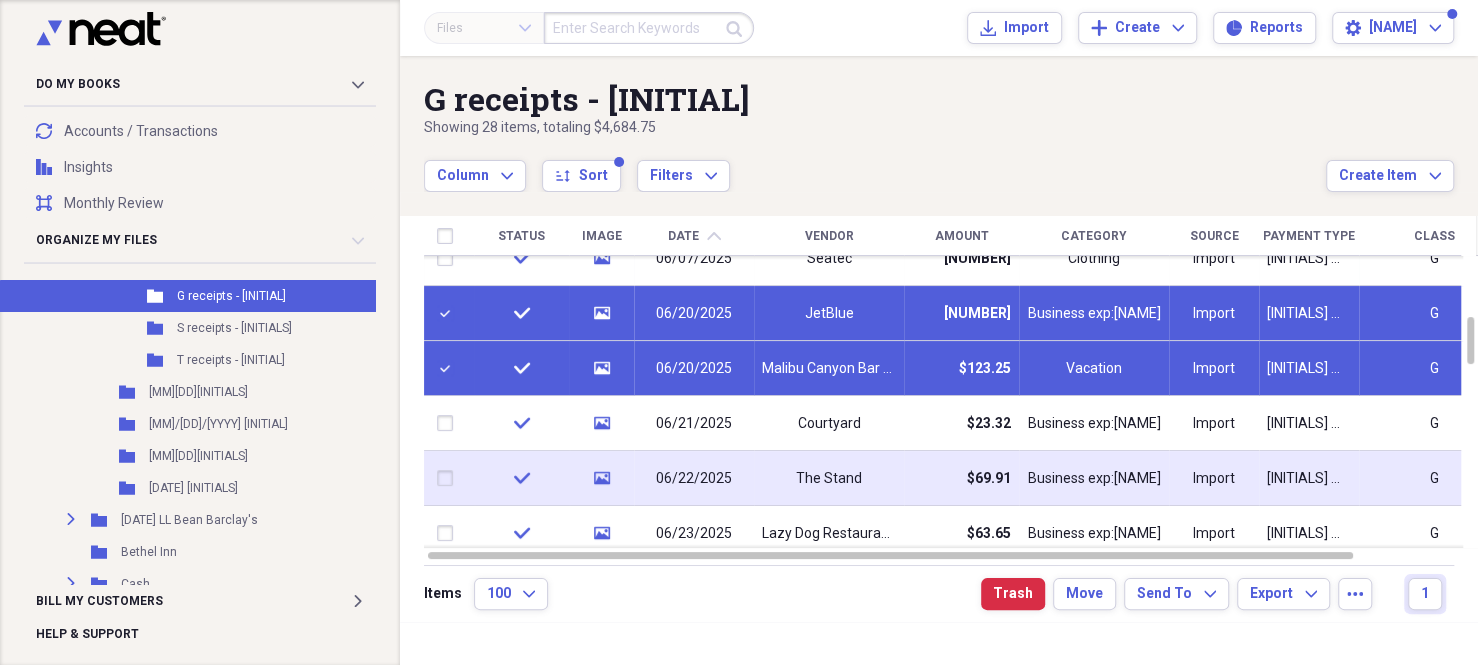 drag, startPoint x: 443, startPoint y: 476, endPoint x: 425, endPoint y: 480, distance: 18.439089 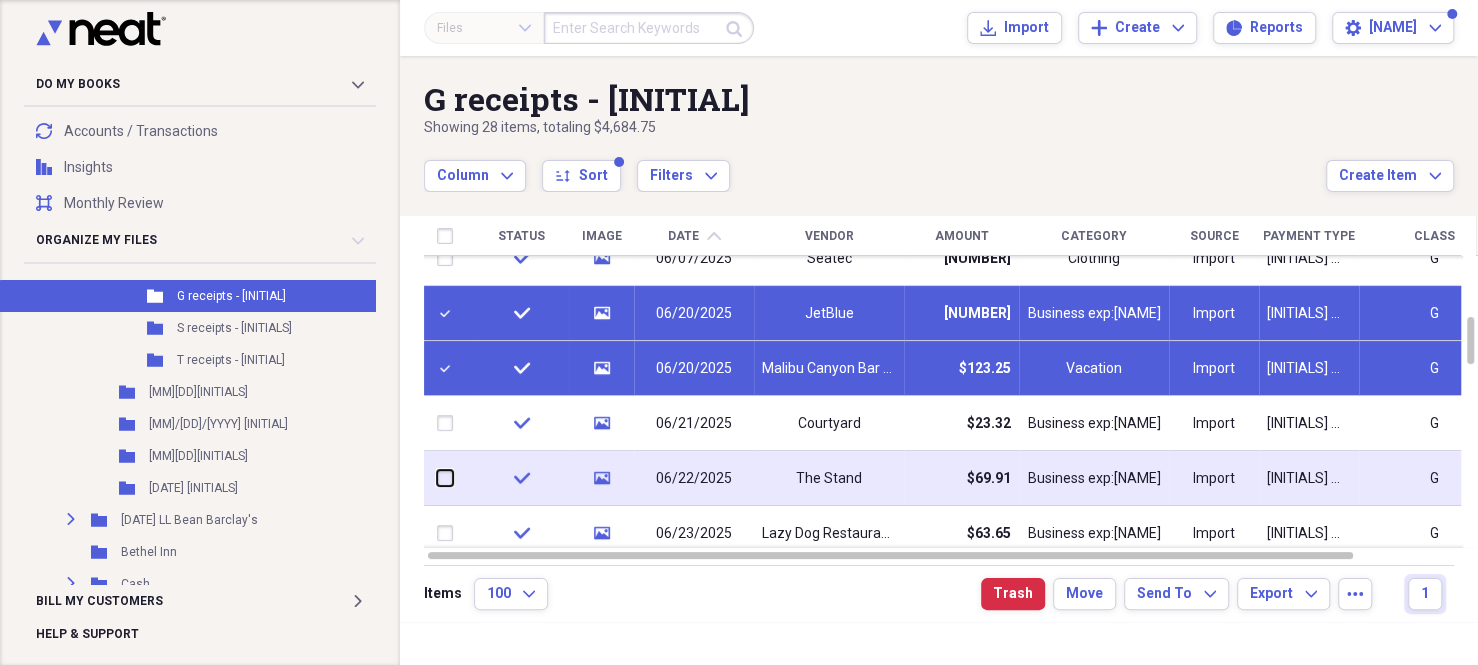 click at bounding box center (437, 478) 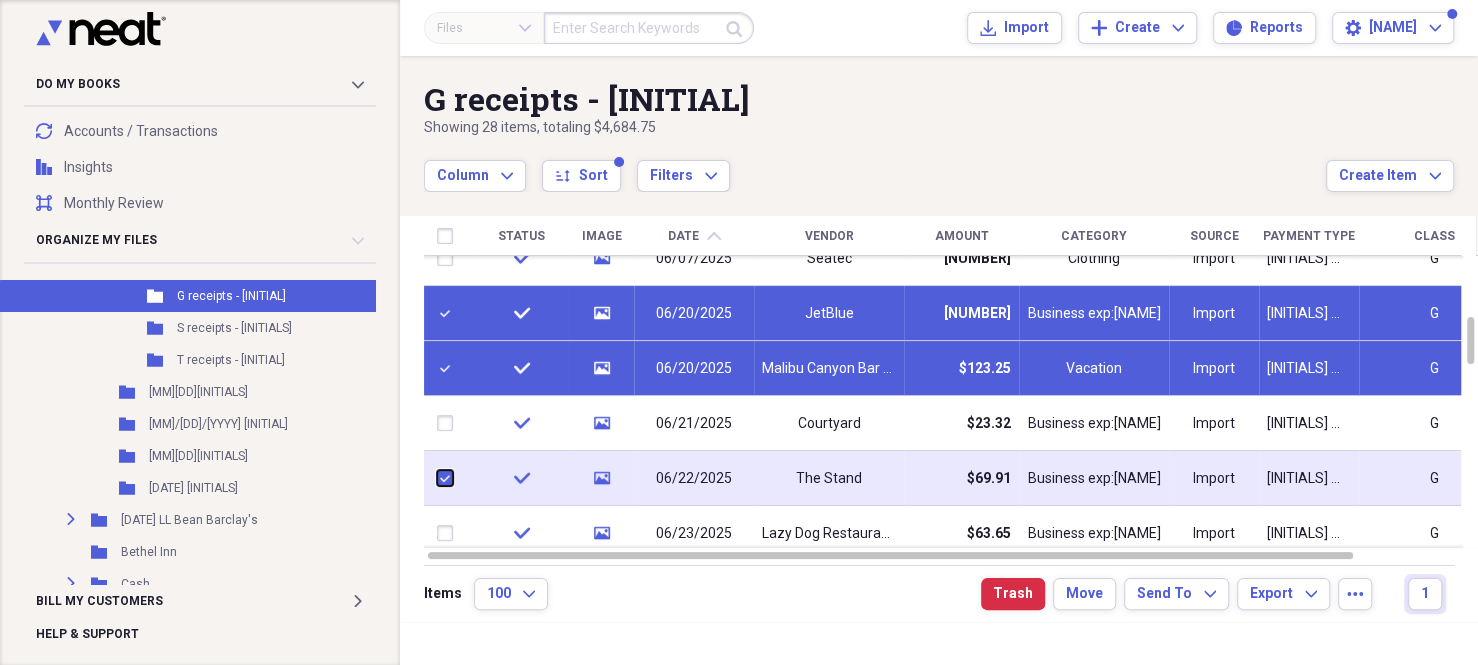 checkbox on "true" 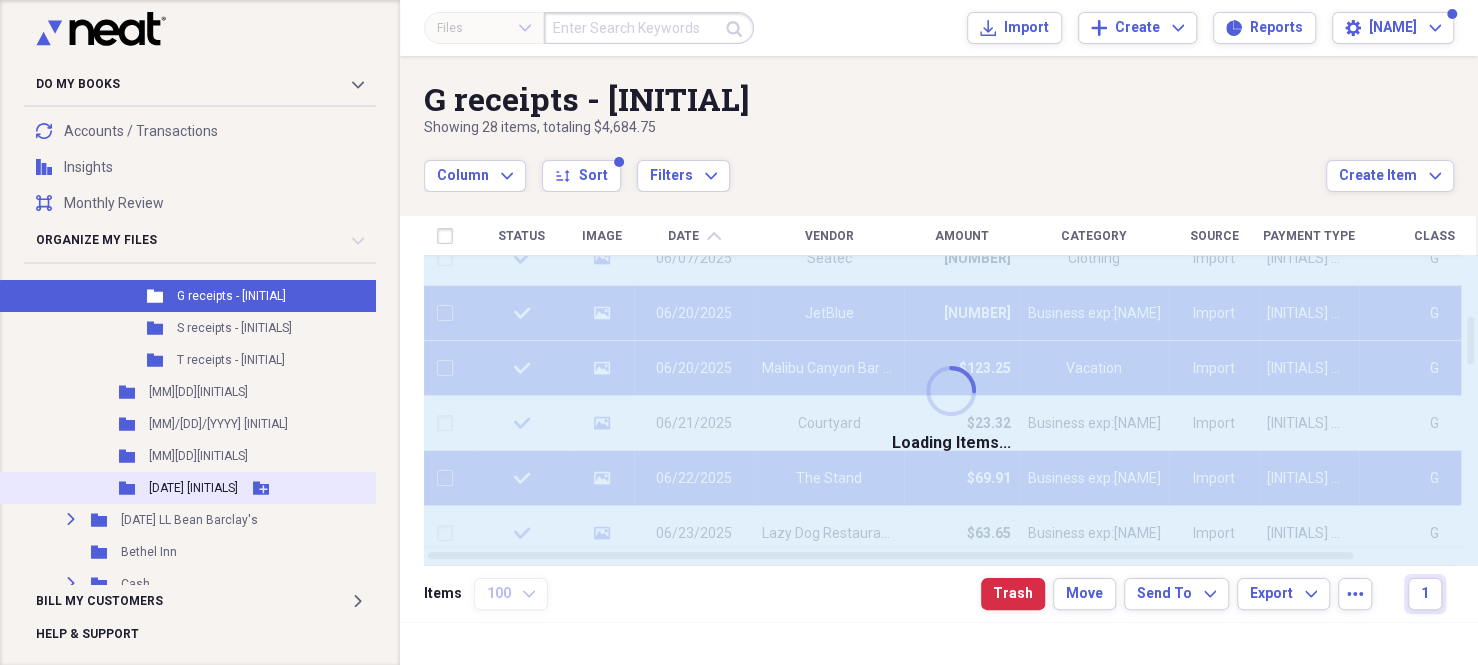 checkbox on "false" 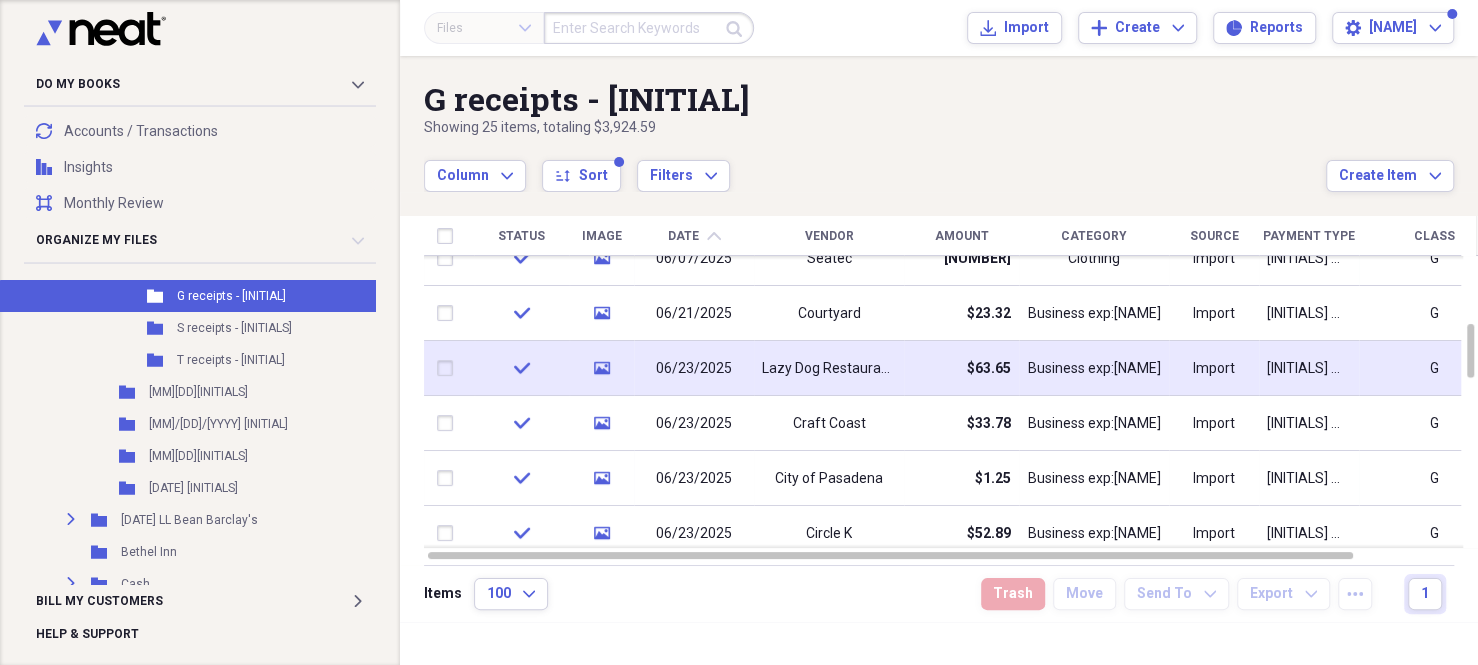 click at bounding box center [449, 368] 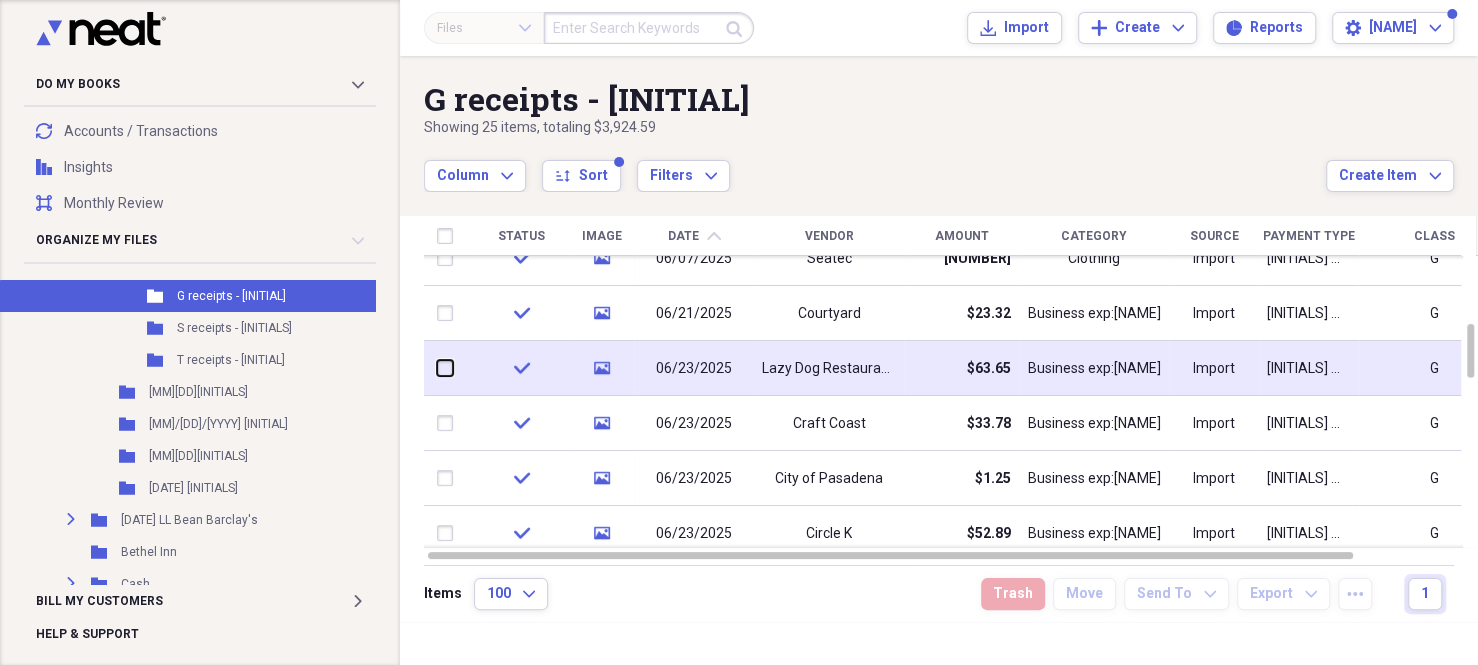 click at bounding box center (437, 368) 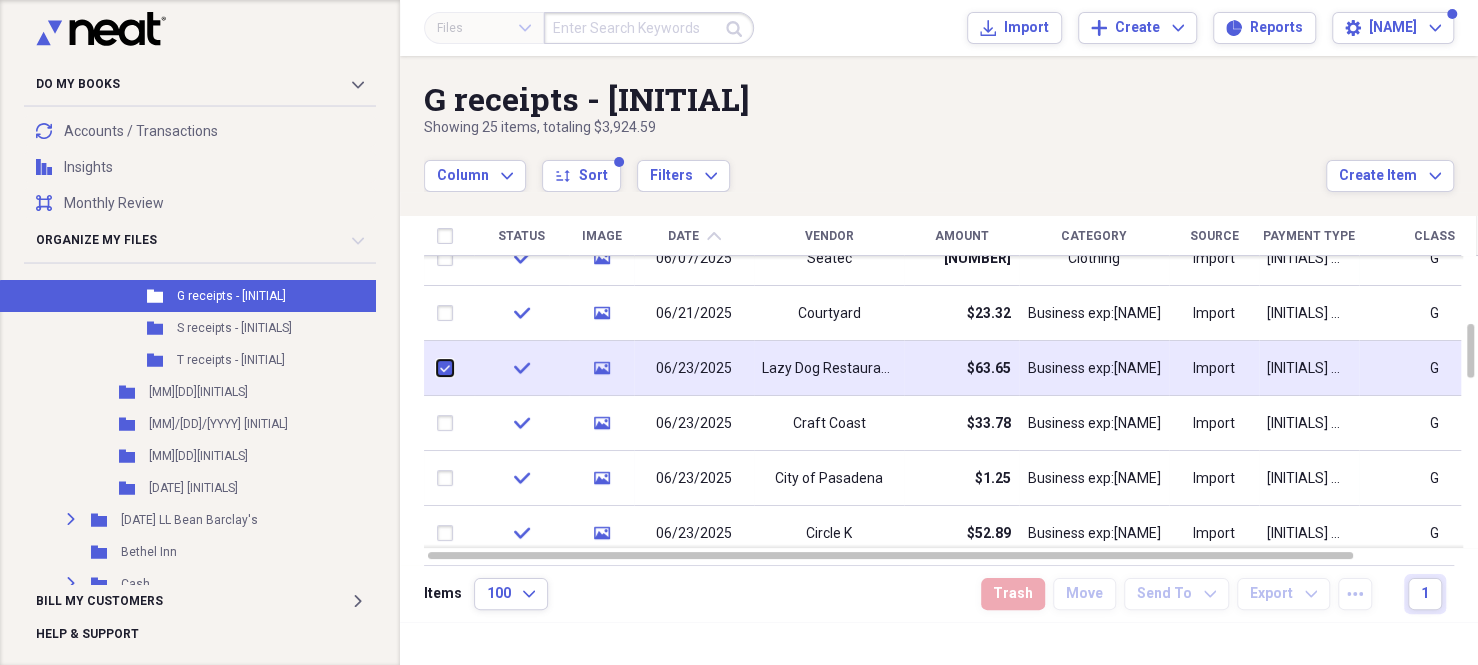 checkbox on "true" 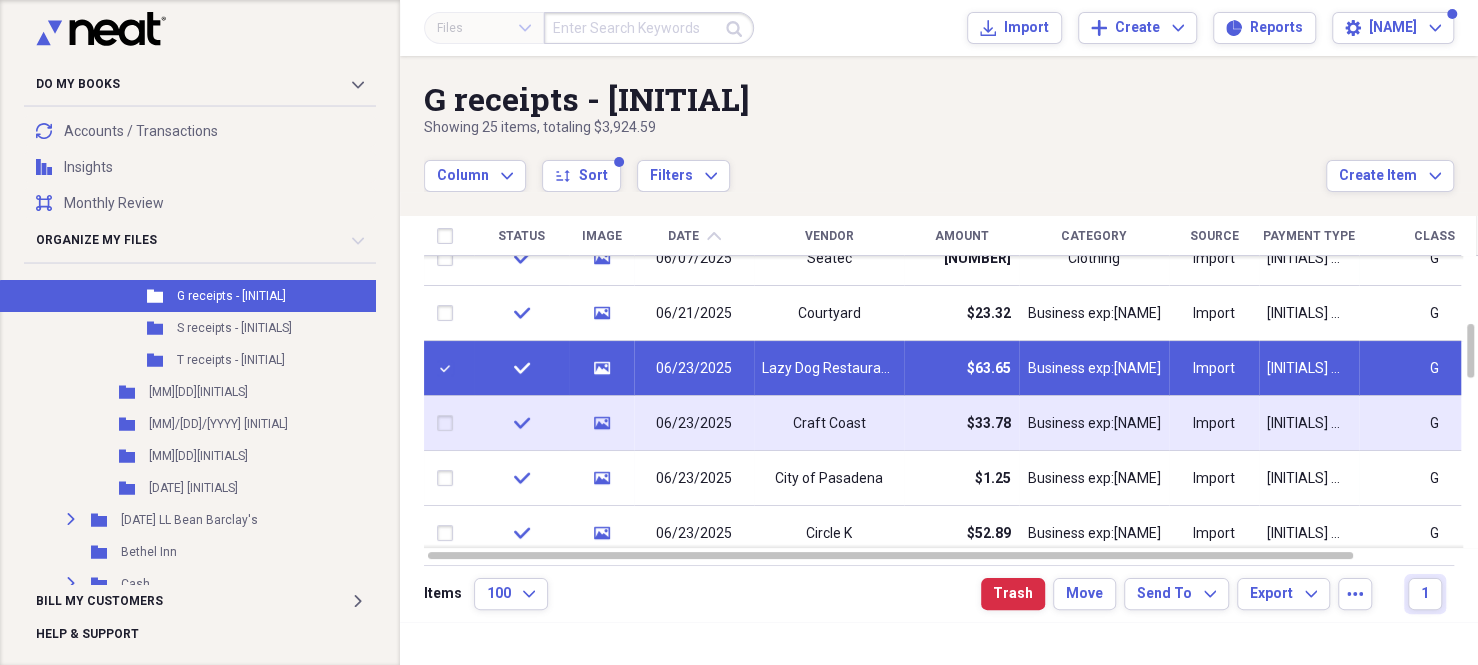 drag, startPoint x: 443, startPoint y: 423, endPoint x: 425, endPoint y: 428, distance: 18.681541 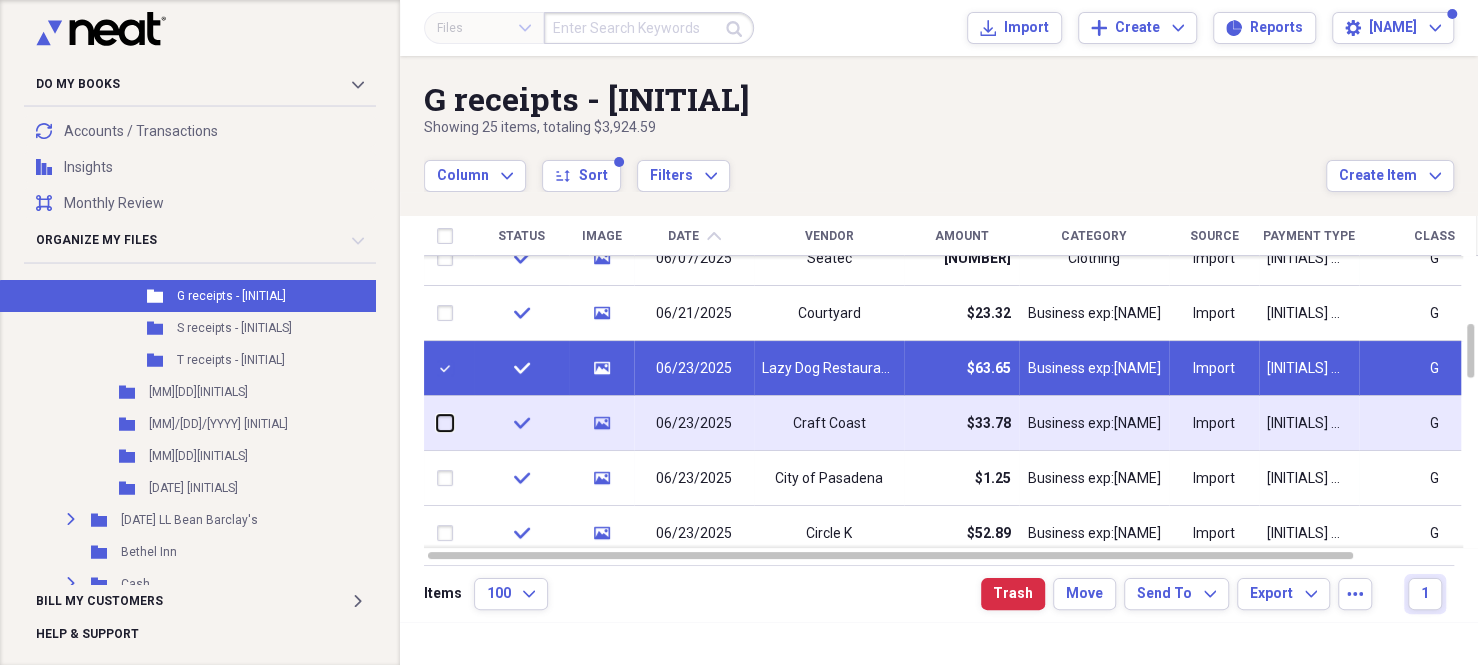 click at bounding box center (437, 423) 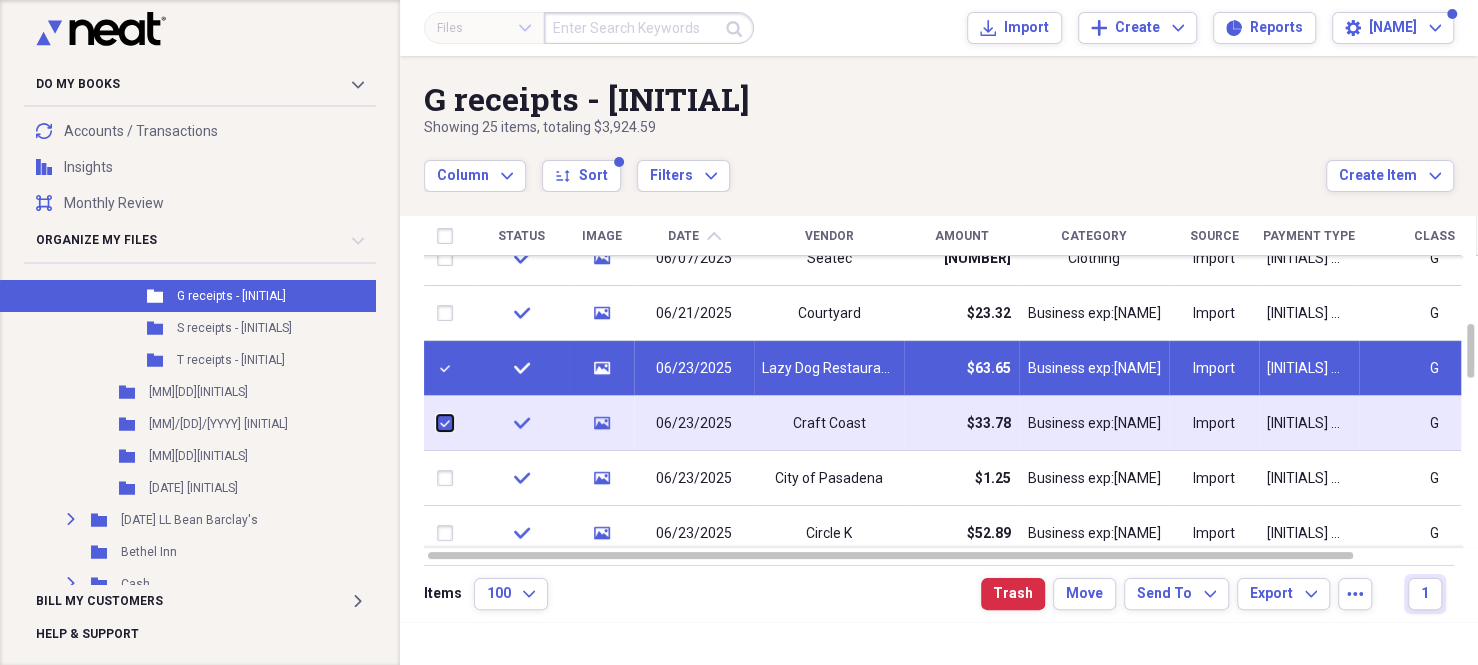 checkbox on "true" 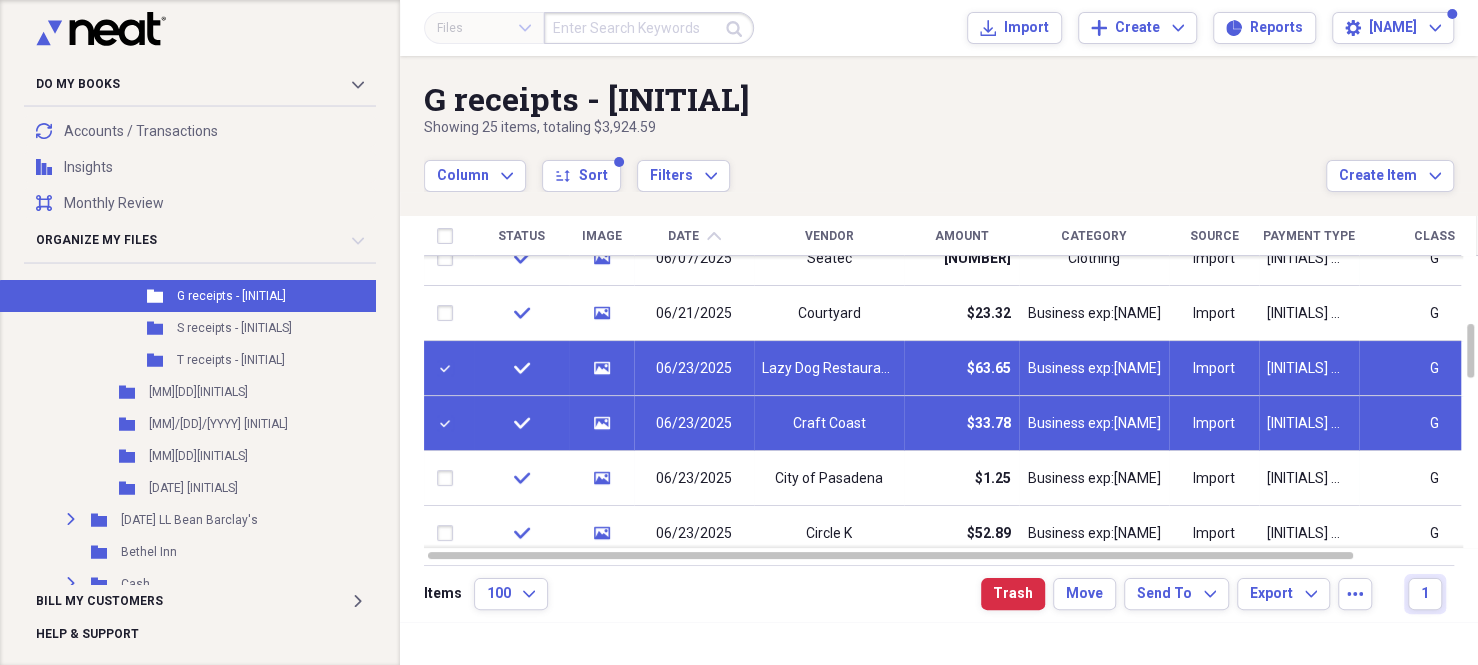drag, startPoint x: 435, startPoint y: 472, endPoint x: 401, endPoint y: 485, distance: 36.40055 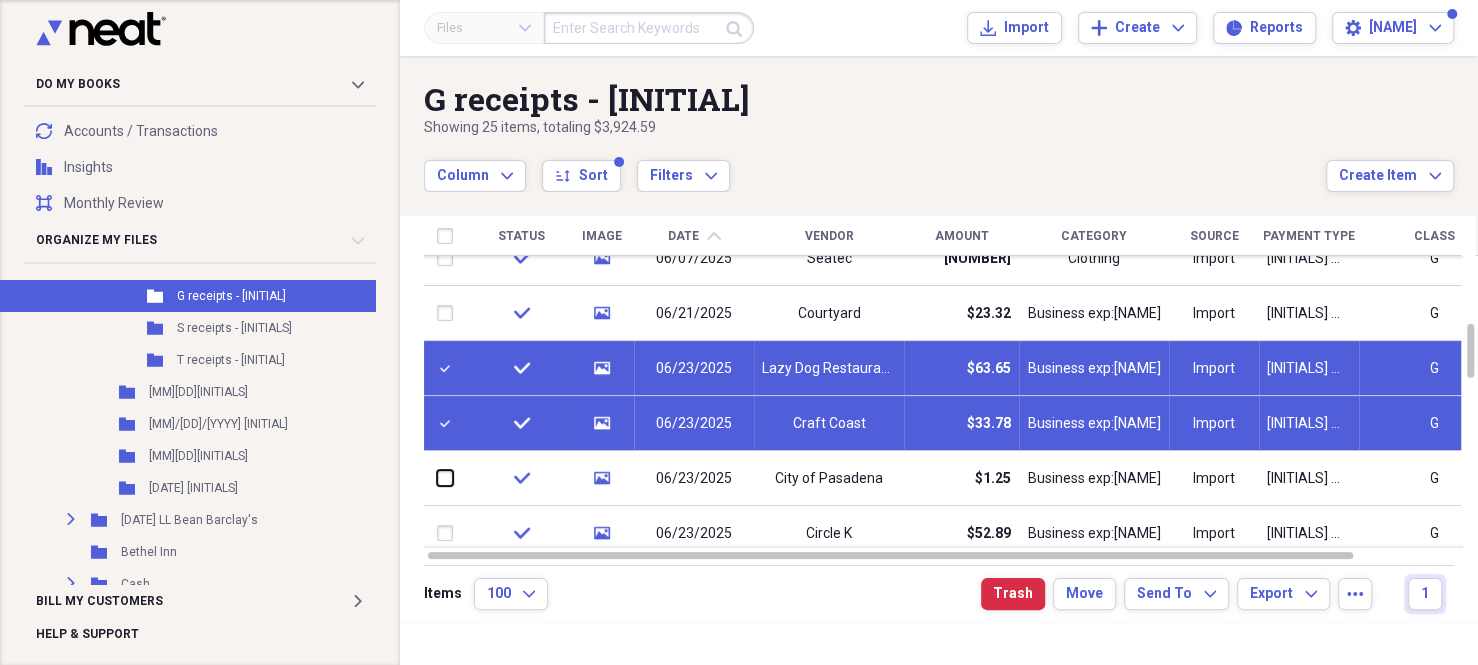 click at bounding box center [437, 478] 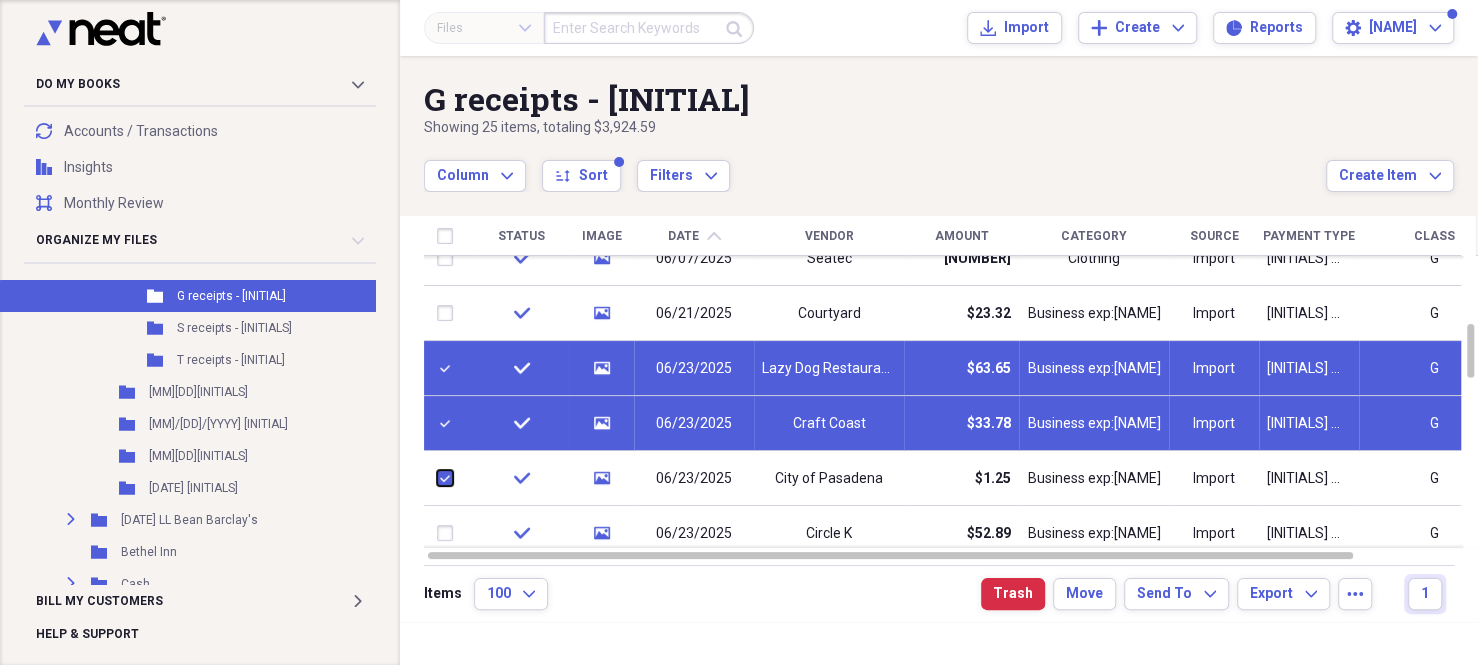 checkbox on "true" 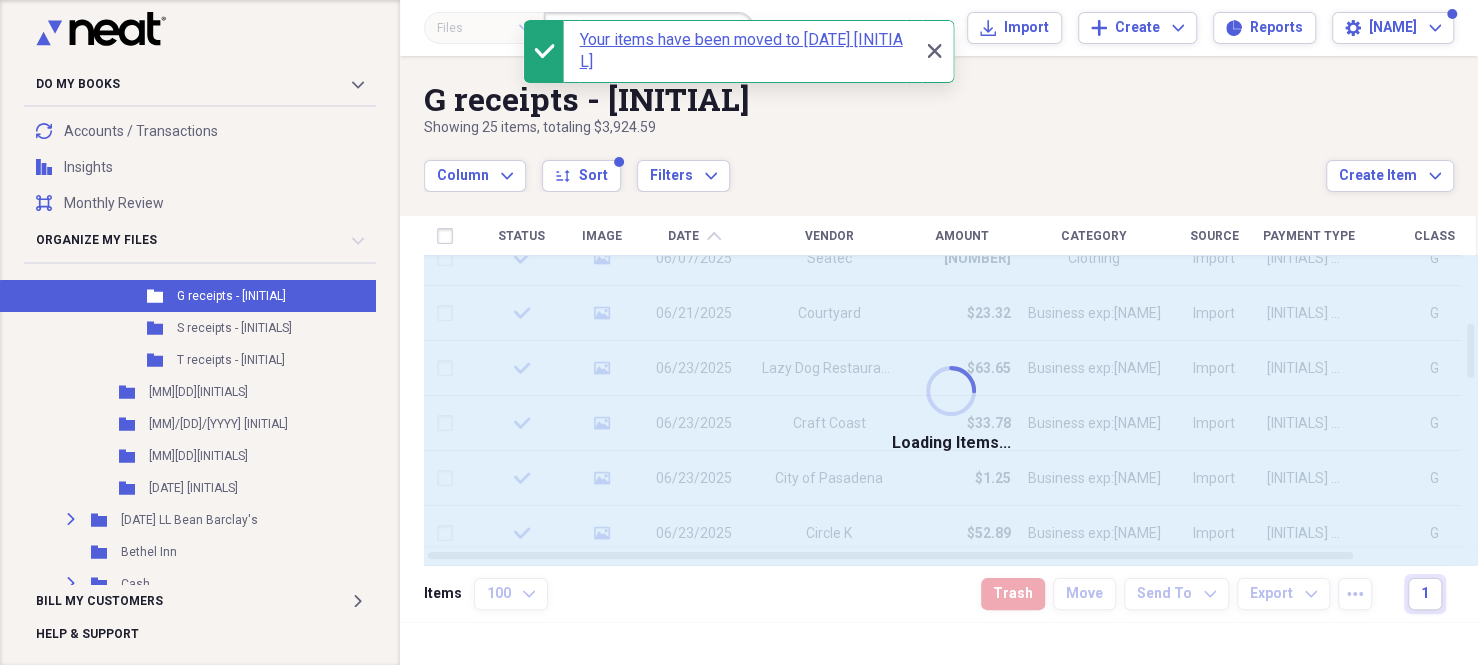 checkbox on "false" 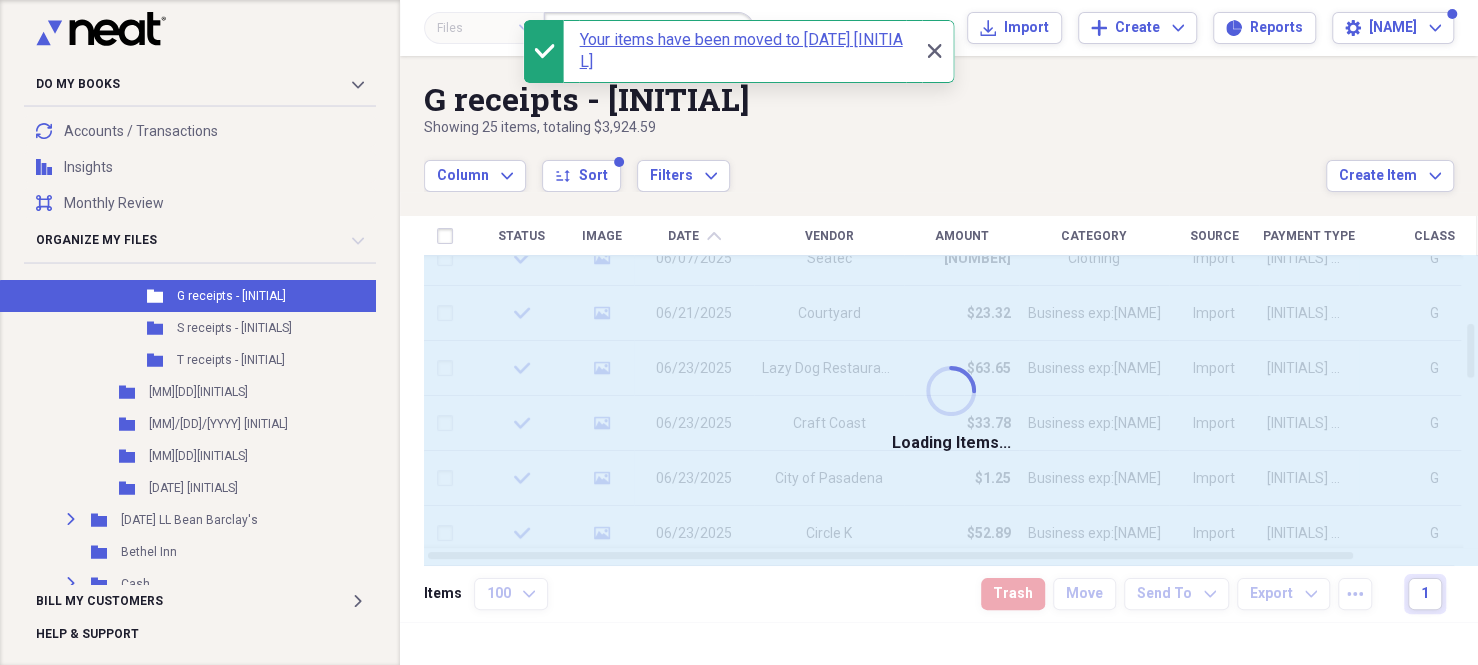 checkbox on "false" 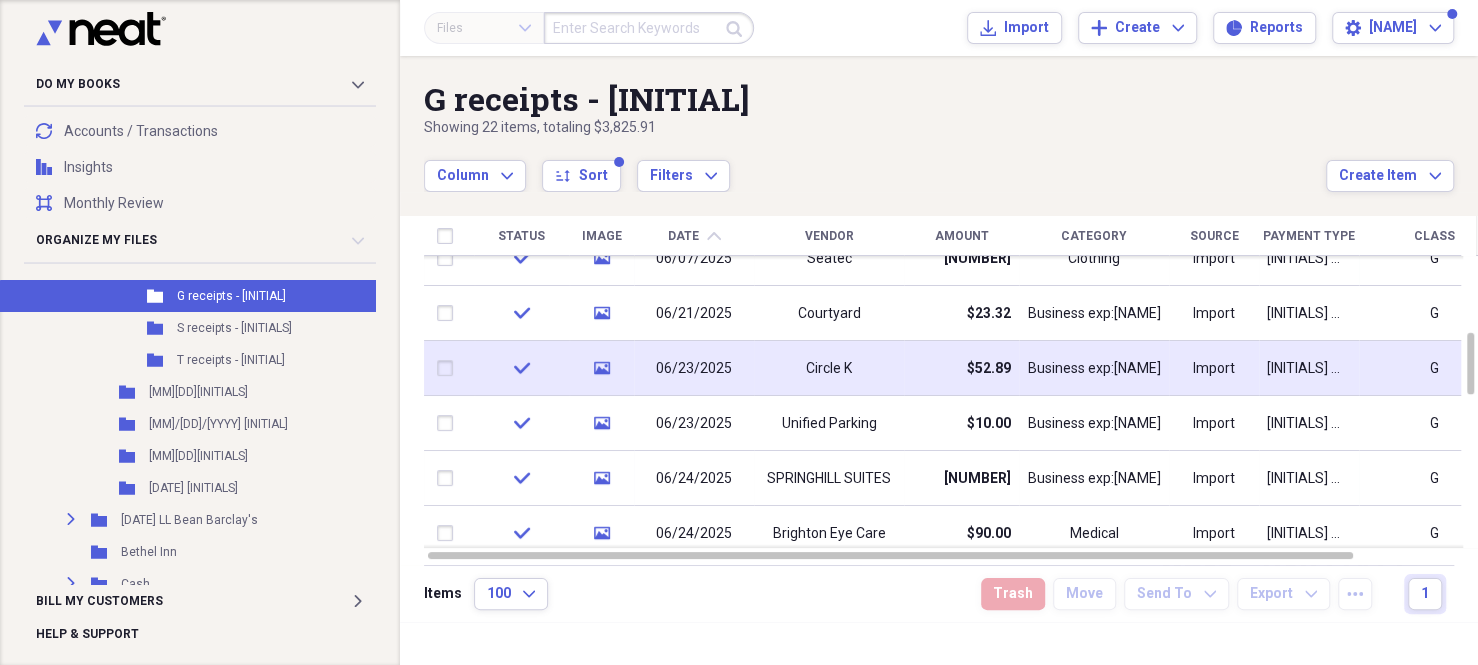 click at bounding box center (449, 368) 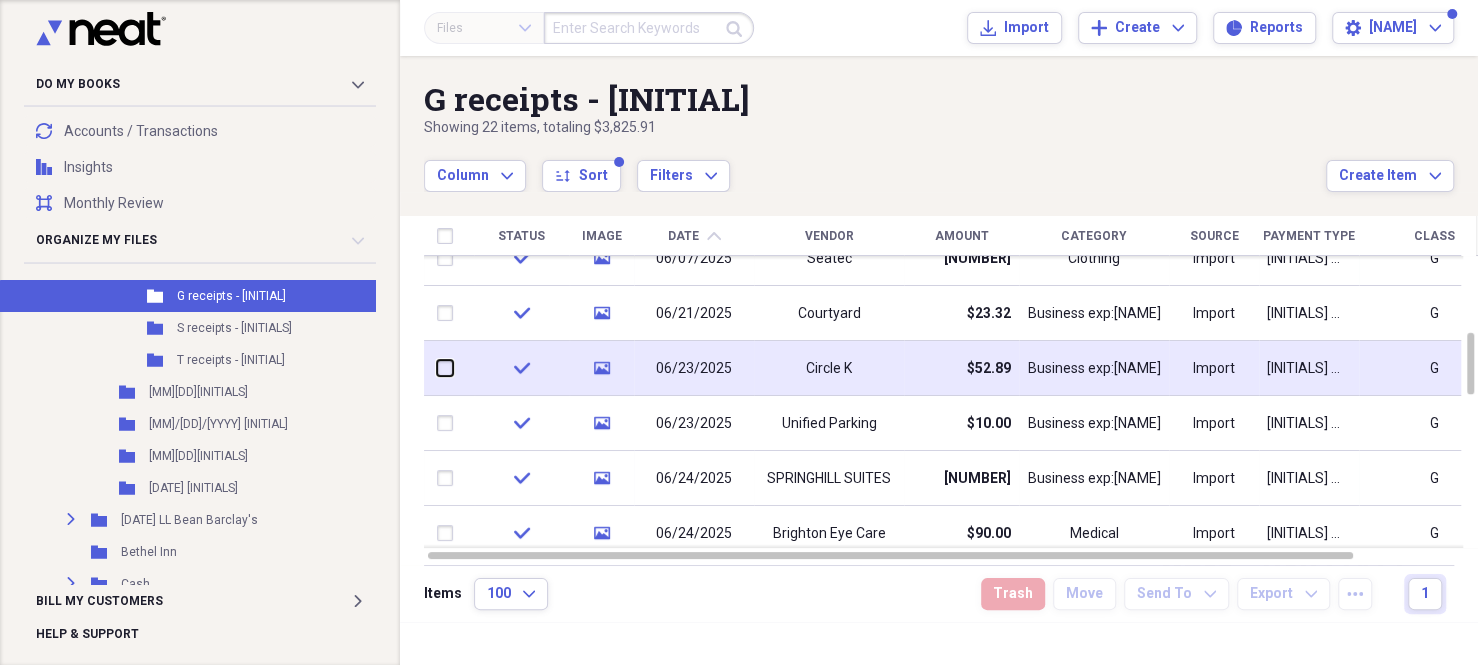 click at bounding box center (437, 368) 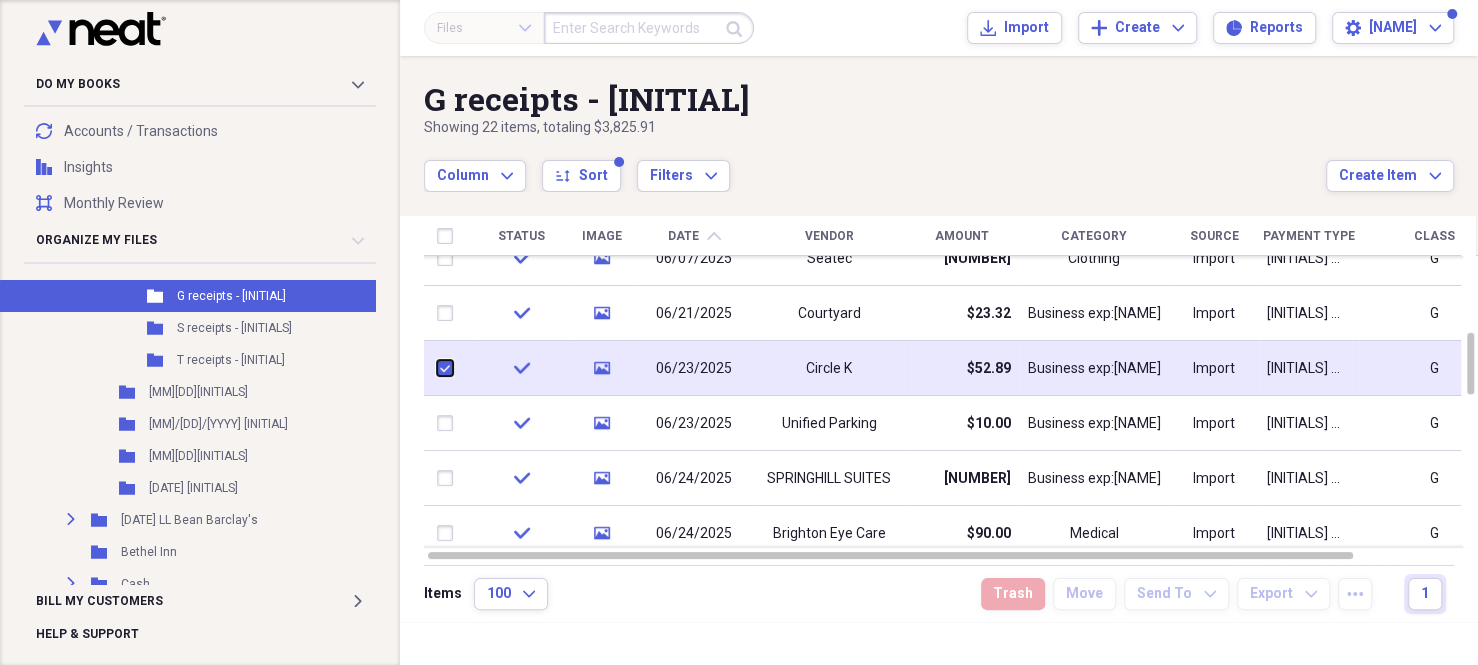 checkbox on "true" 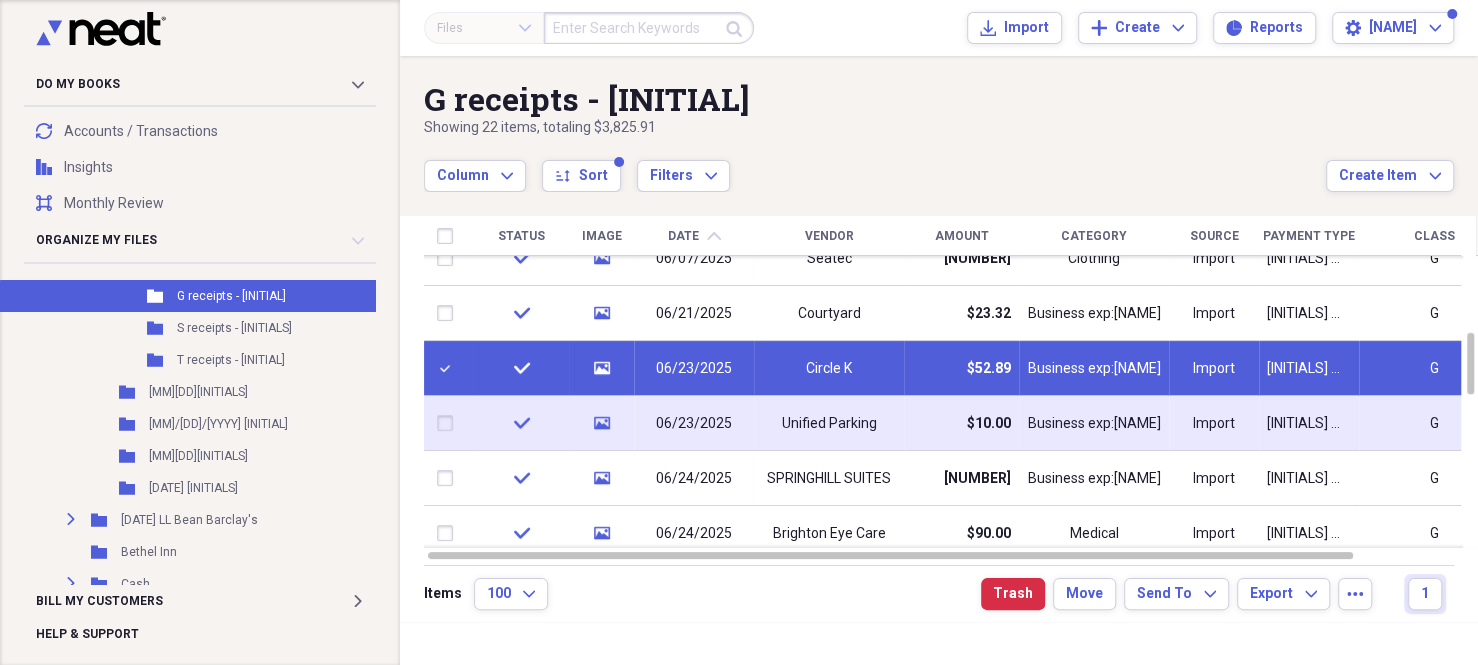 click at bounding box center (449, 423) 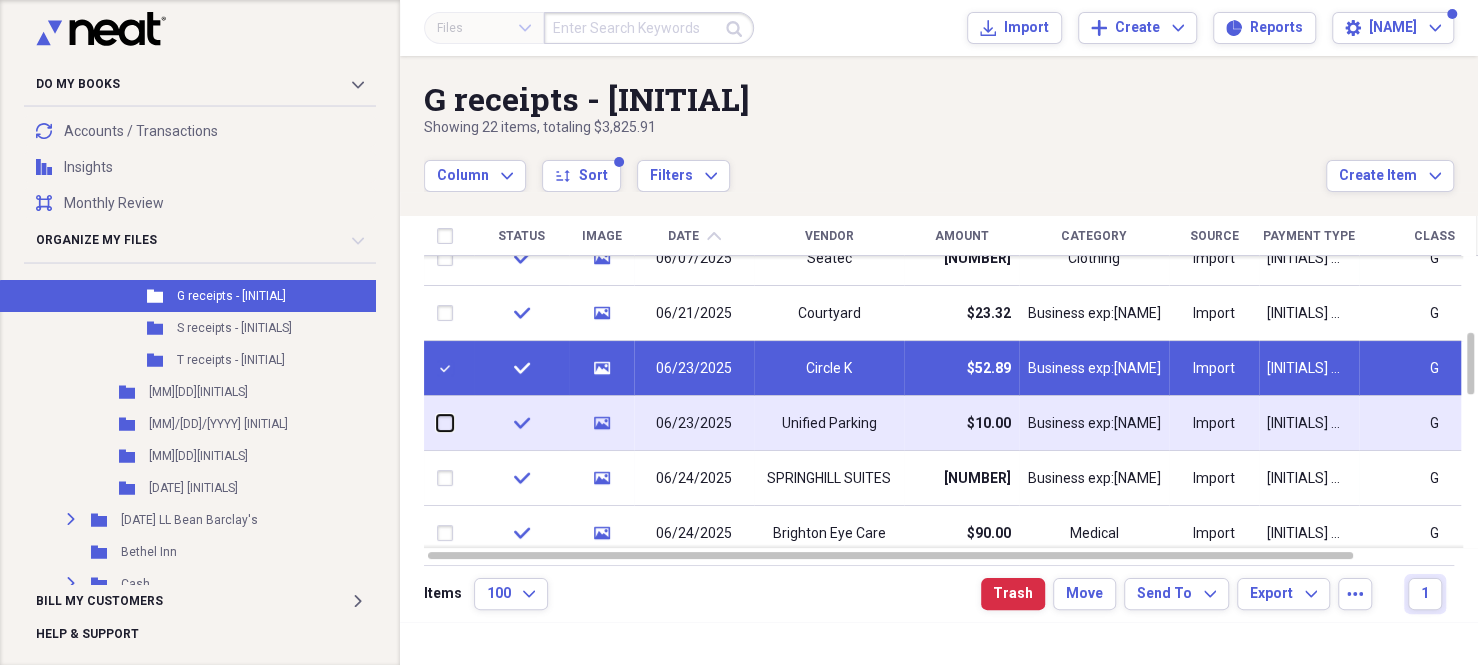click at bounding box center [437, 423] 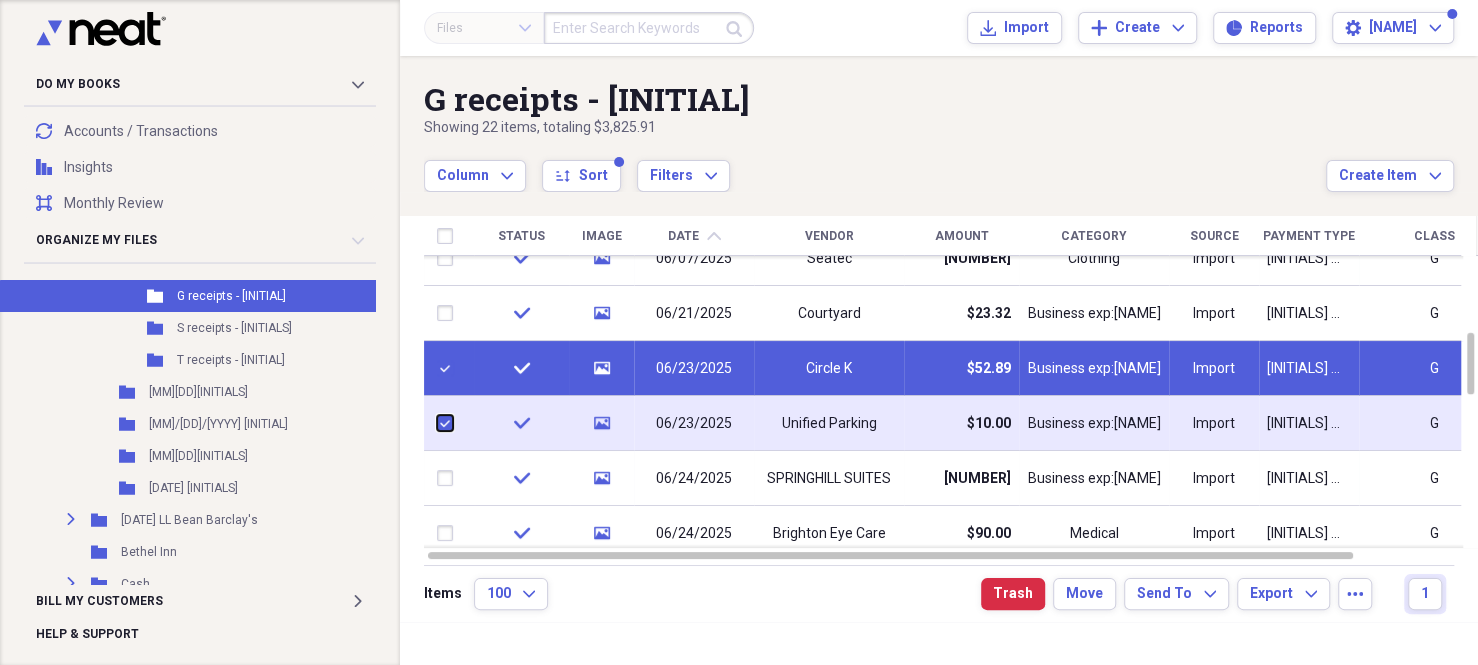checkbox on "true" 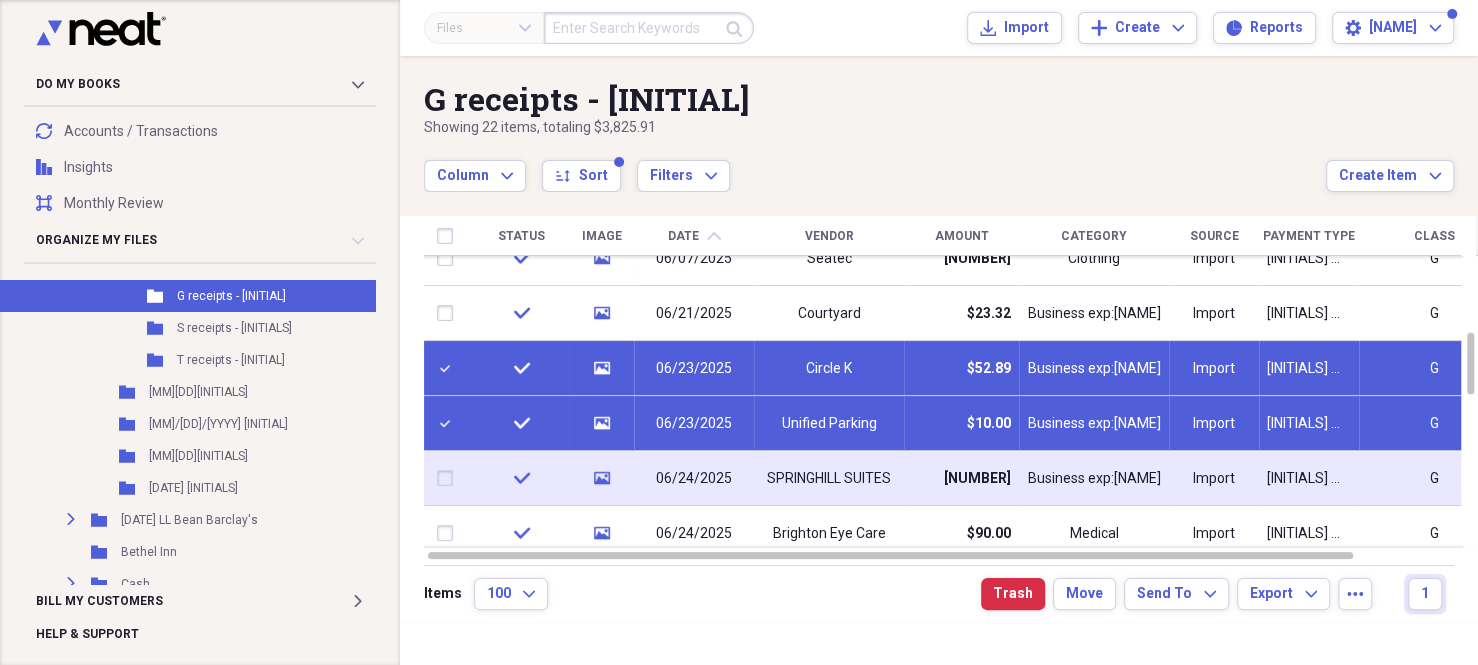 click at bounding box center (449, 478) 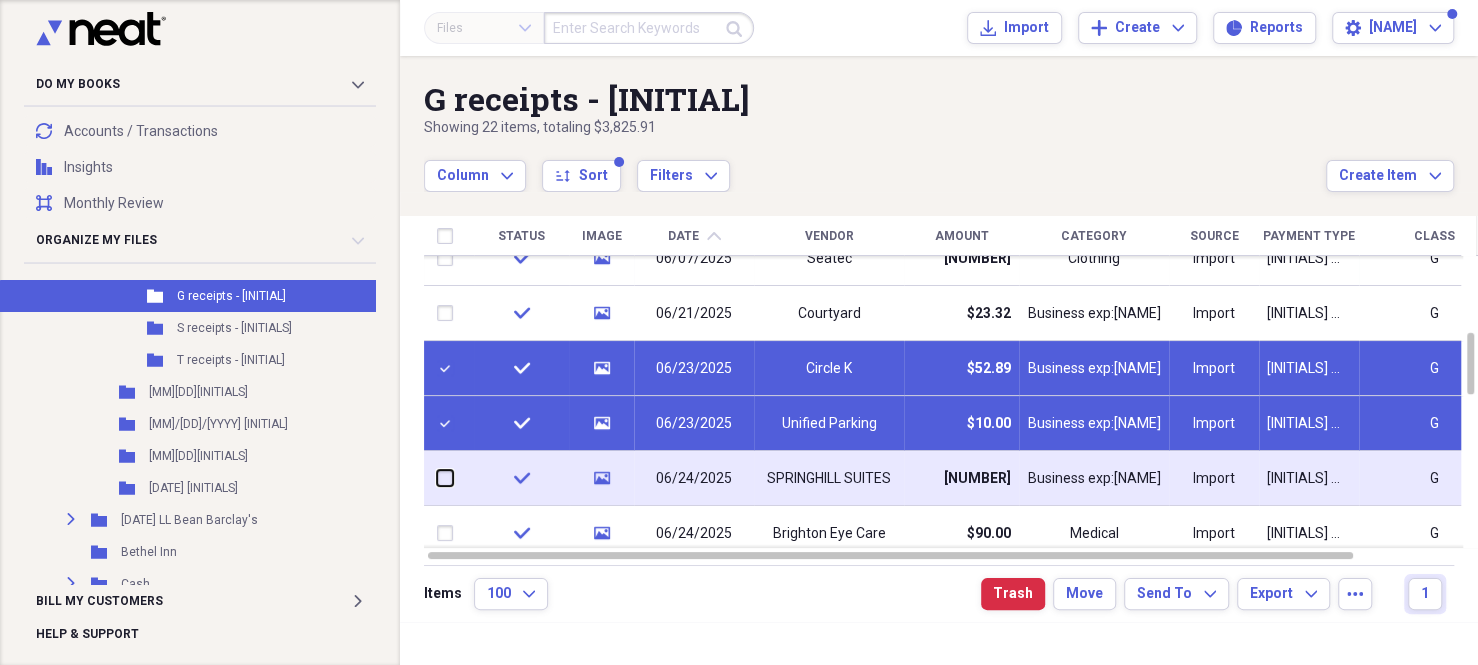 click at bounding box center [437, 478] 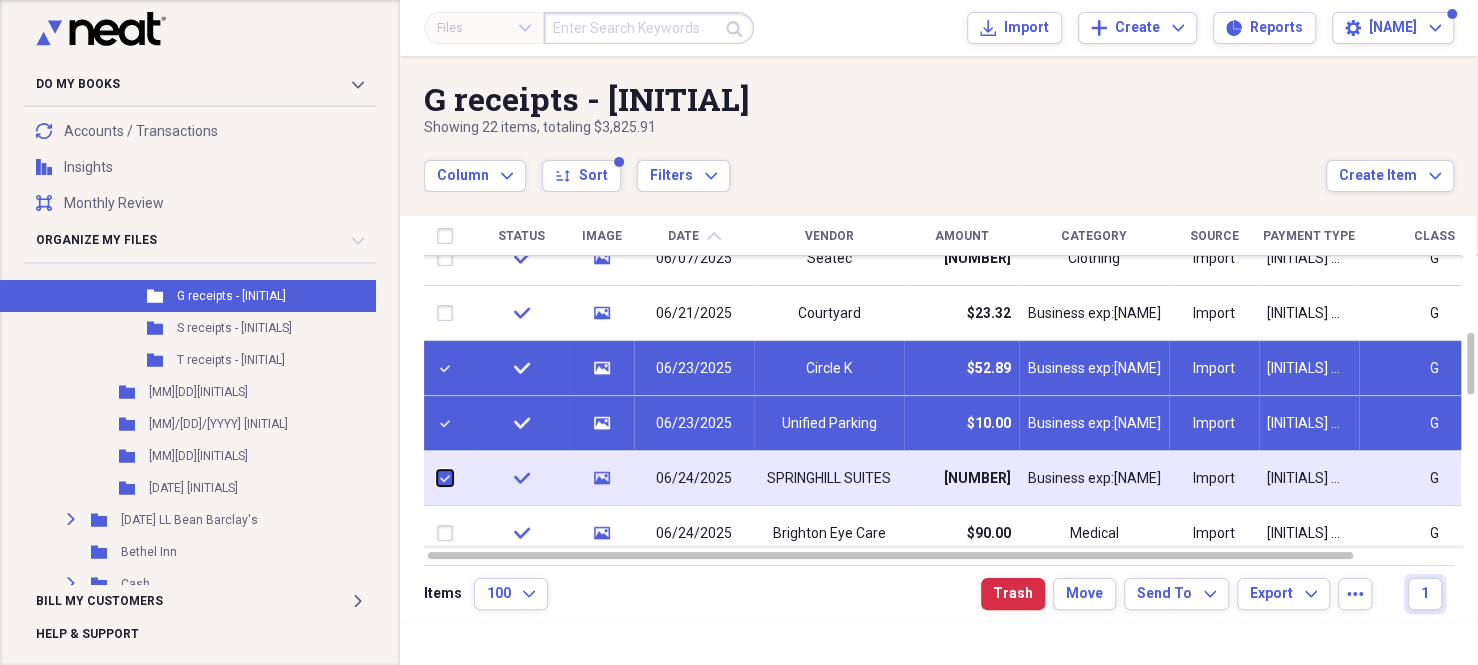 checkbox on "true" 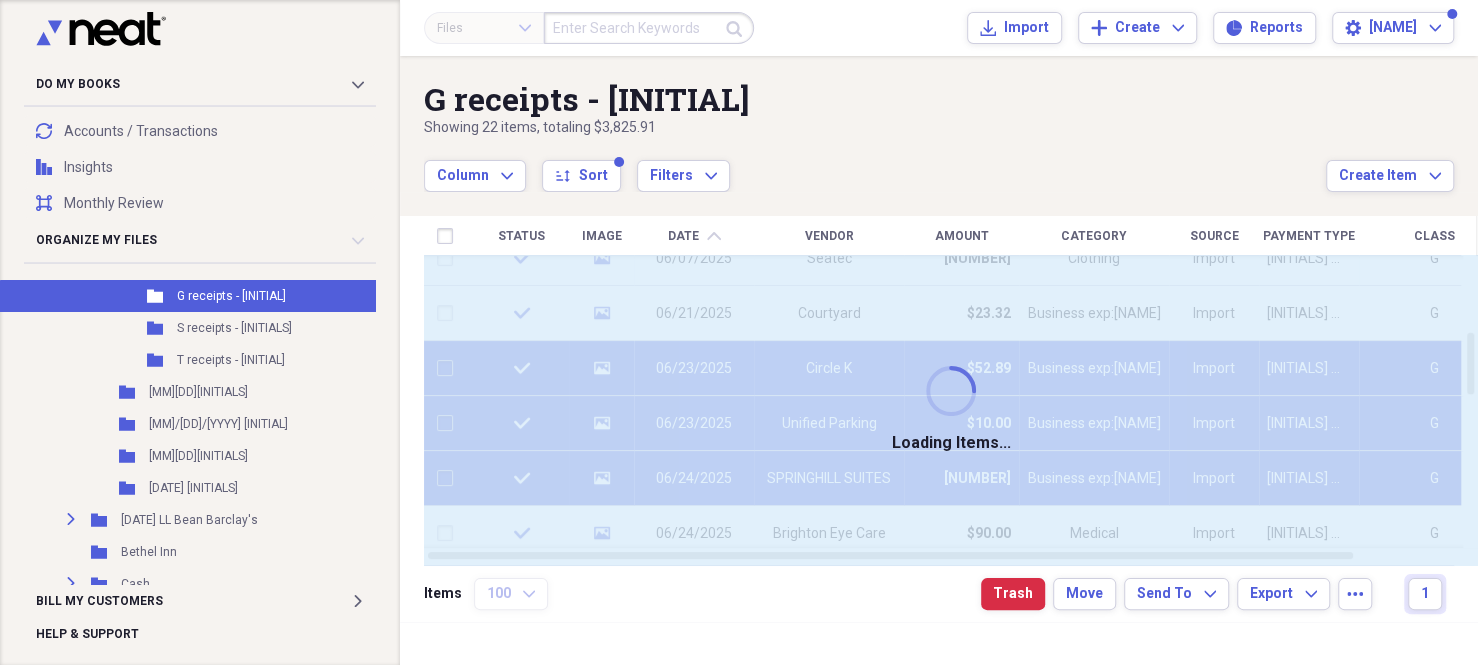 checkbox on "false" 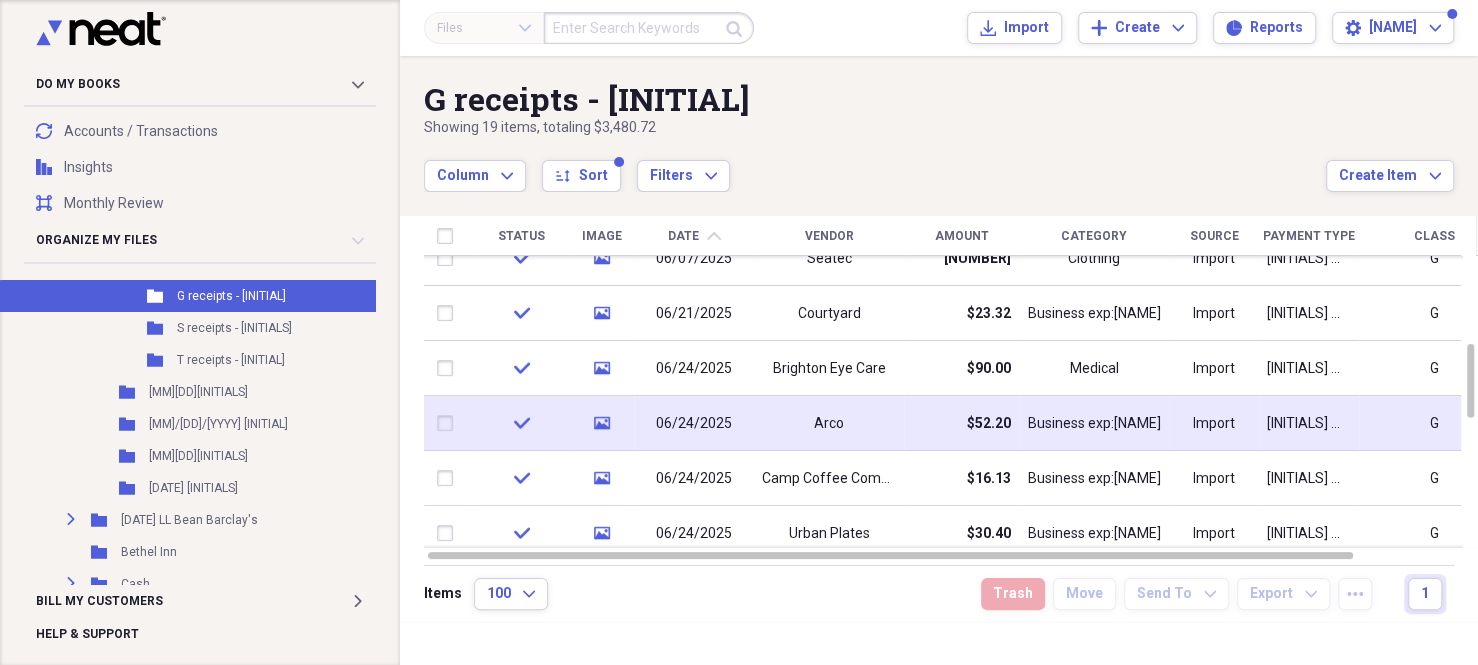 click at bounding box center (449, 423) 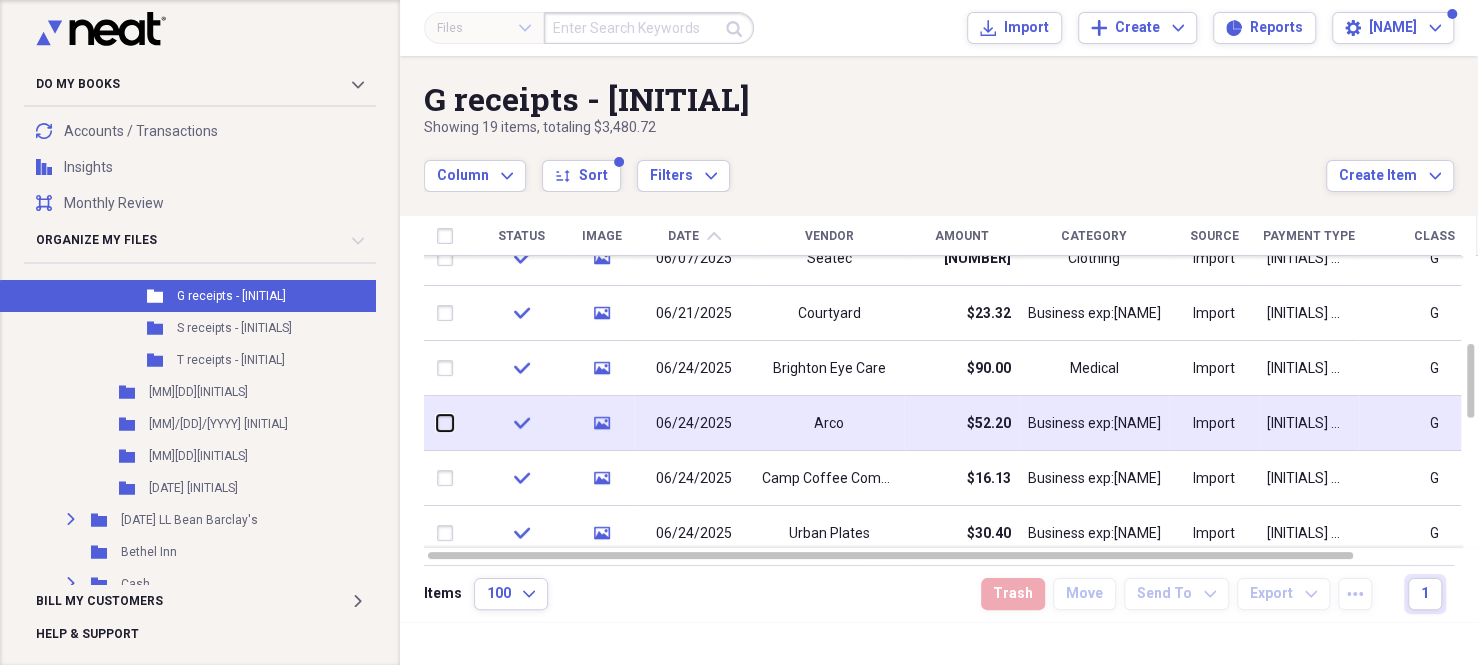 click at bounding box center (437, 423) 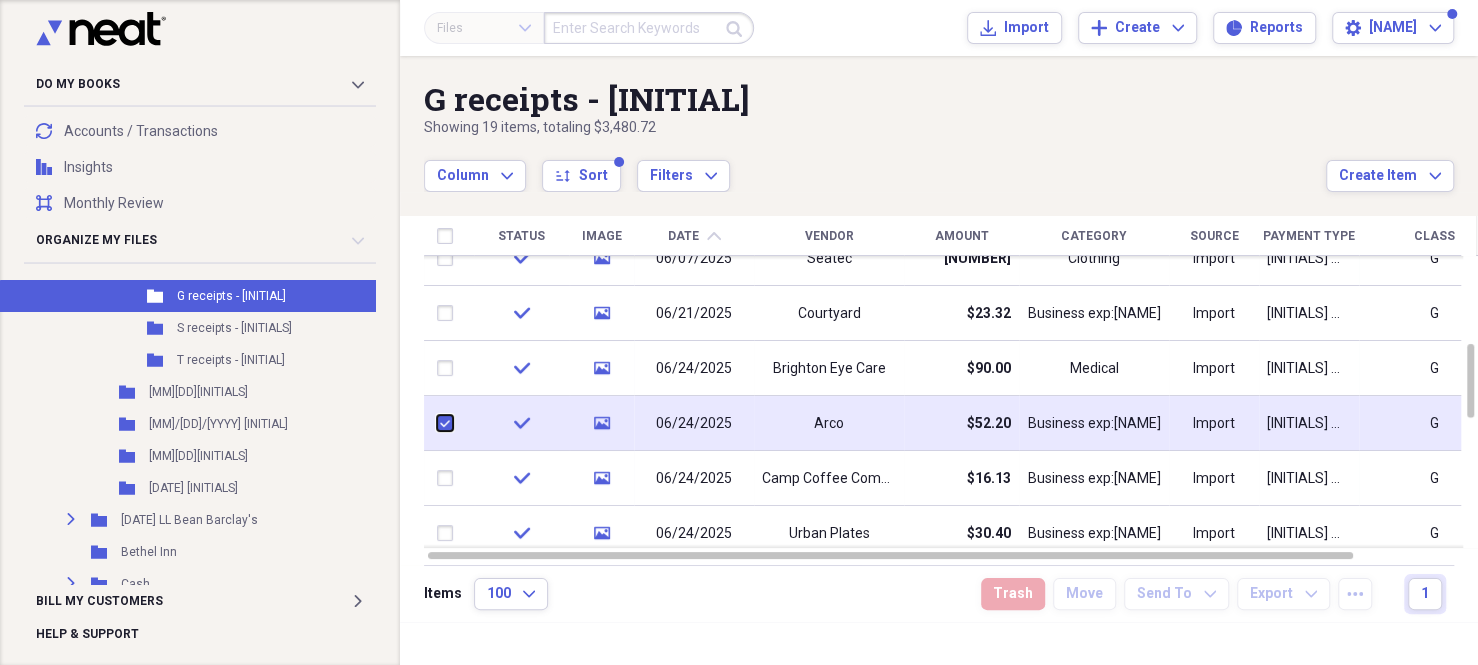 checkbox on "true" 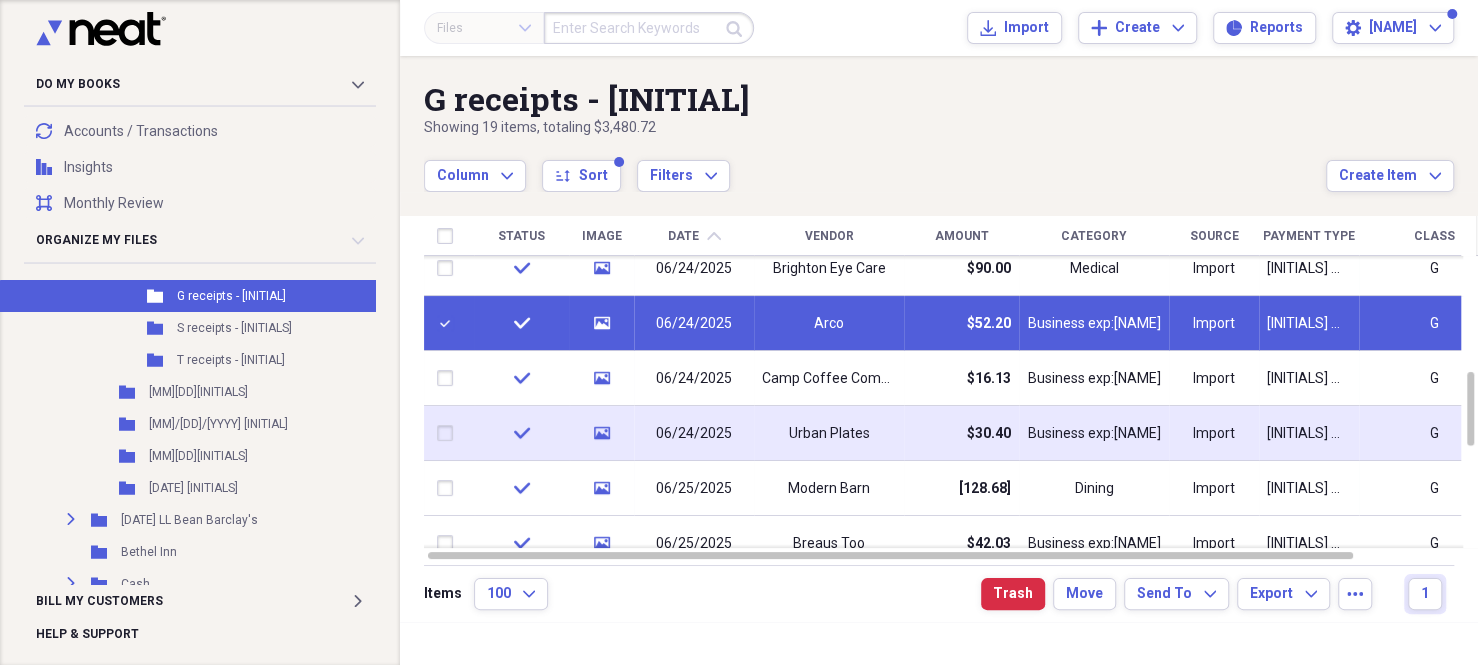 click at bounding box center [449, 433] 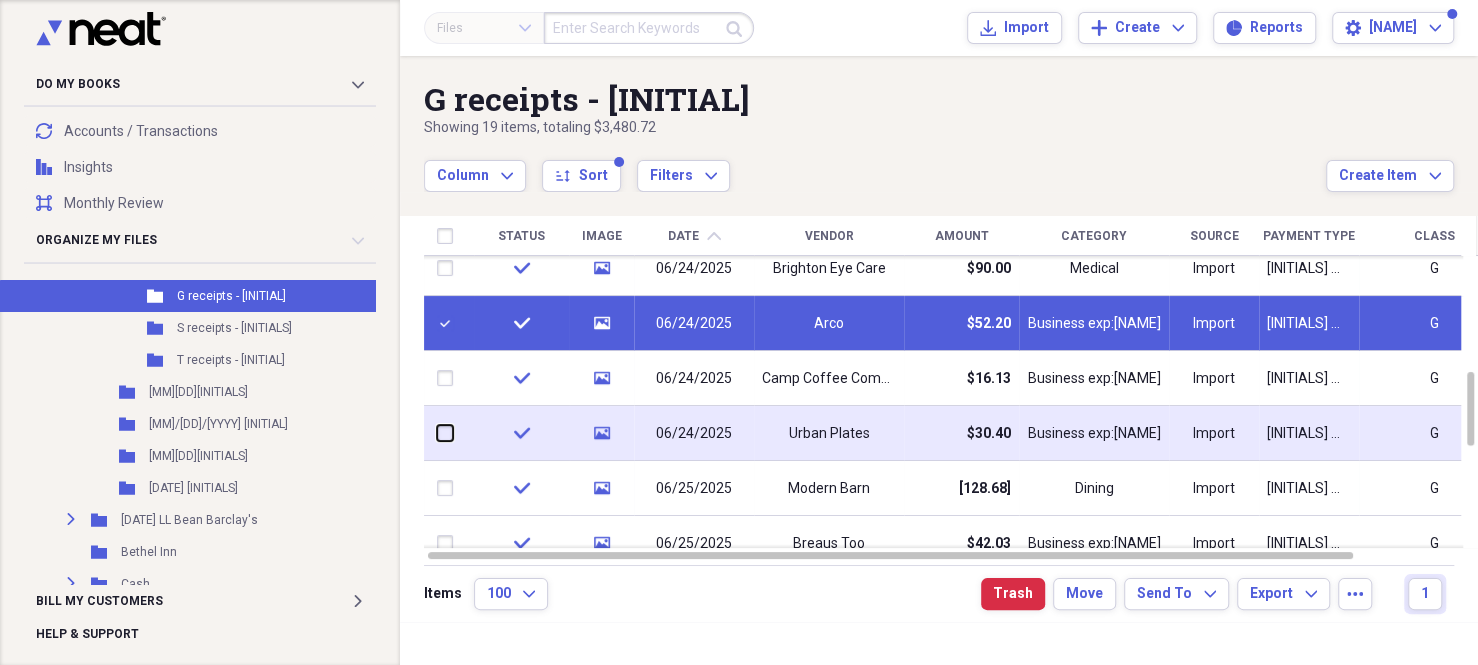 click at bounding box center (437, 433) 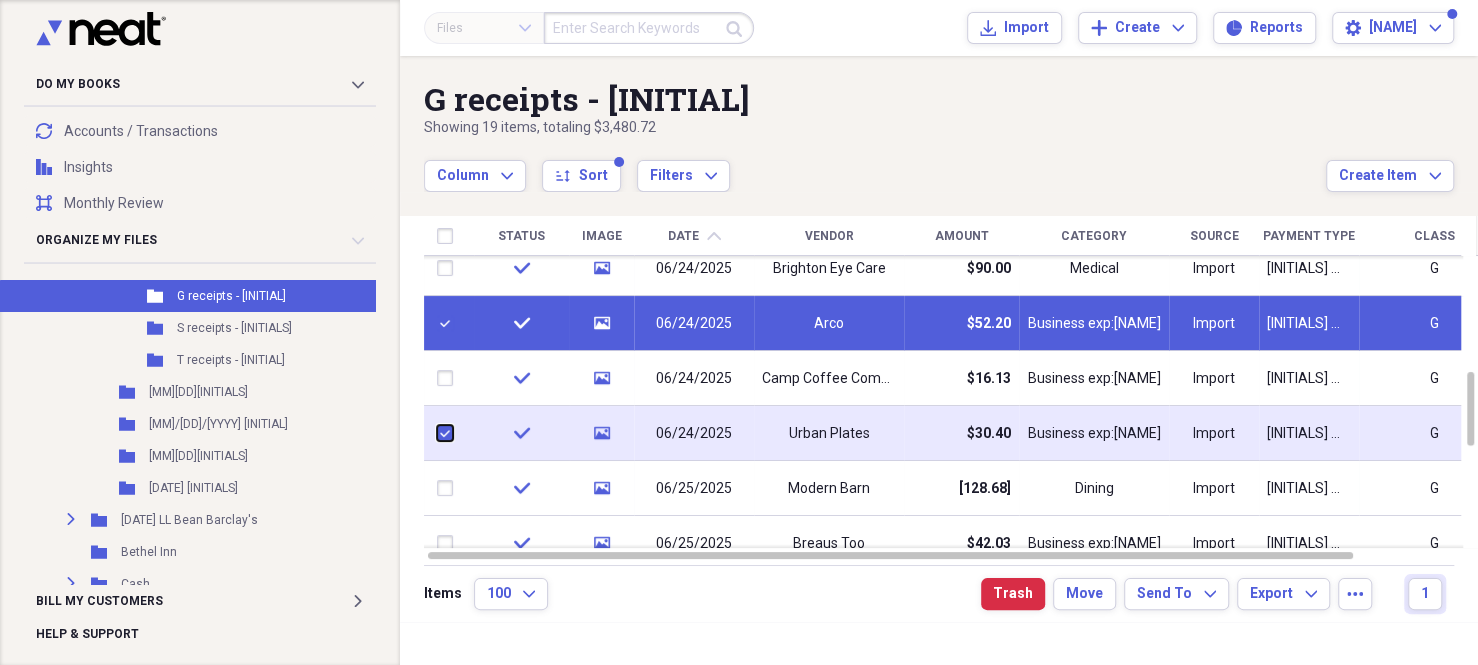 checkbox on "true" 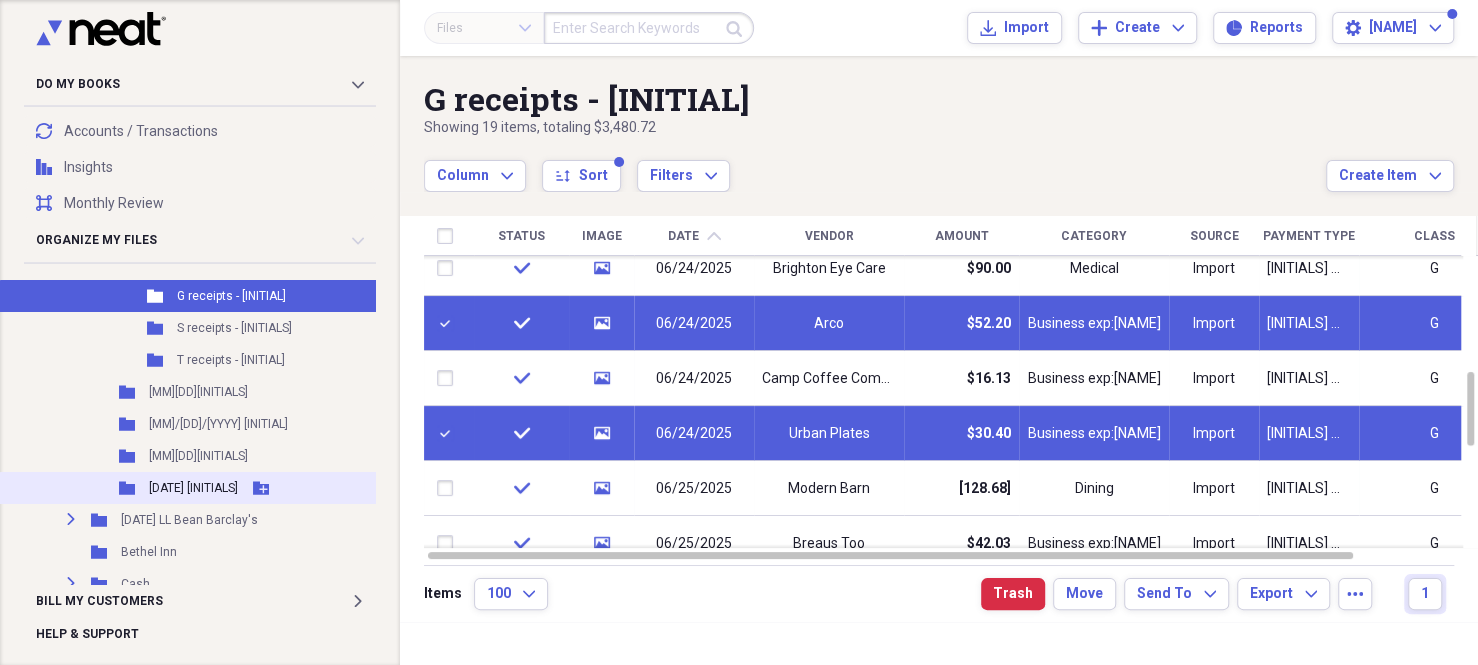 drag, startPoint x: 447, startPoint y: 492, endPoint x: 348, endPoint y: 496, distance: 99.08077 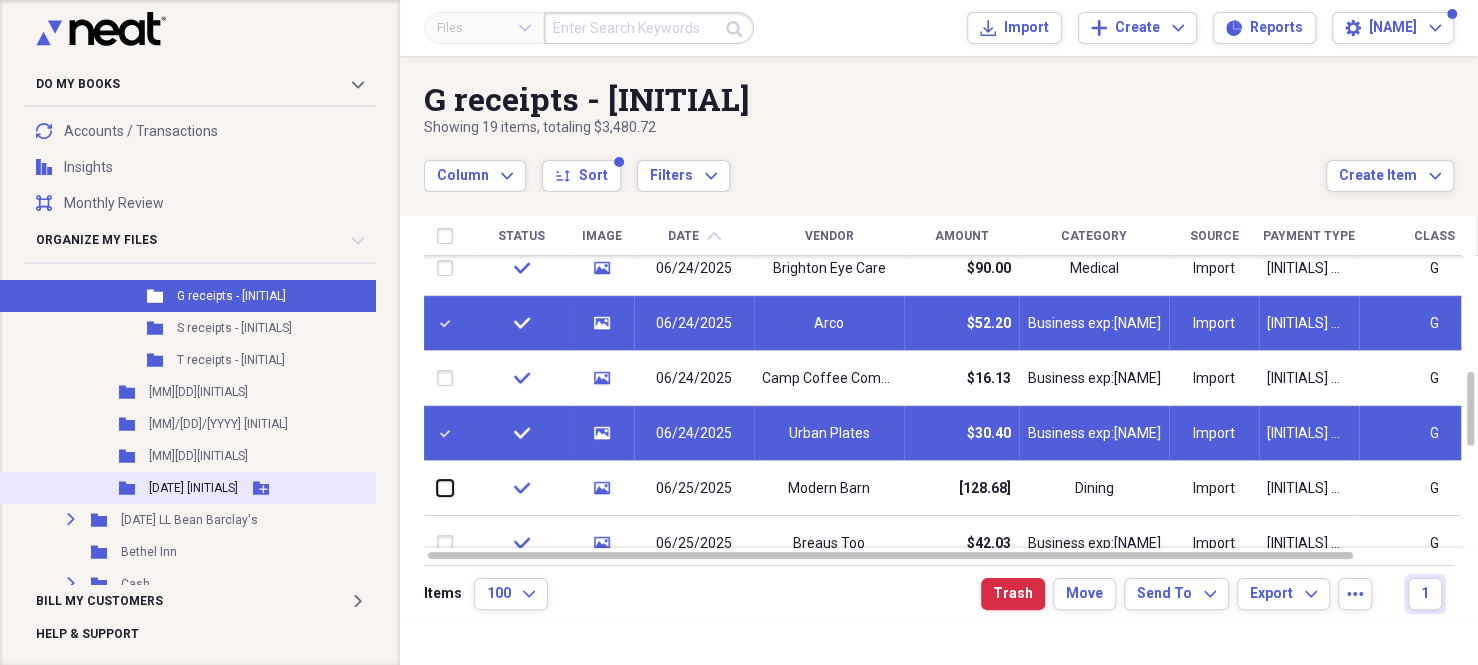 click at bounding box center (437, 488) 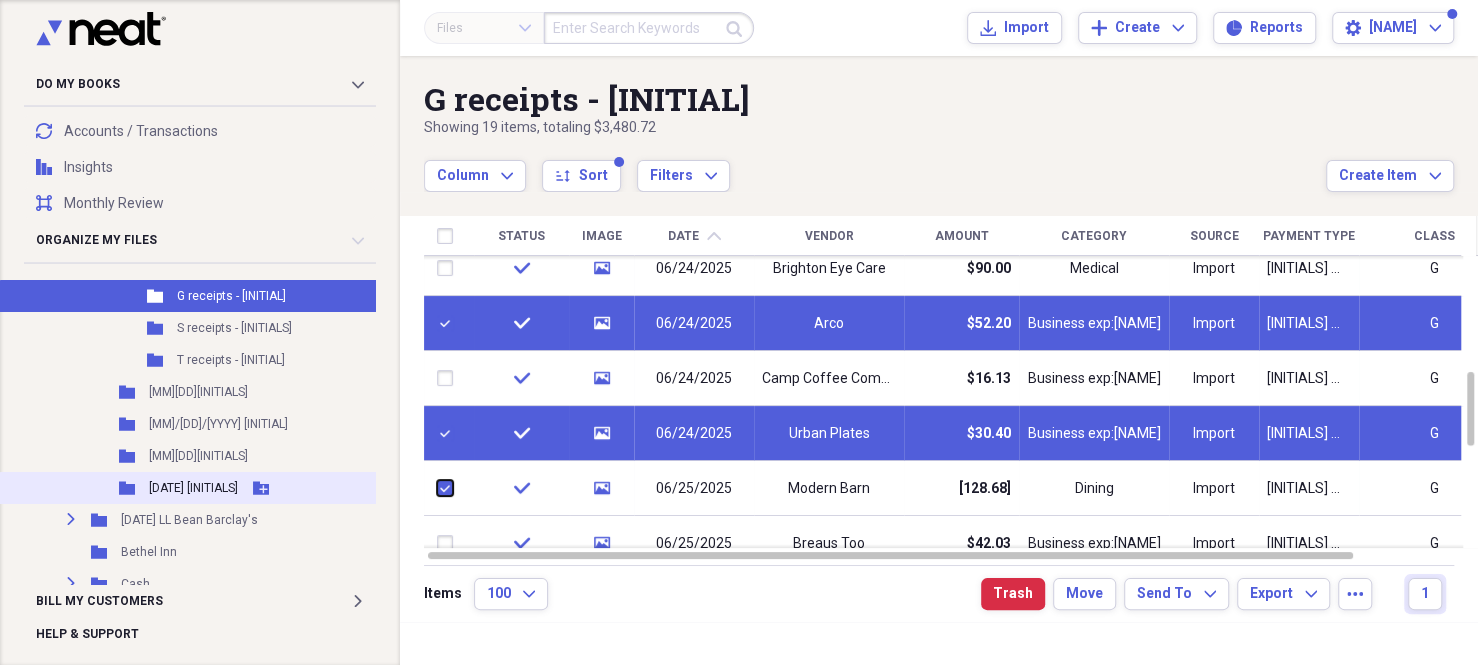checkbox on "true" 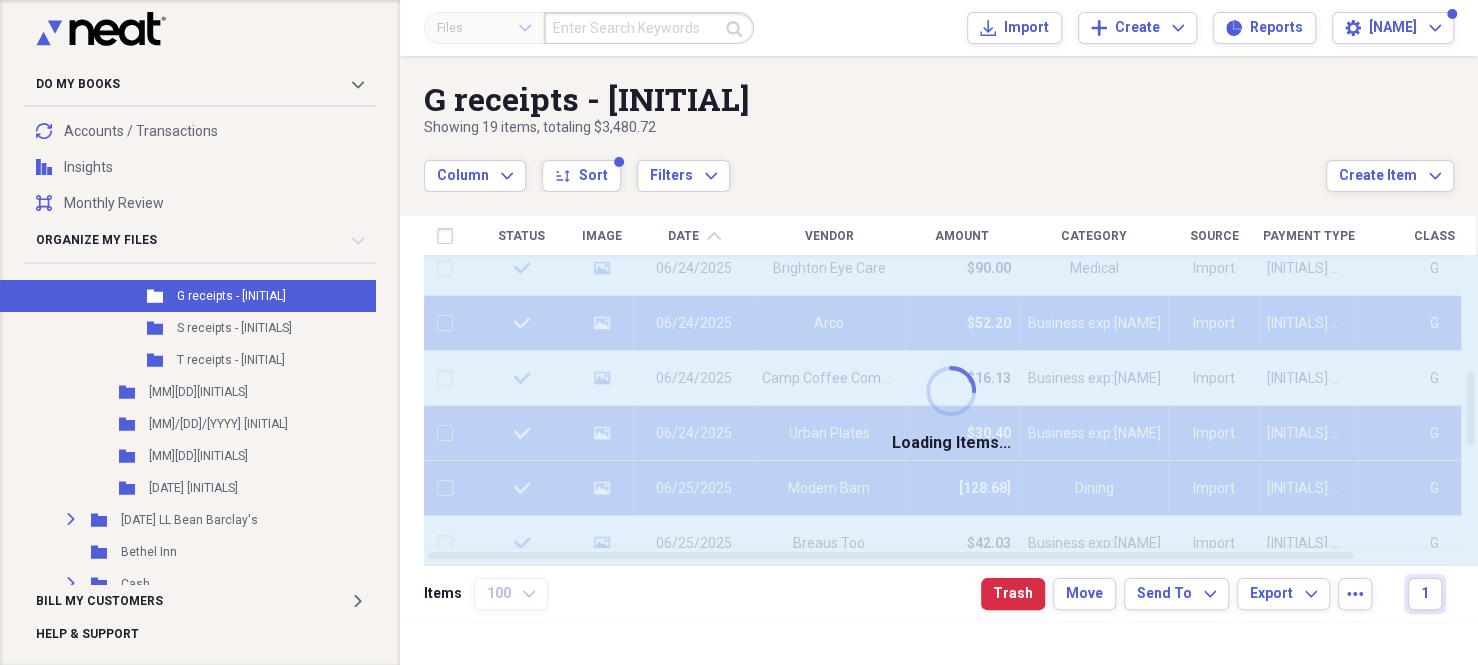 checkbox on "false" 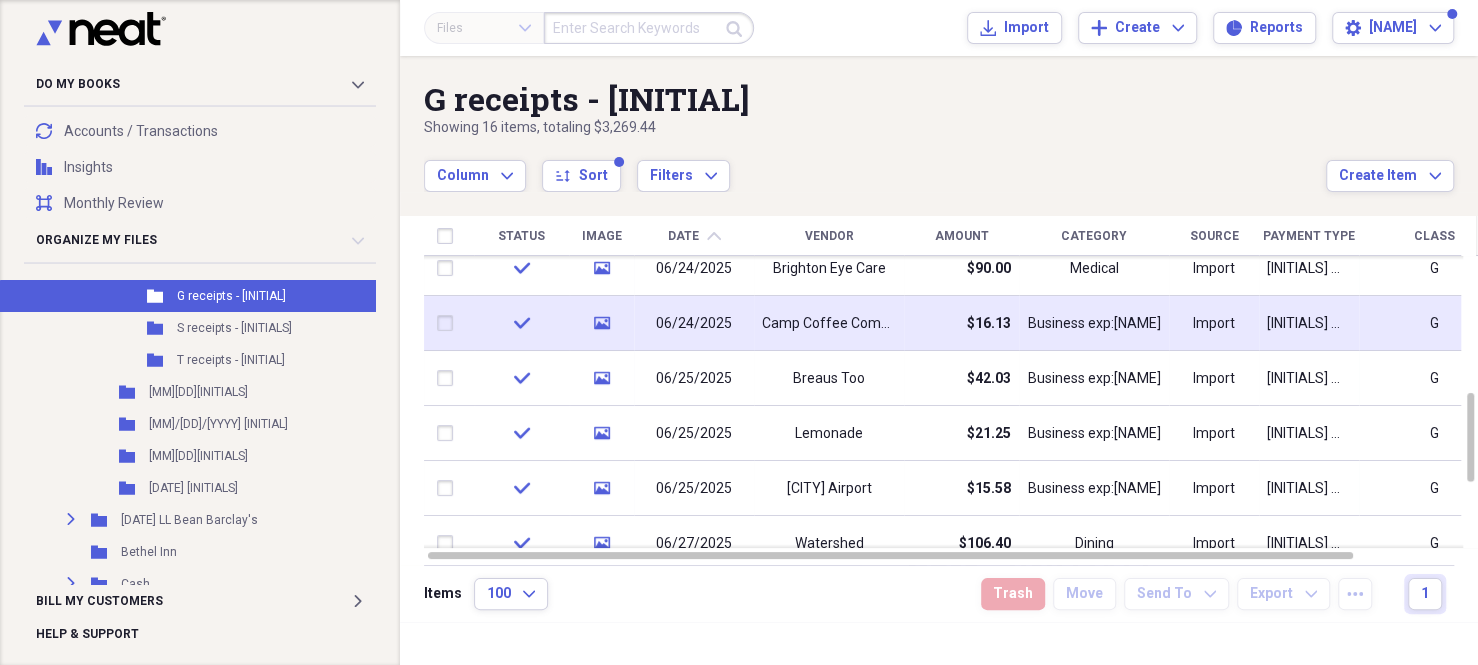 click at bounding box center [449, 323] 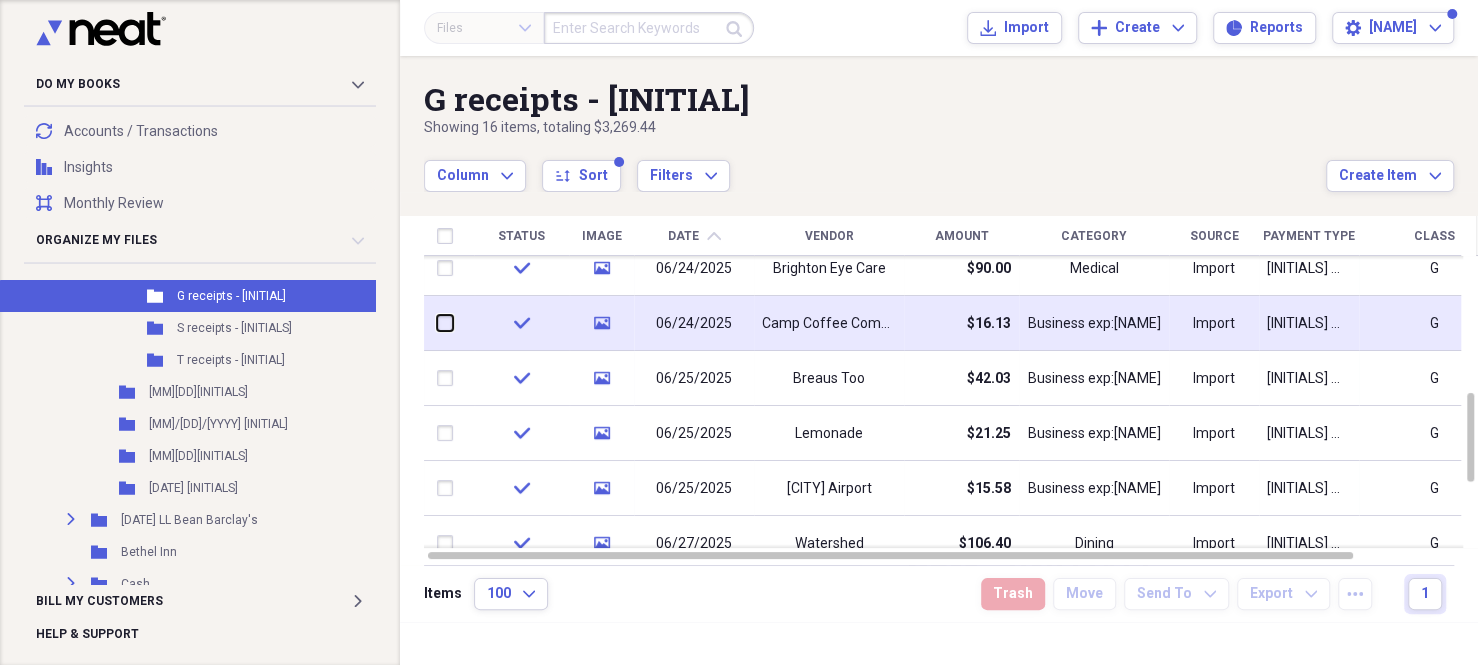 click at bounding box center [437, 323] 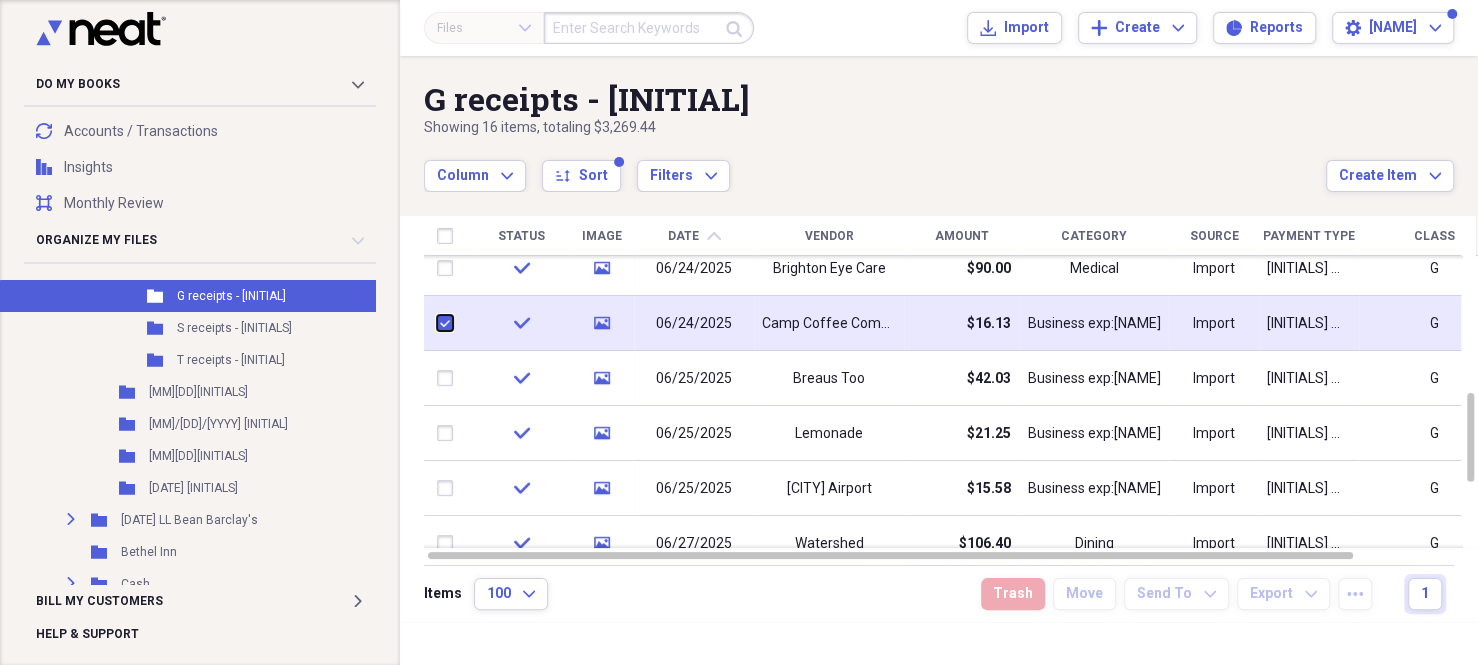 checkbox on "true" 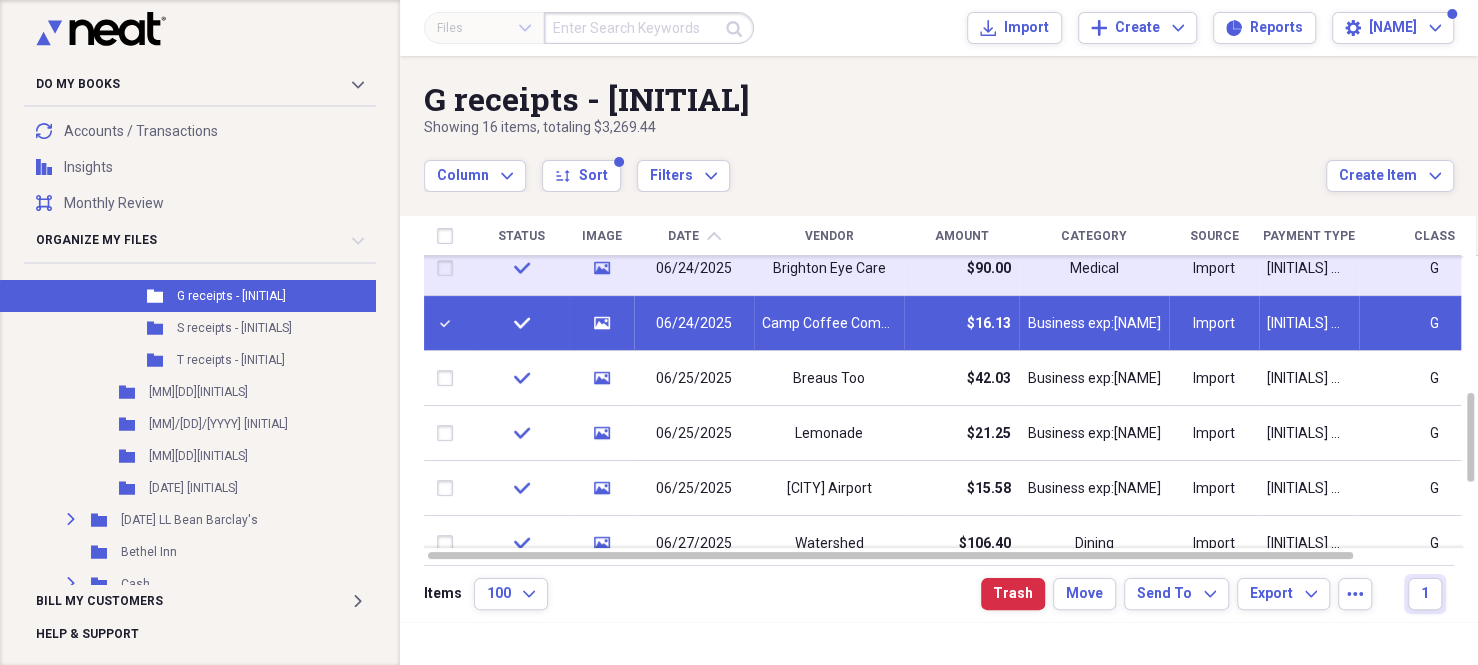 click at bounding box center [449, 268] 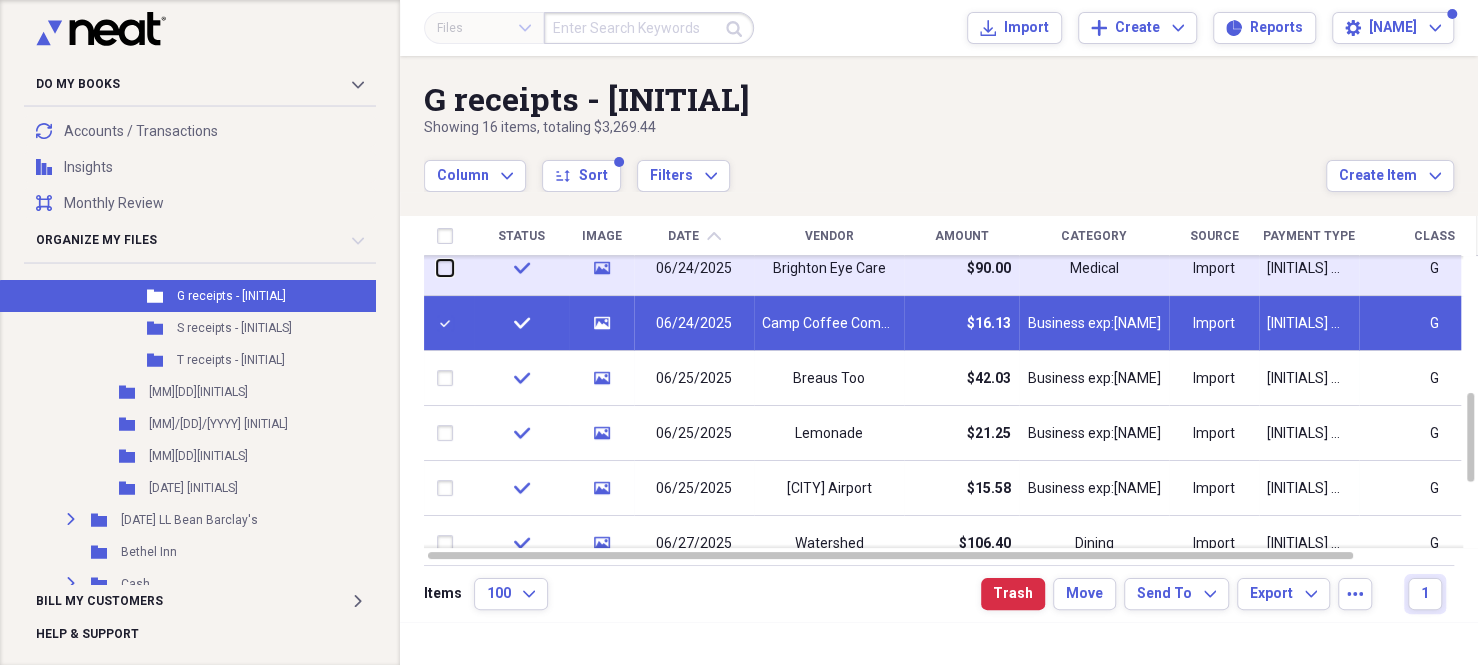 click at bounding box center [437, 268] 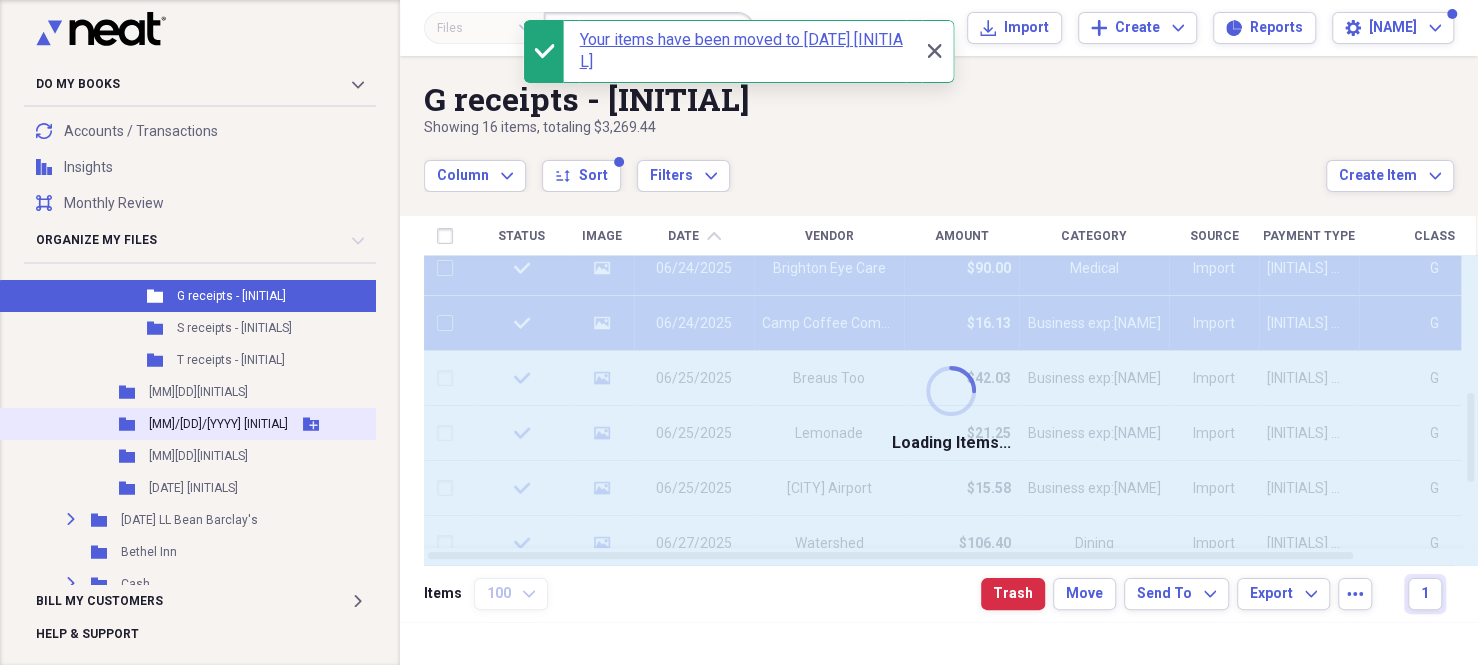 checkbox on "false" 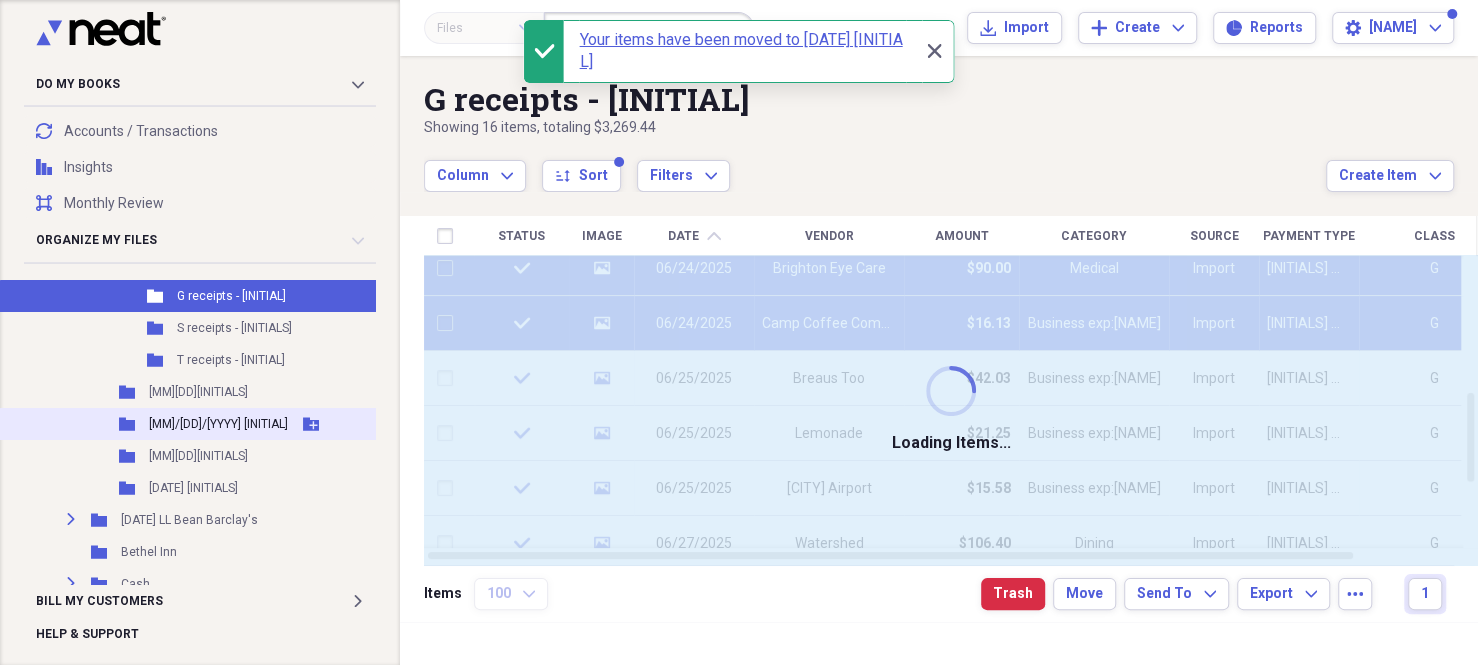checkbox on "false" 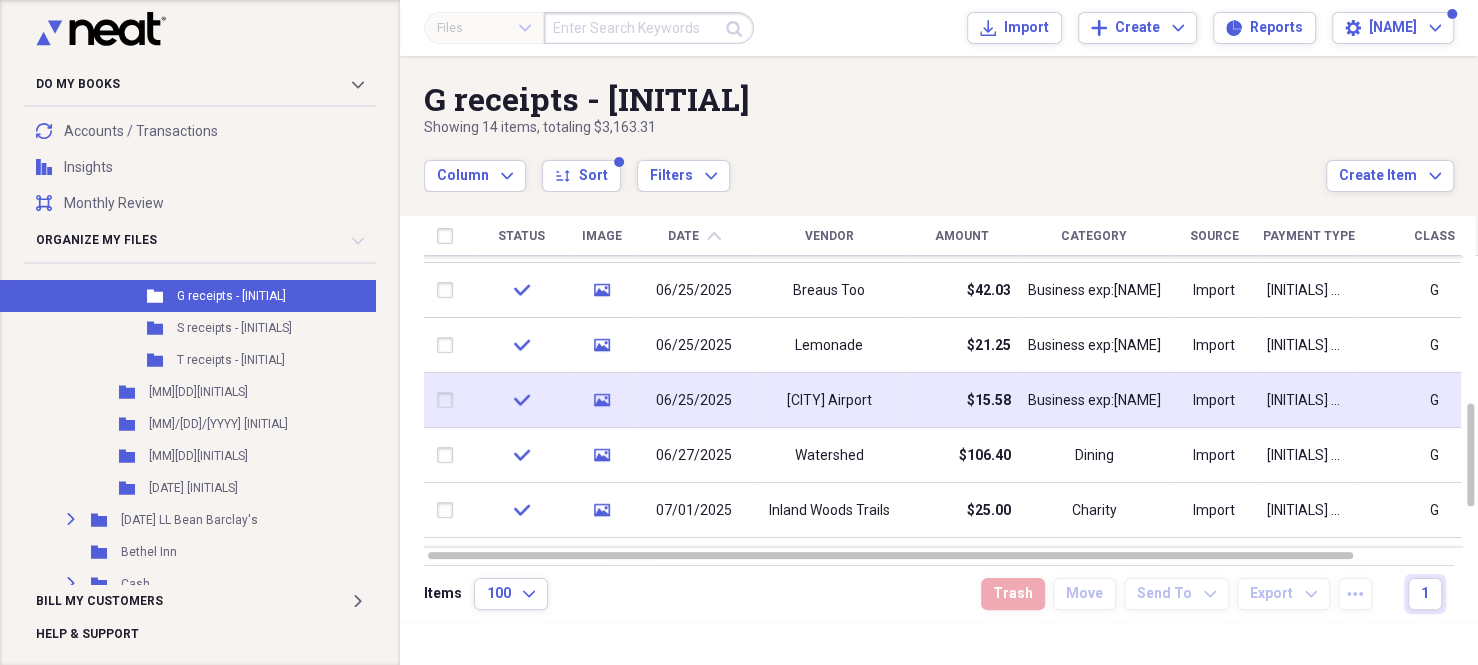 click at bounding box center [449, 400] 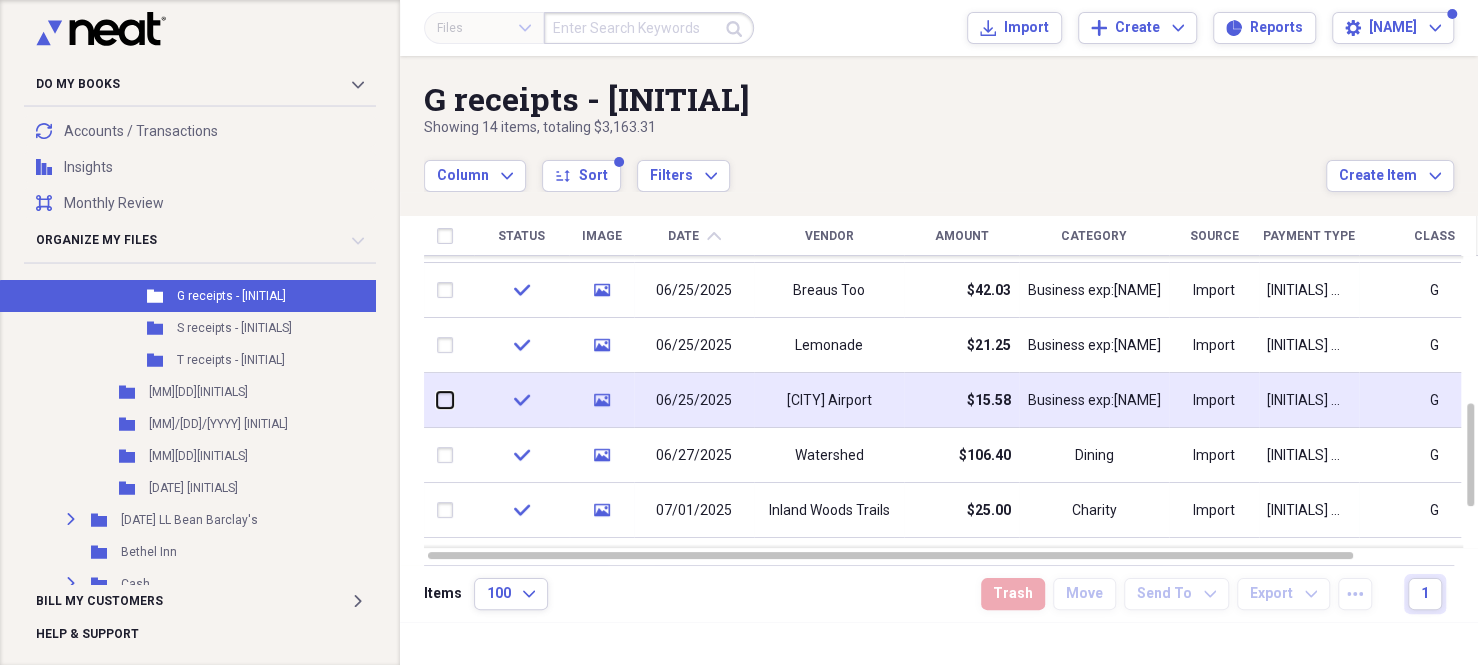 click at bounding box center (437, 400) 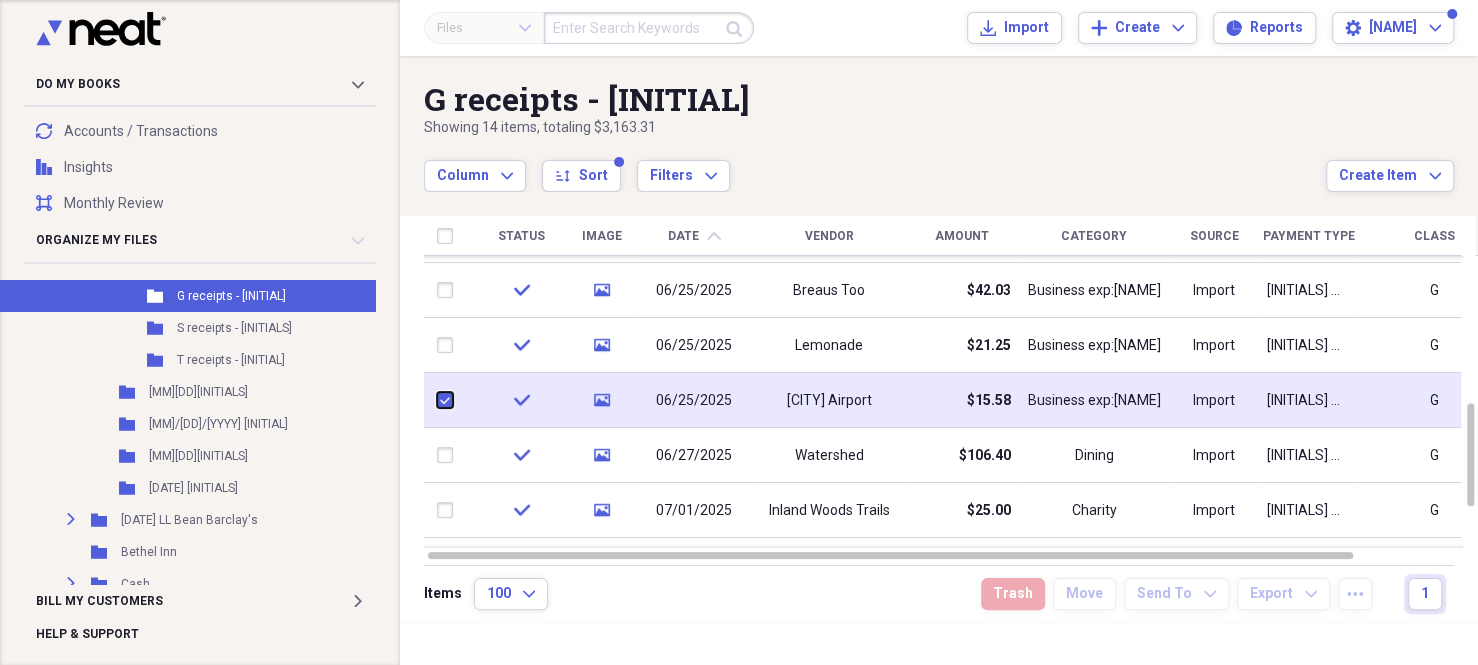 checkbox on "true" 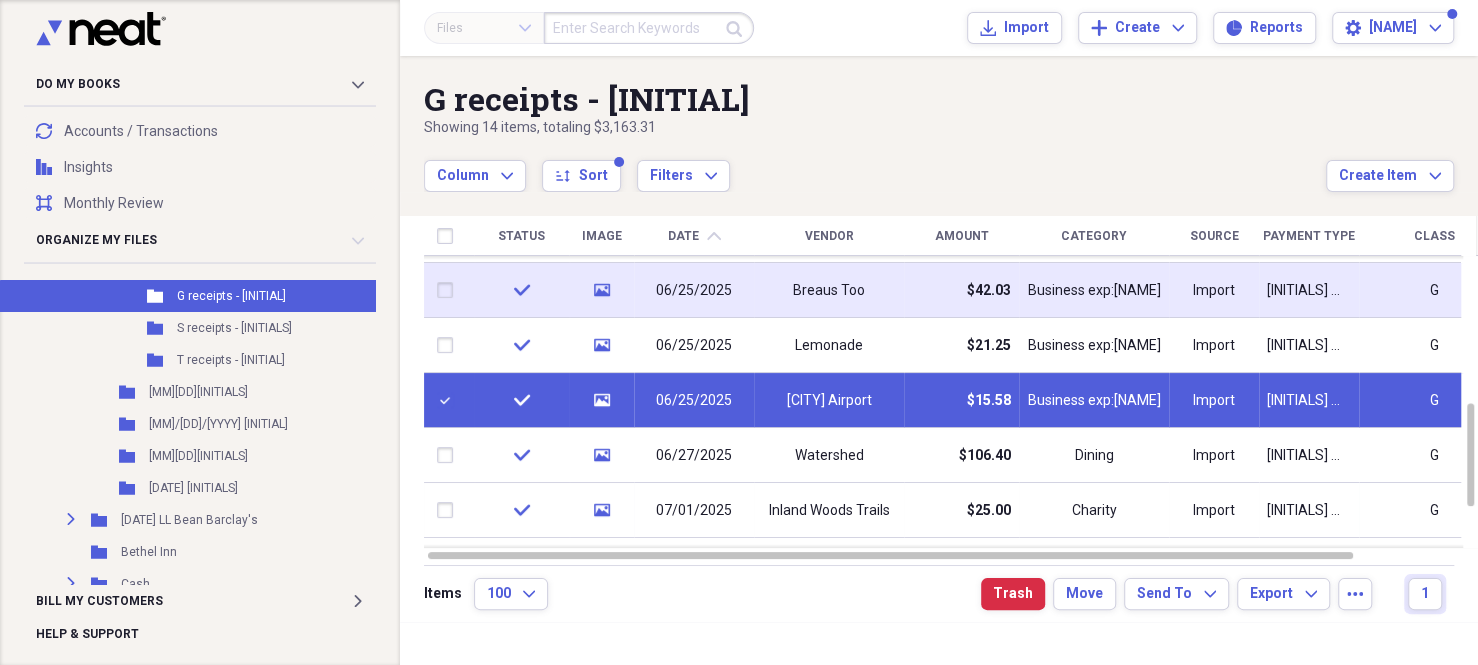 click at bounding box center (449, 290) 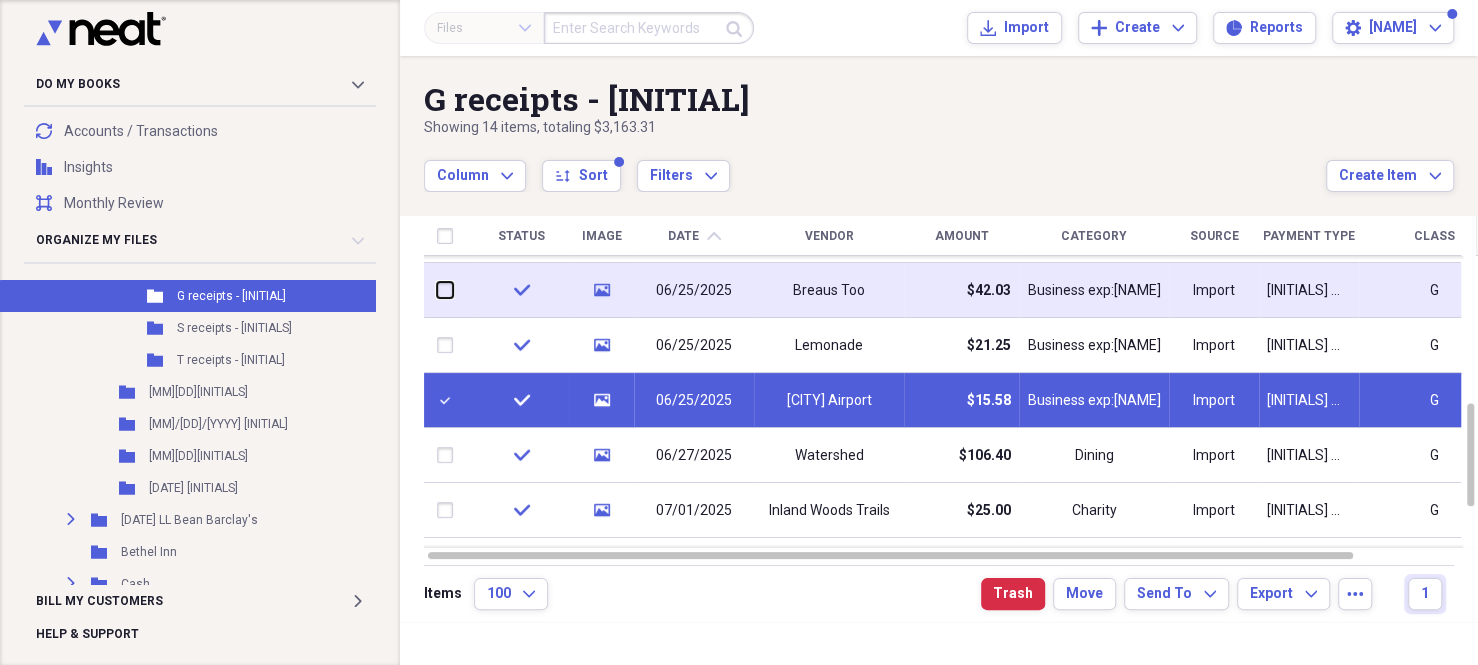click at bounding box center [437, 290] 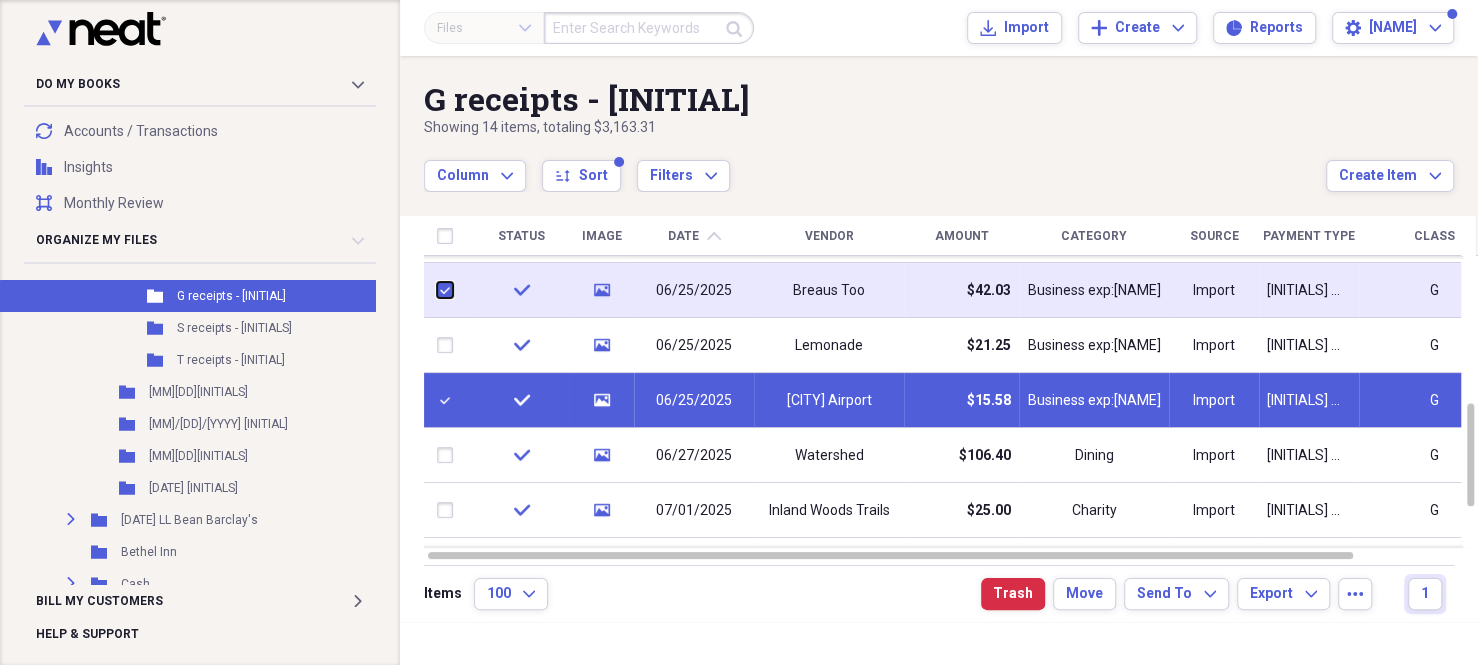 checkbox on "true" 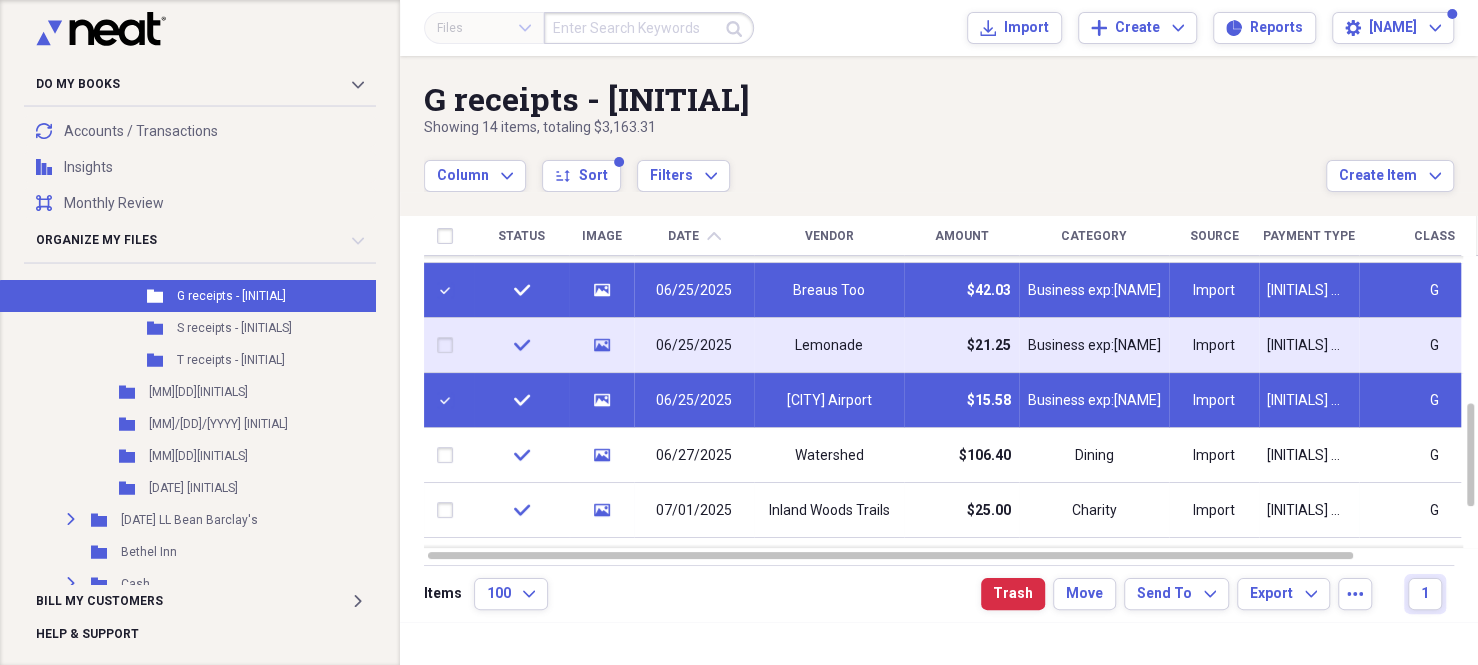 click at bounding box center [449, 345] 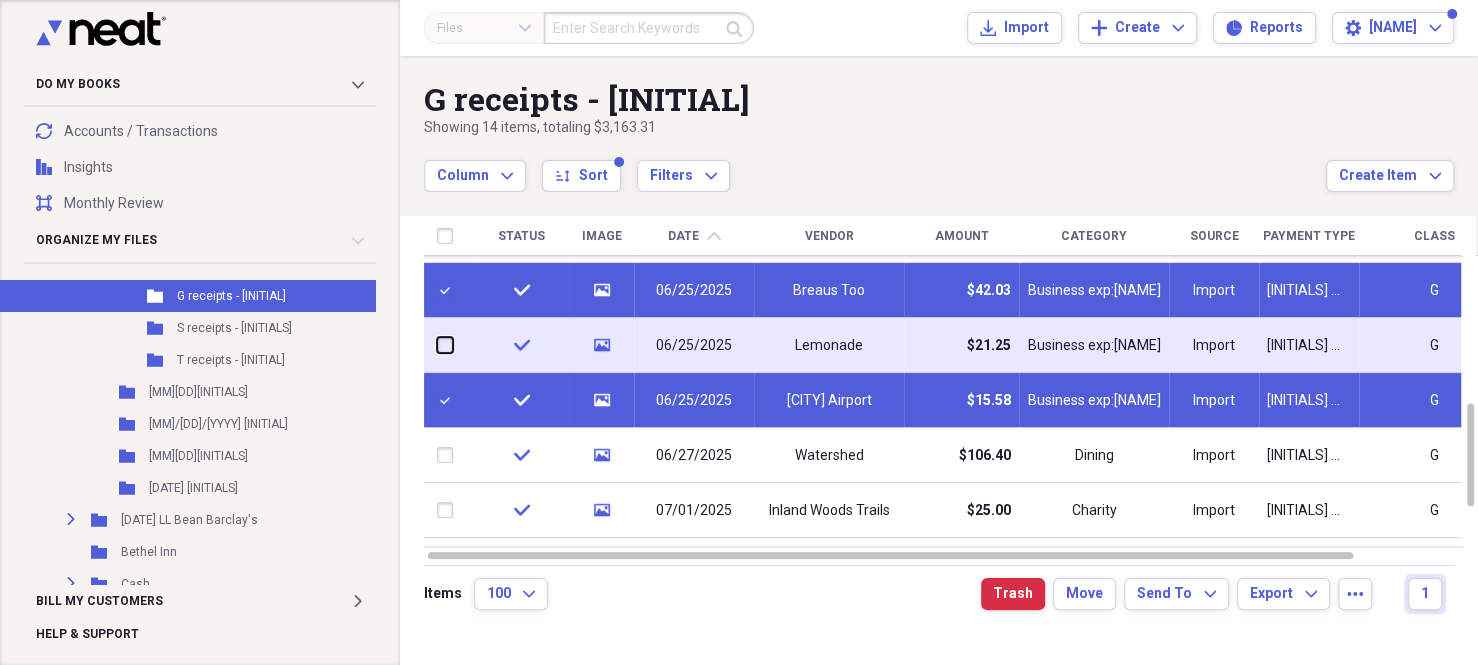 click at bounding box center (437, 345) 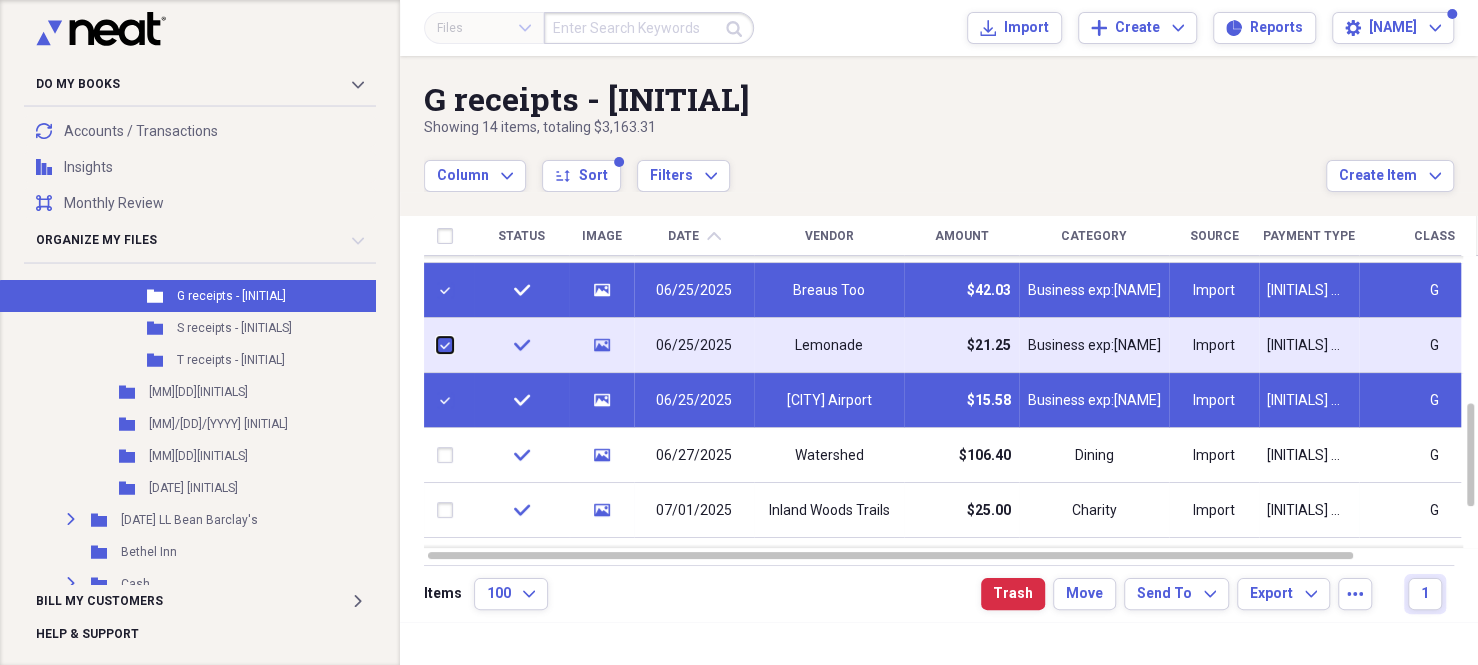 checkbox on "true" 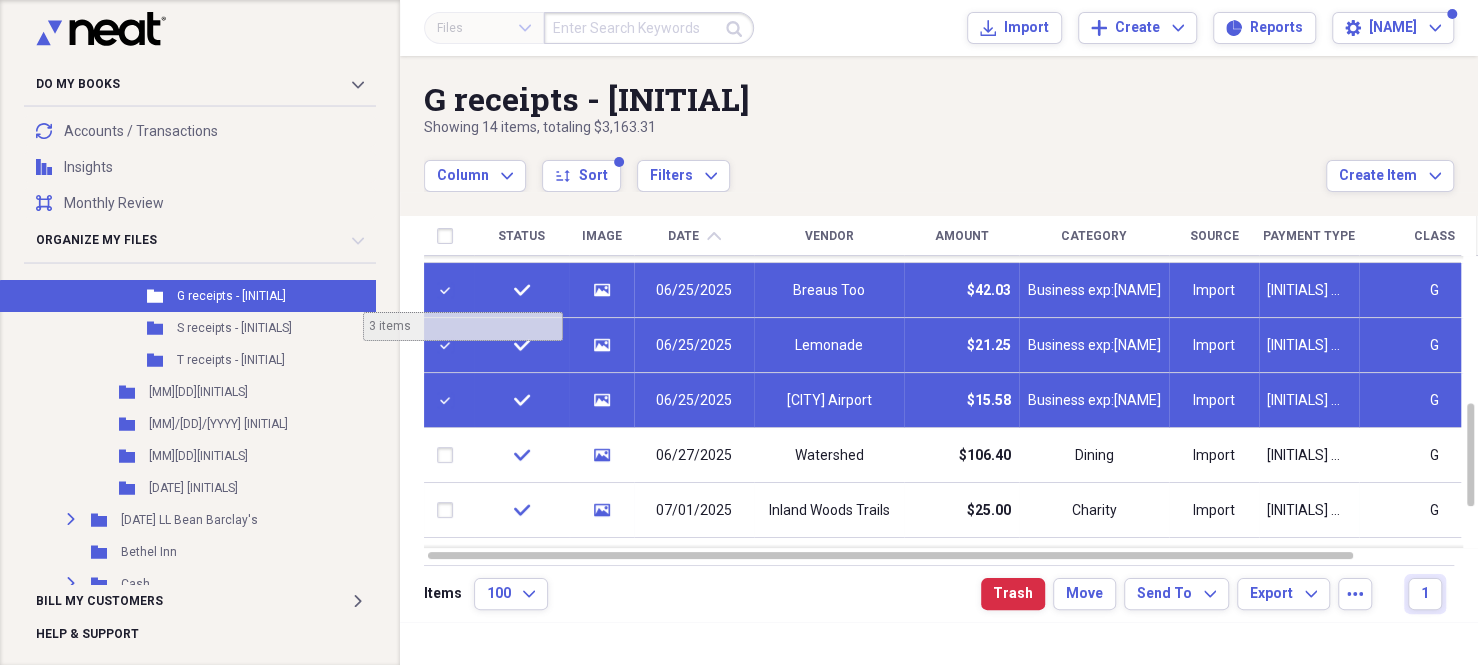 scroll, scrollTop: 600, scrollLeft: 7, axis: both 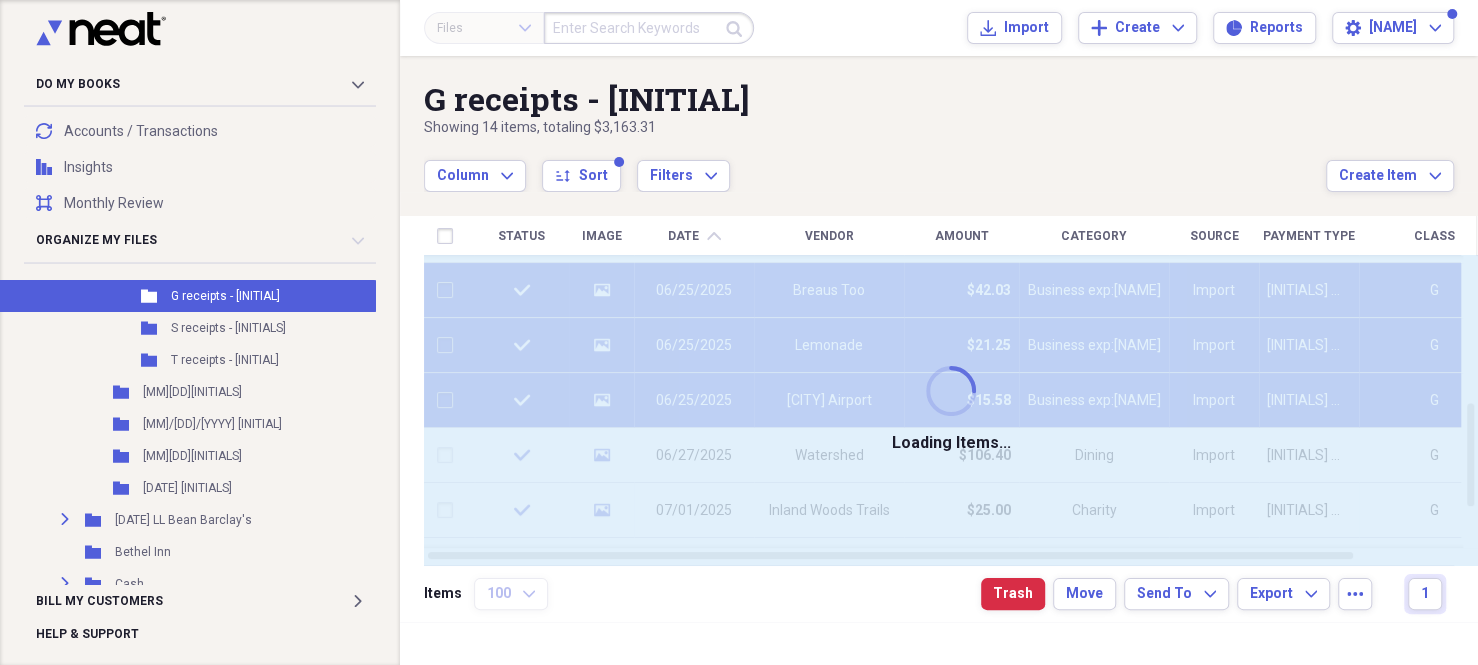 checkbox on "false" 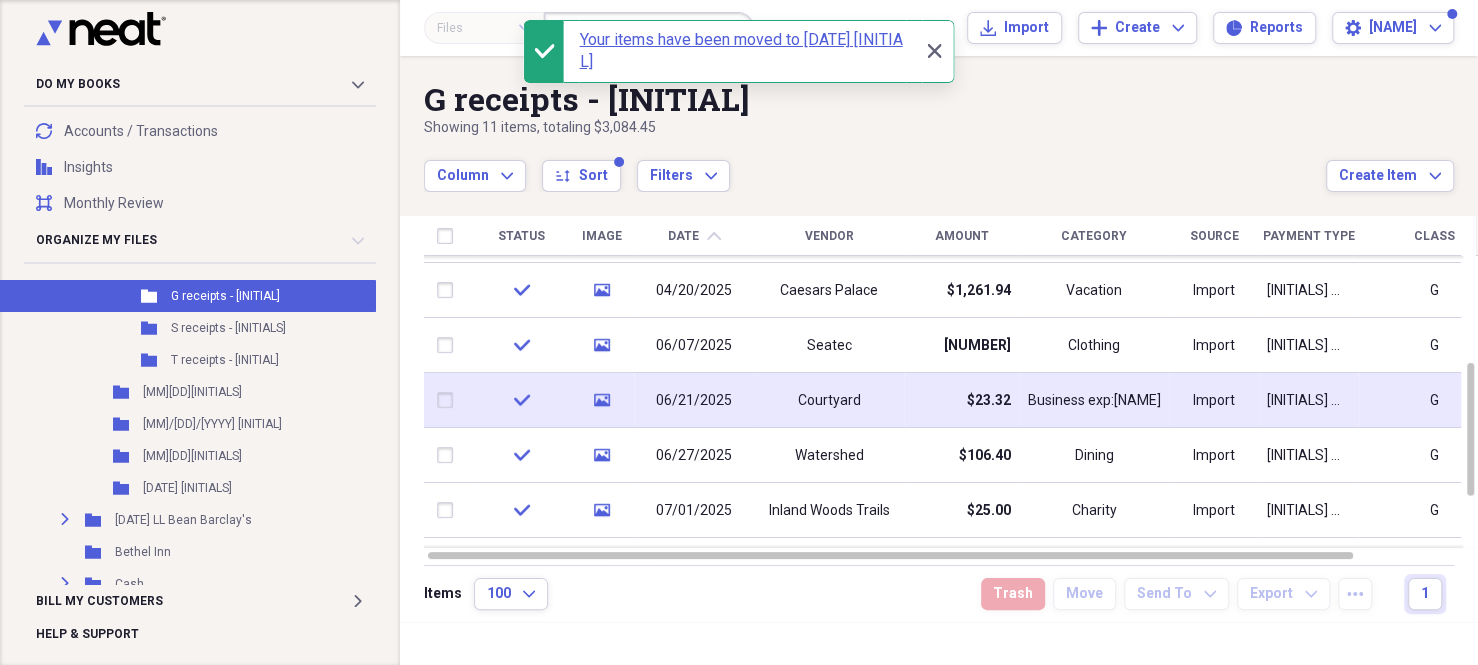 click at bounding box center (449, 400) 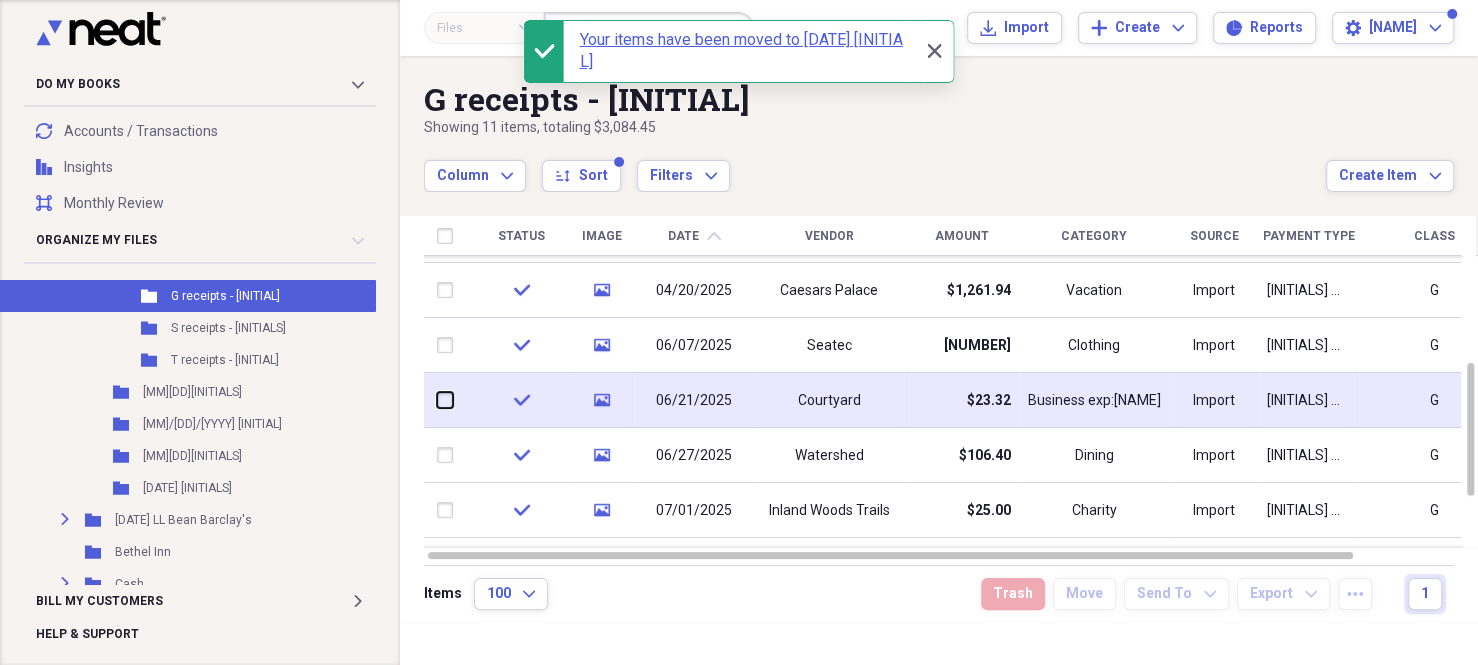 click at bounding box center [437, 400] 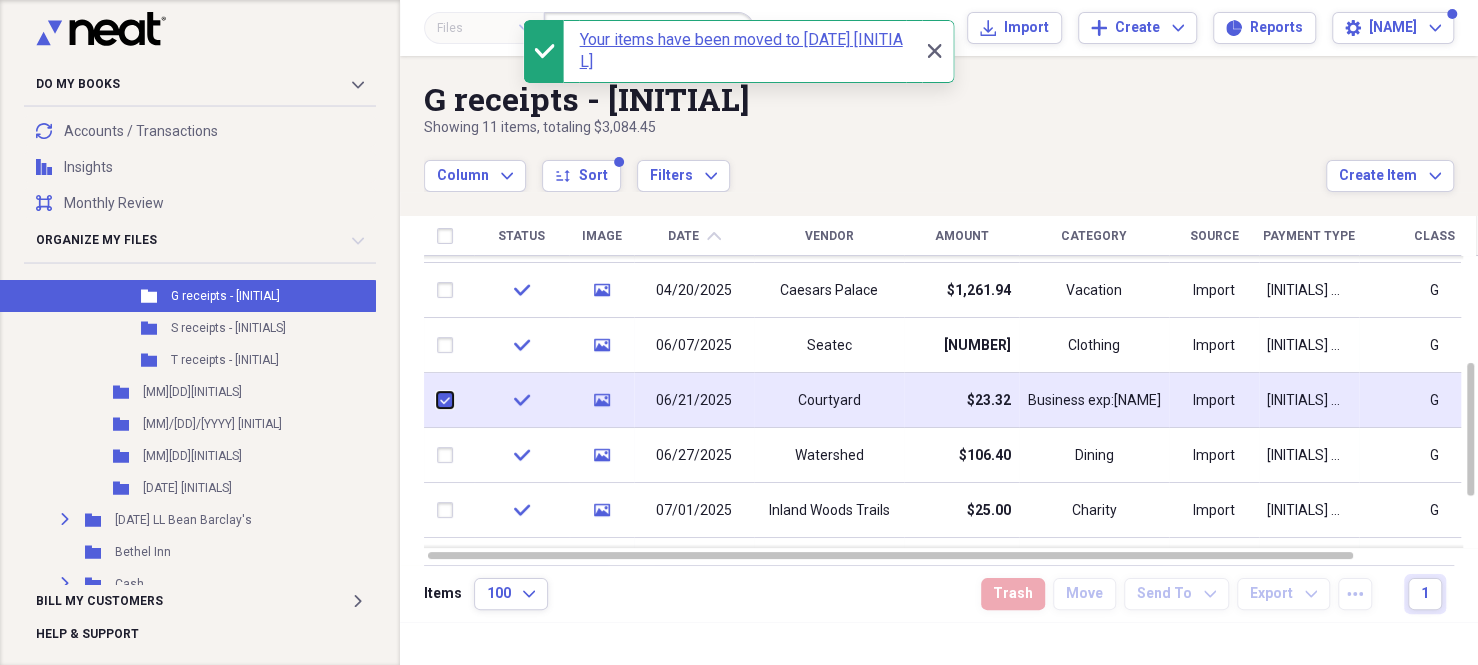 checkbox on "true" 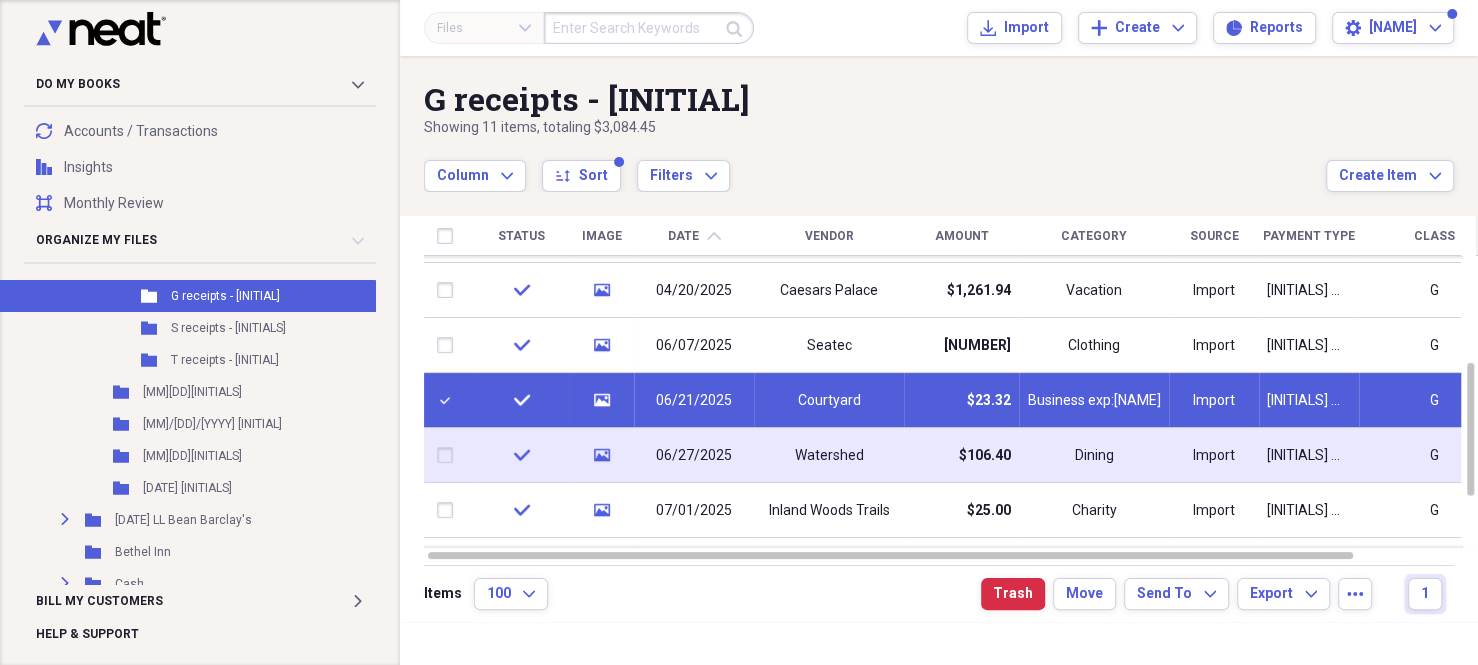 click at bounding box center (449, 455) 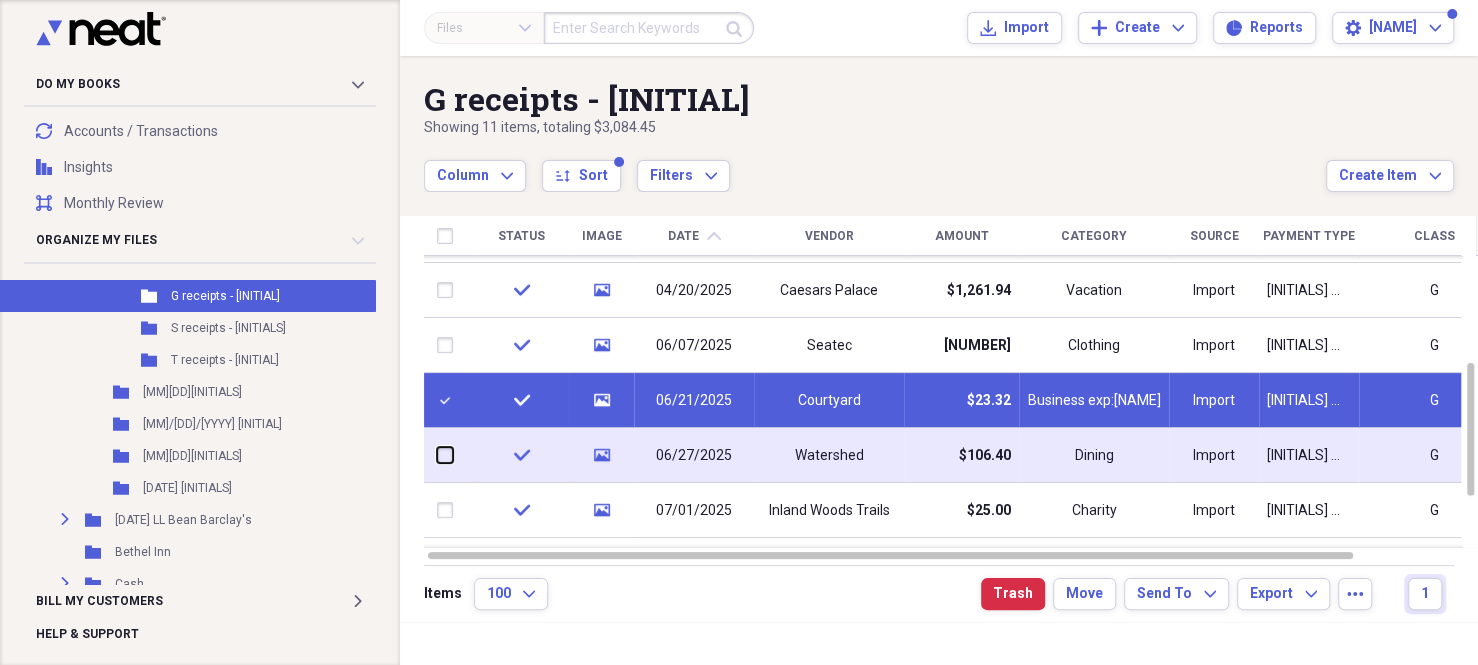 click at bounding box center [437, 455] 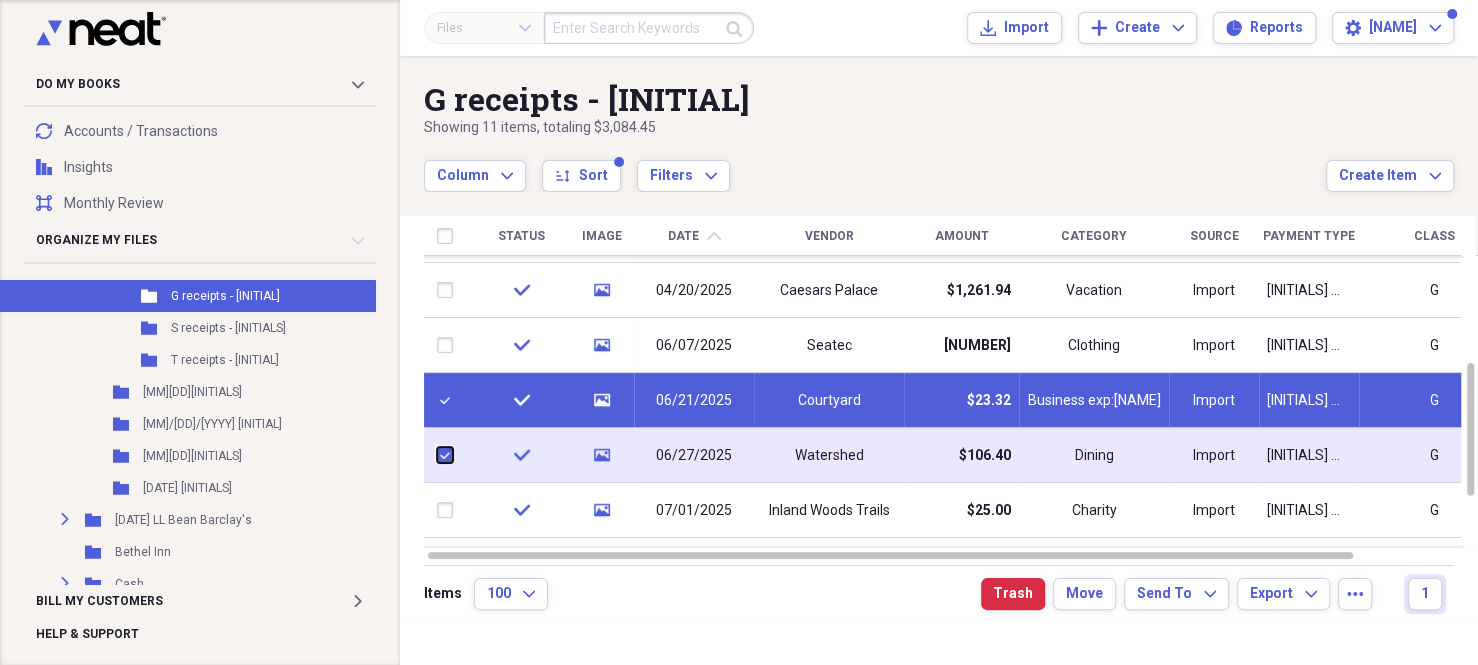checkbox on "true" 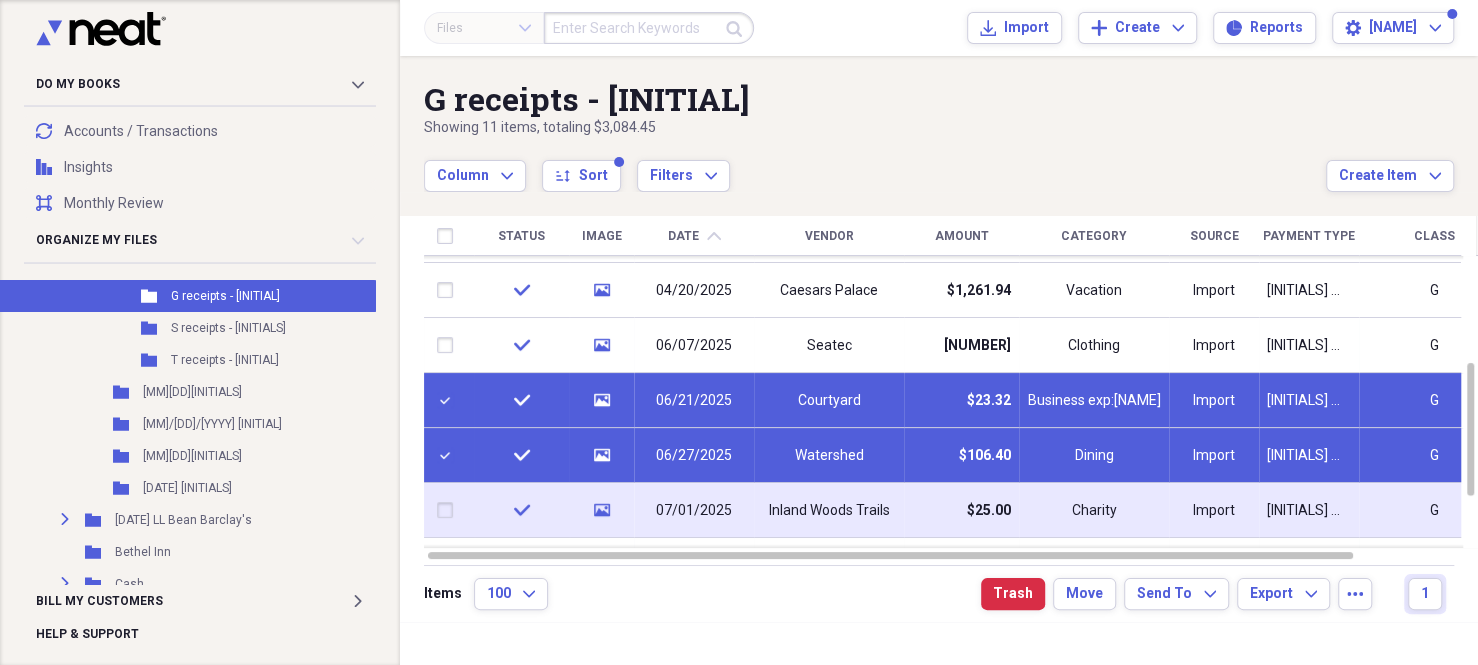 click at bounding box center [449, 510] 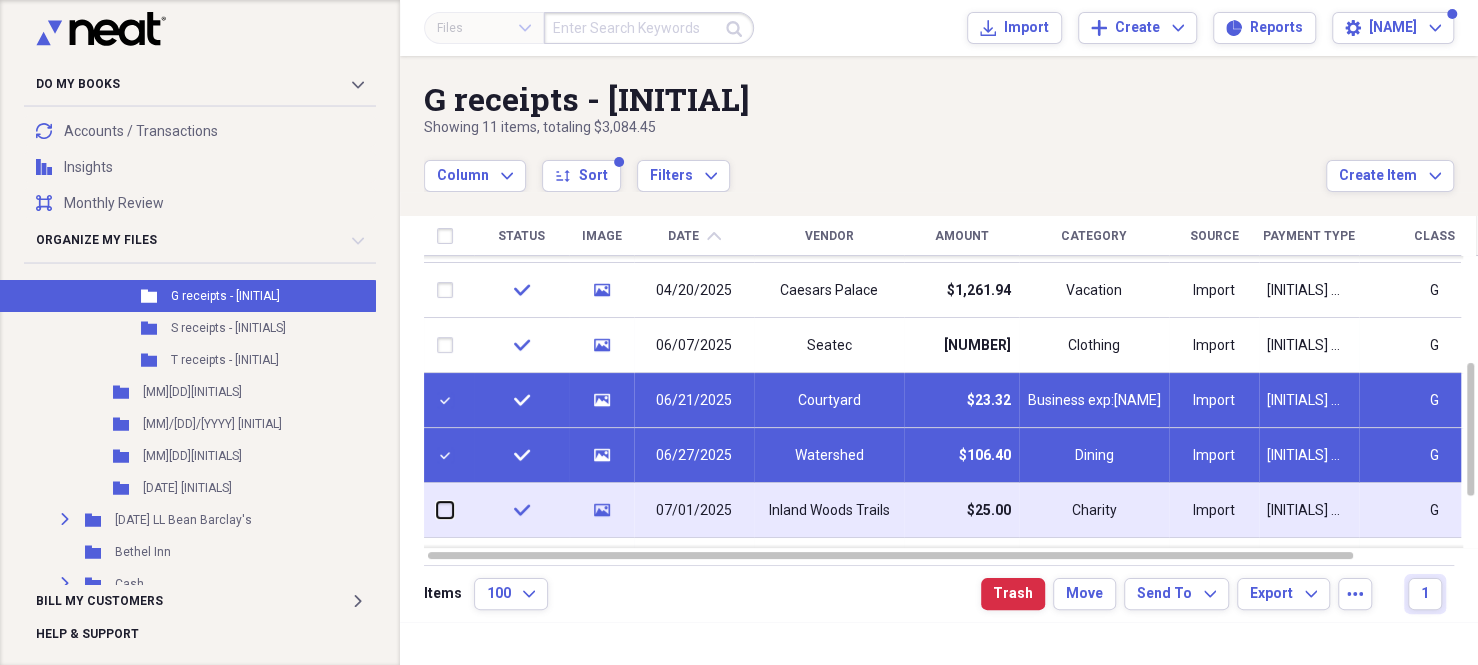 click at bounding box center [437, 510] 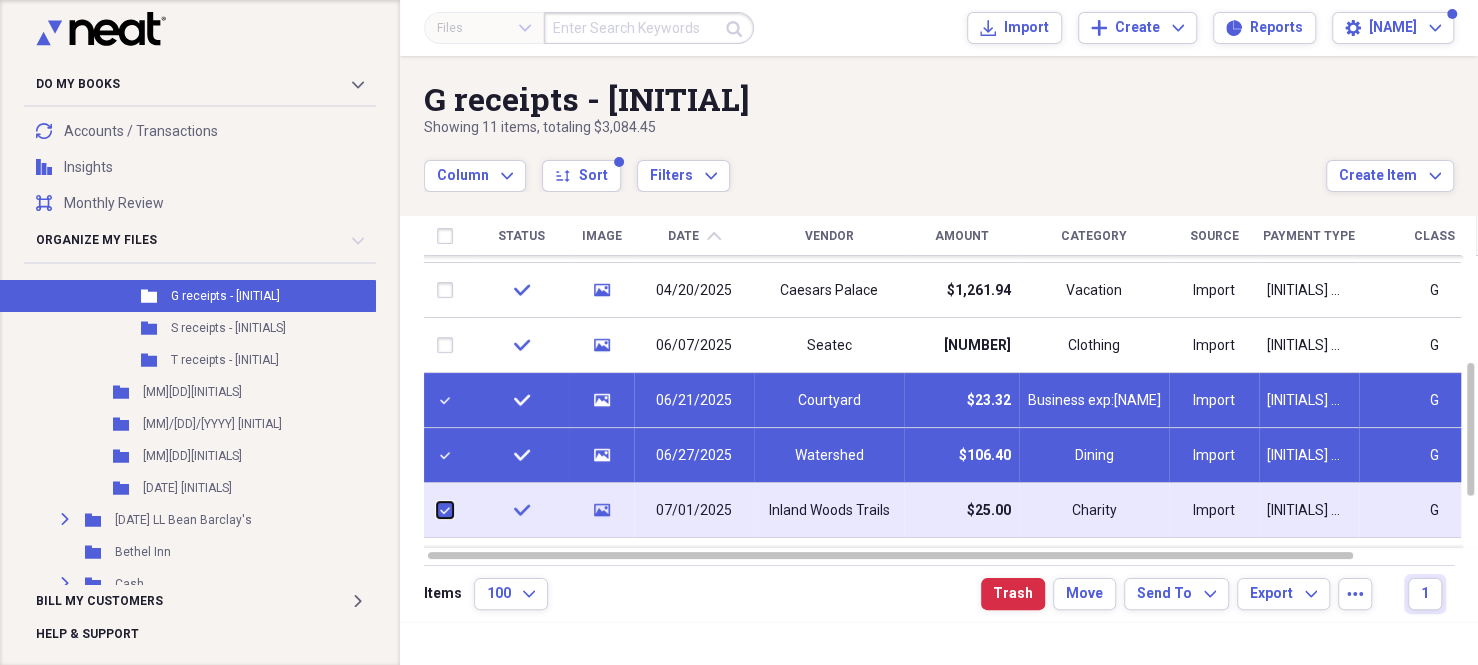 checkbox on "true" 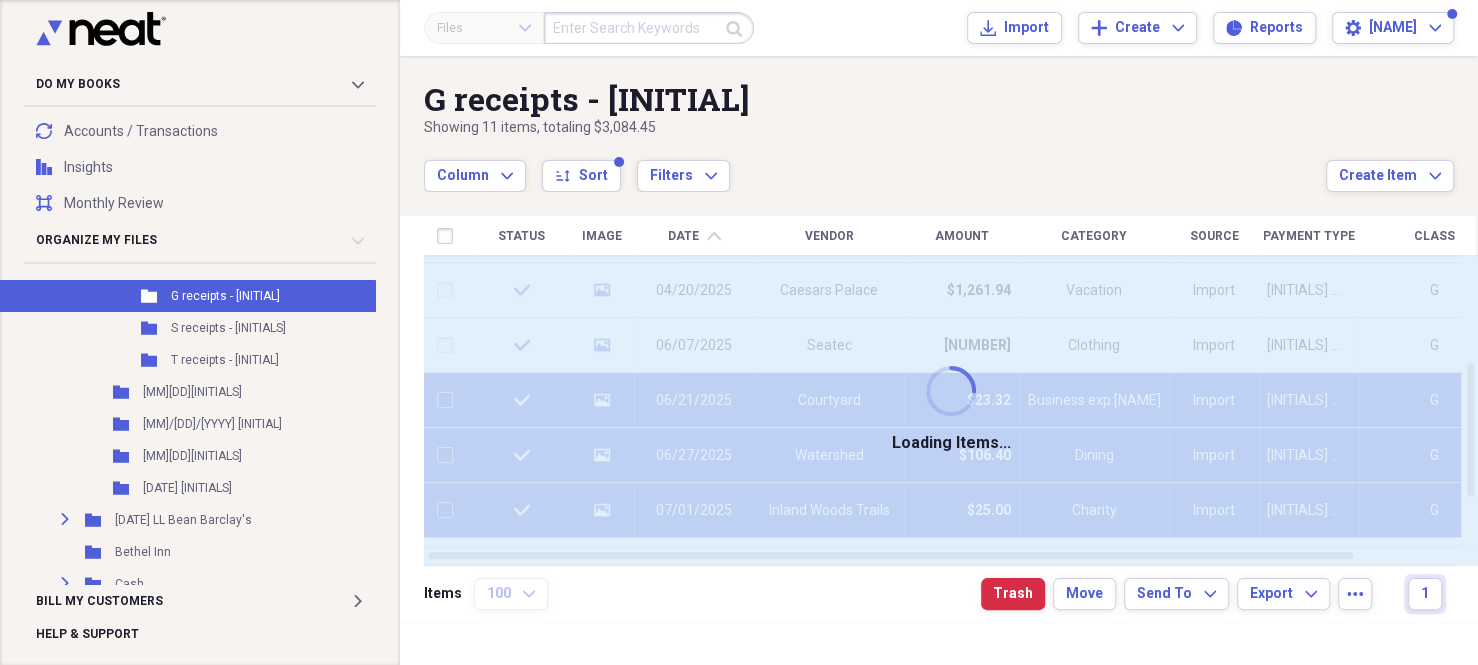 checkbox on "false" 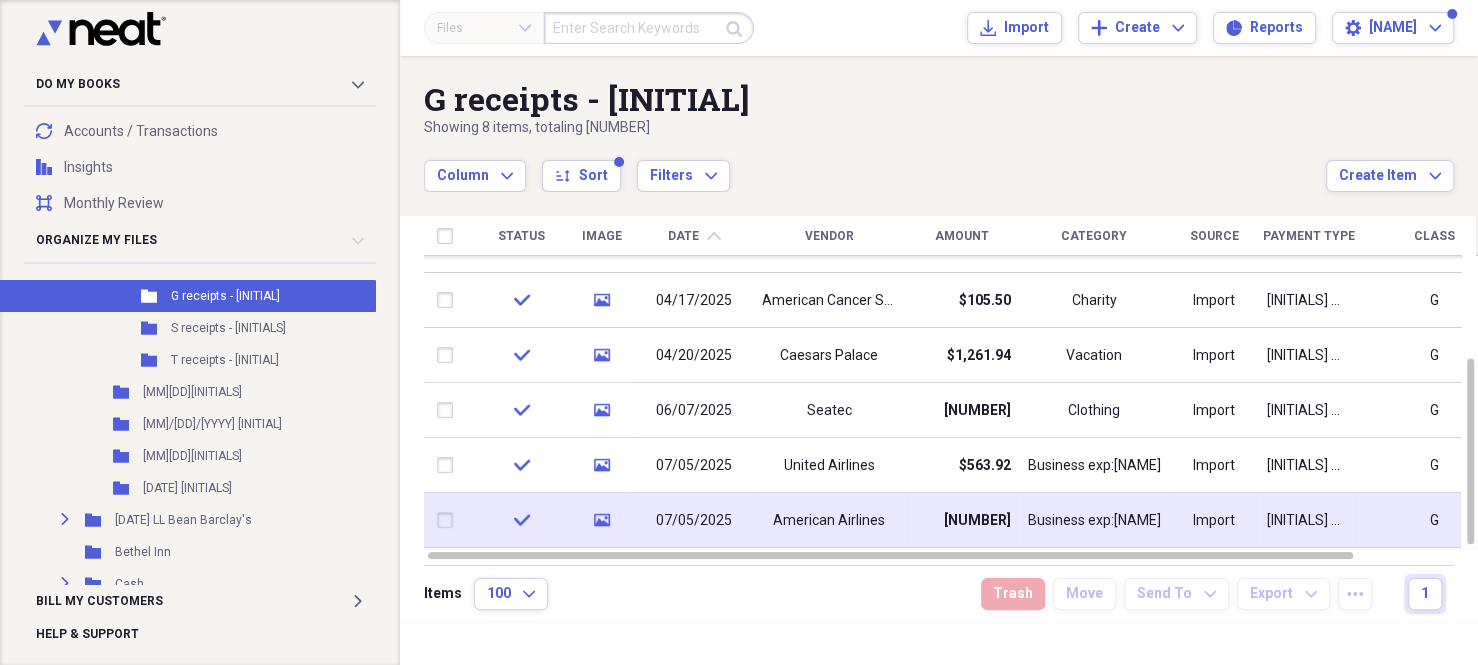 click at bounding box center (449, 520) 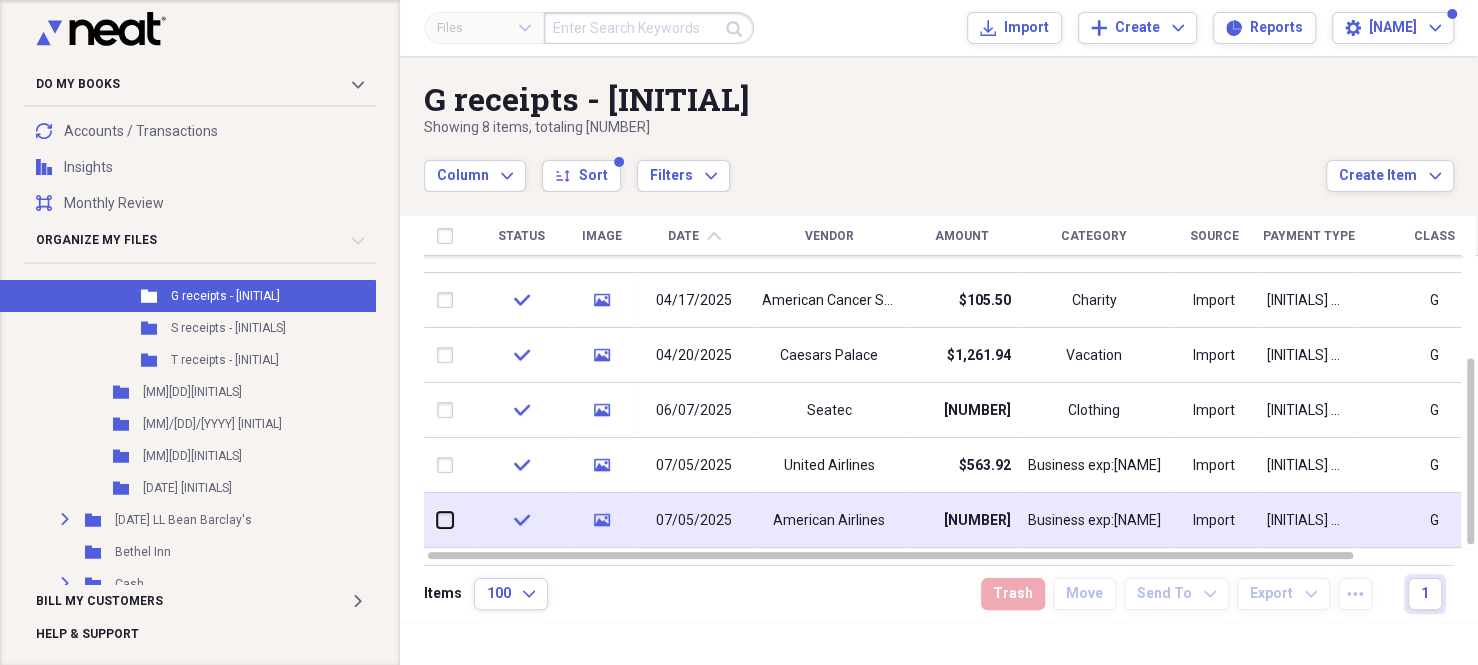 click at bounding box center [437, 520] 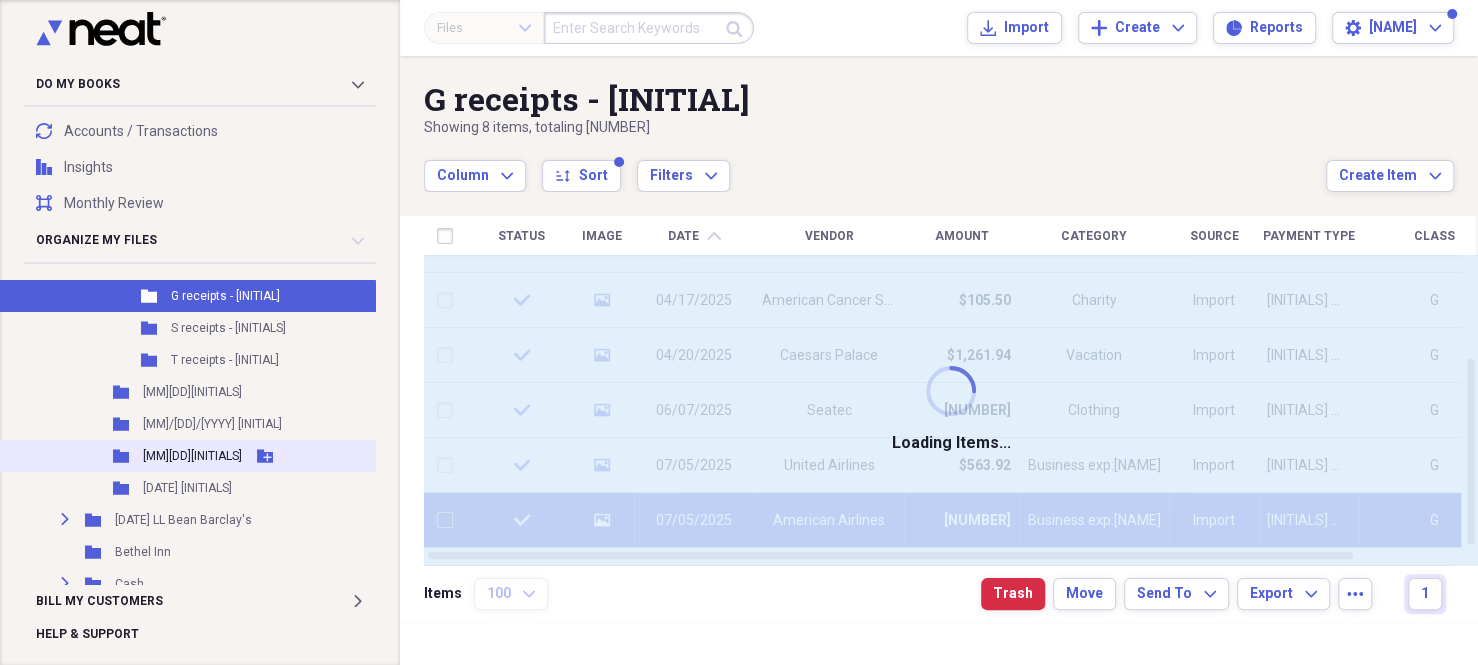 checkbox on "false" 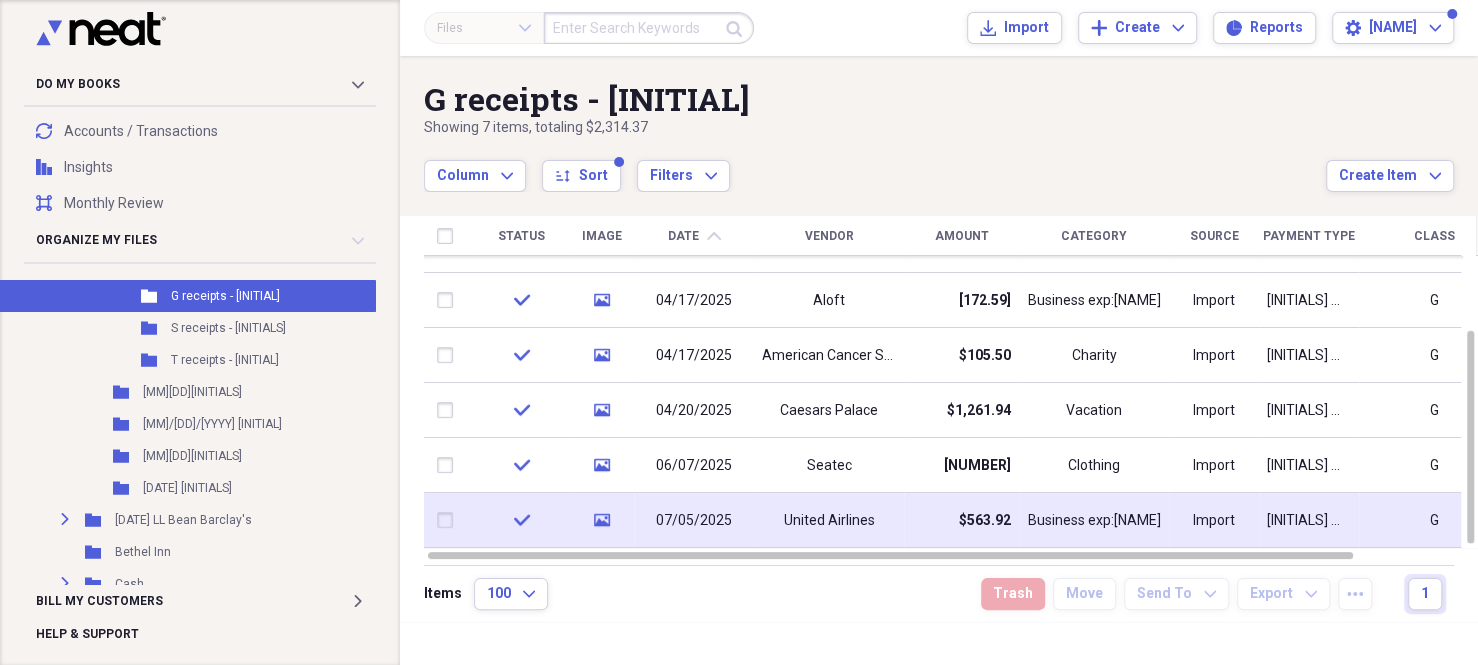 click at bounding box center [449, 520] 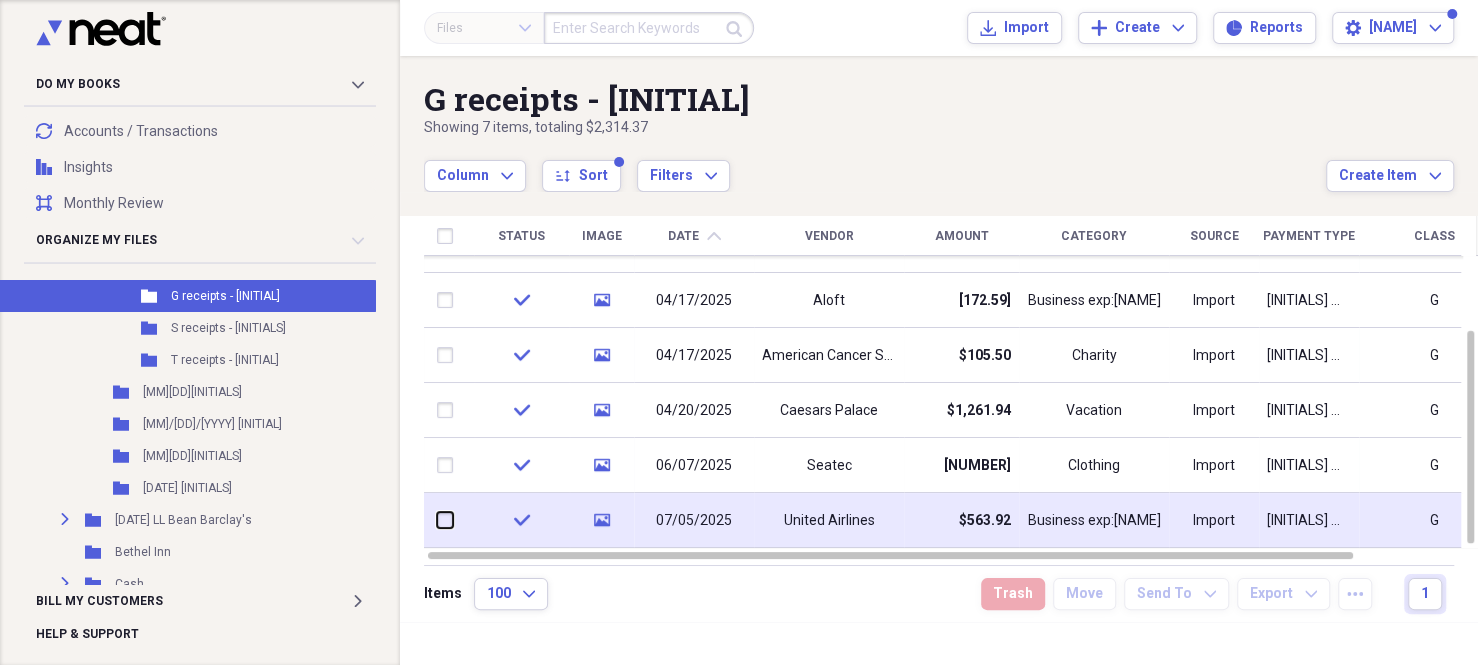 click at bounding box center (437, 520) 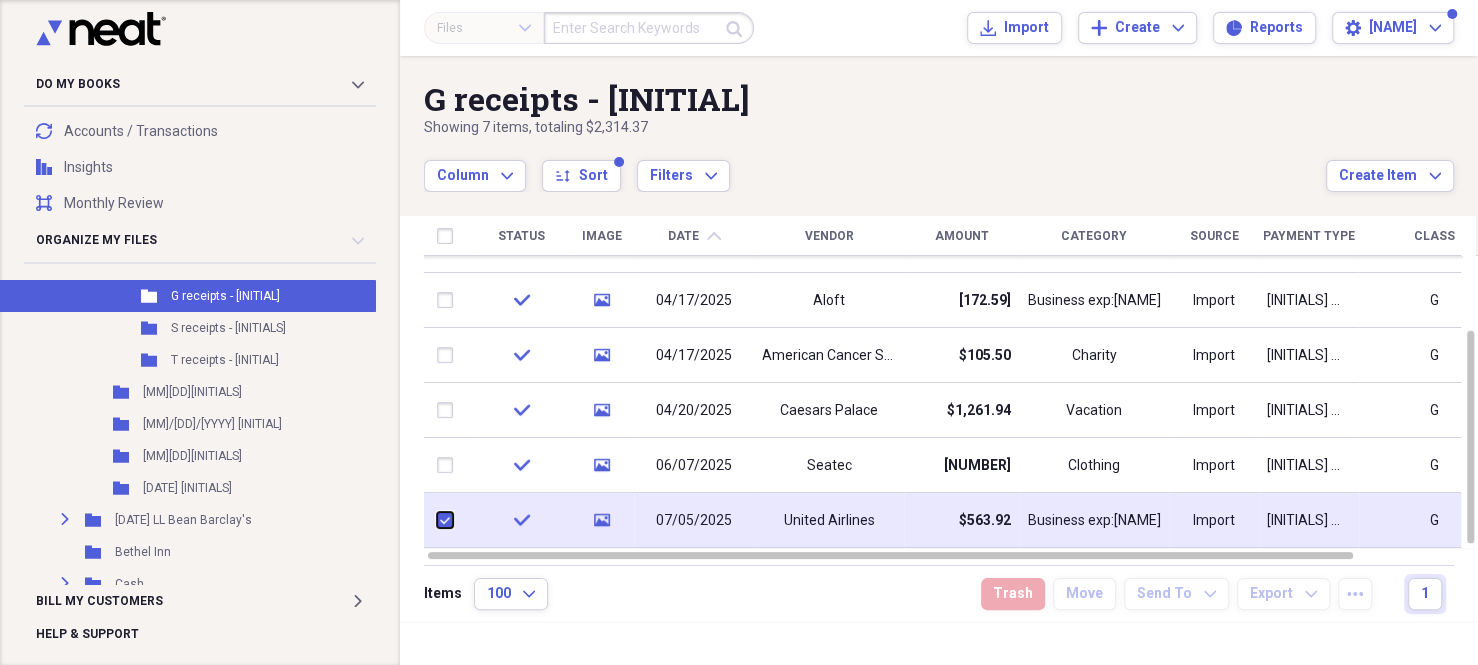 checkbox on "true" 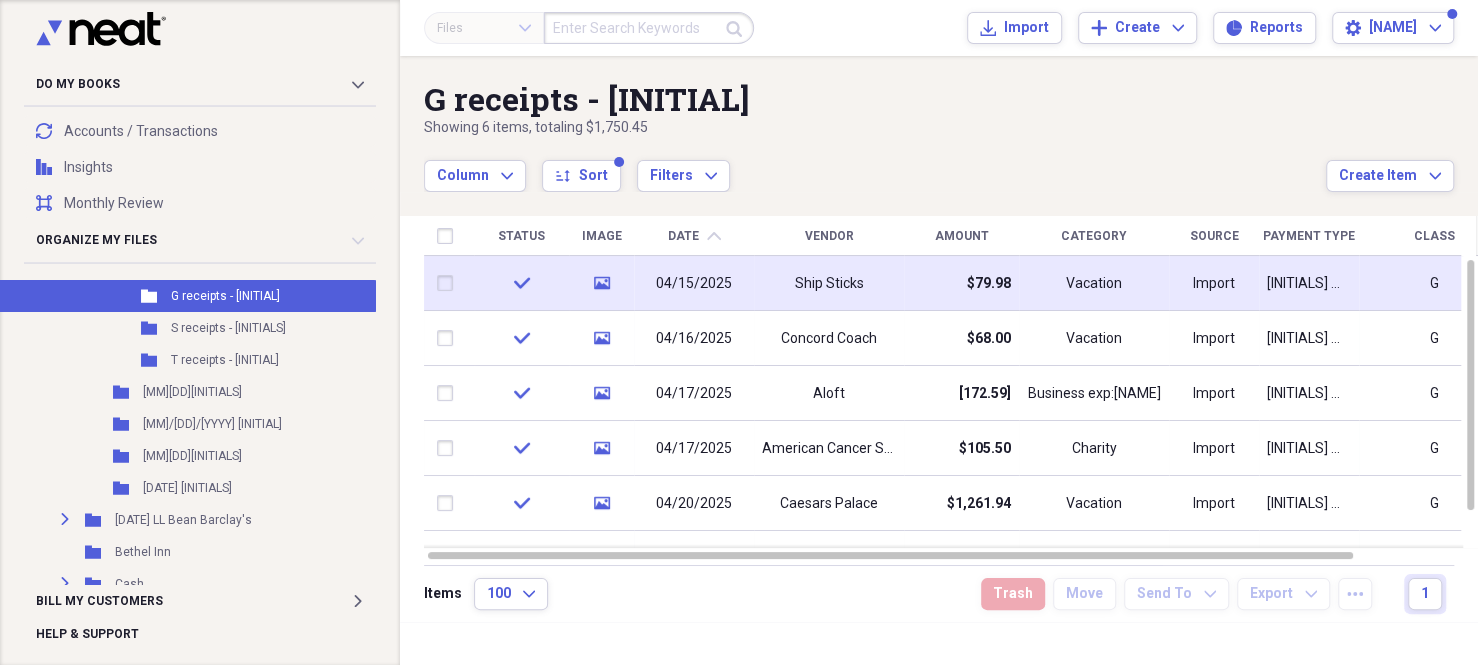 click on "Ship Sticks" at bounding box center [829, 284] 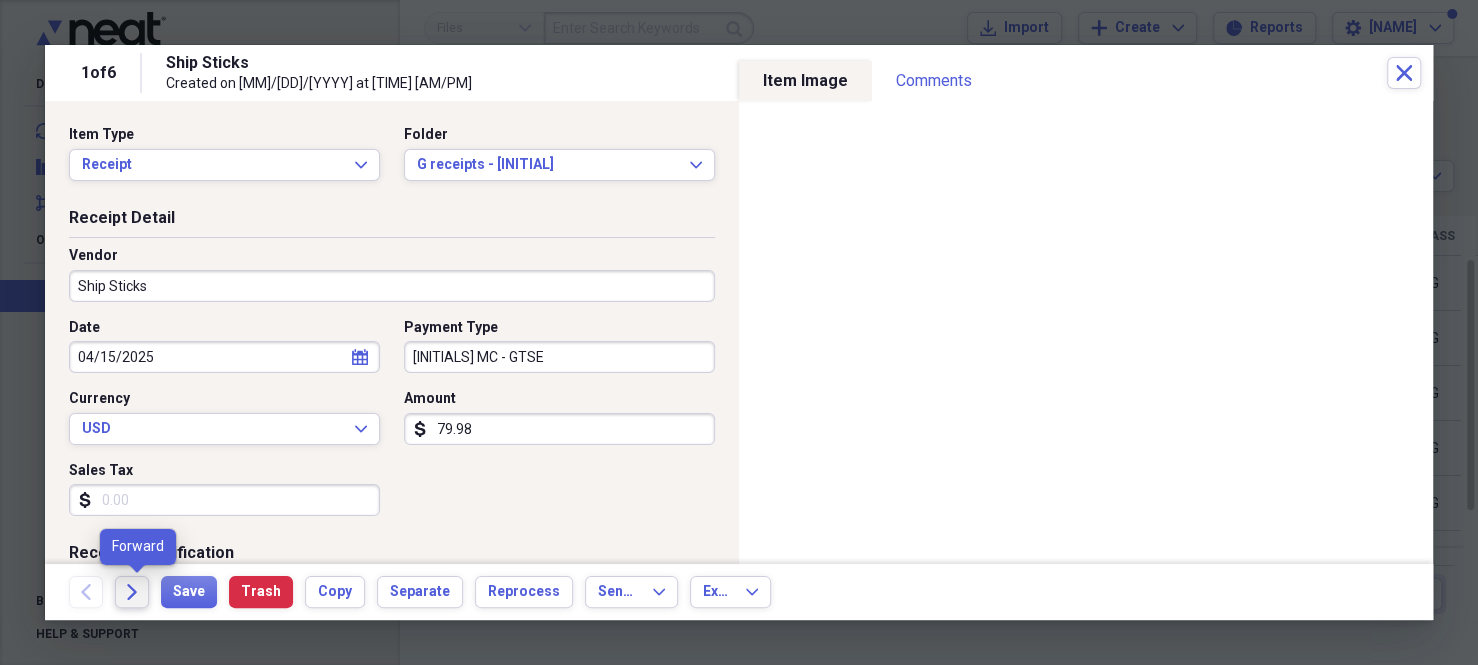 click 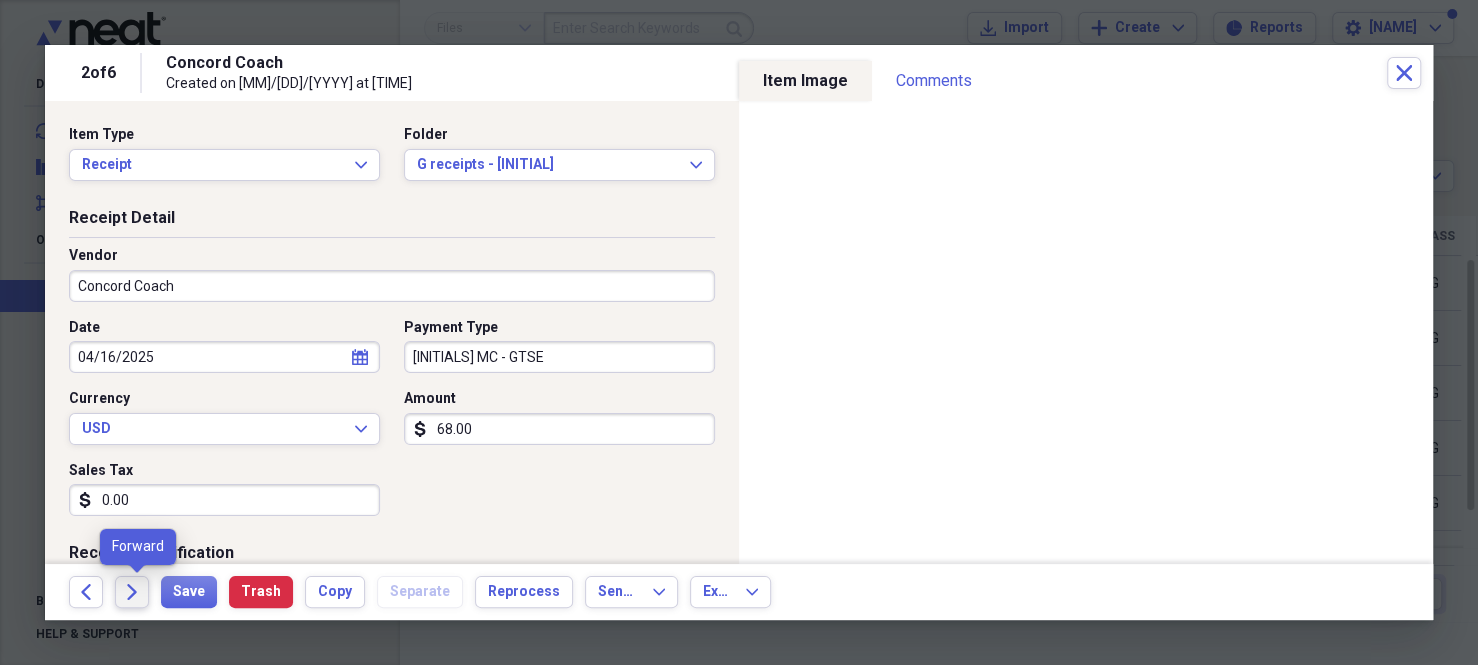 click on "Forward" 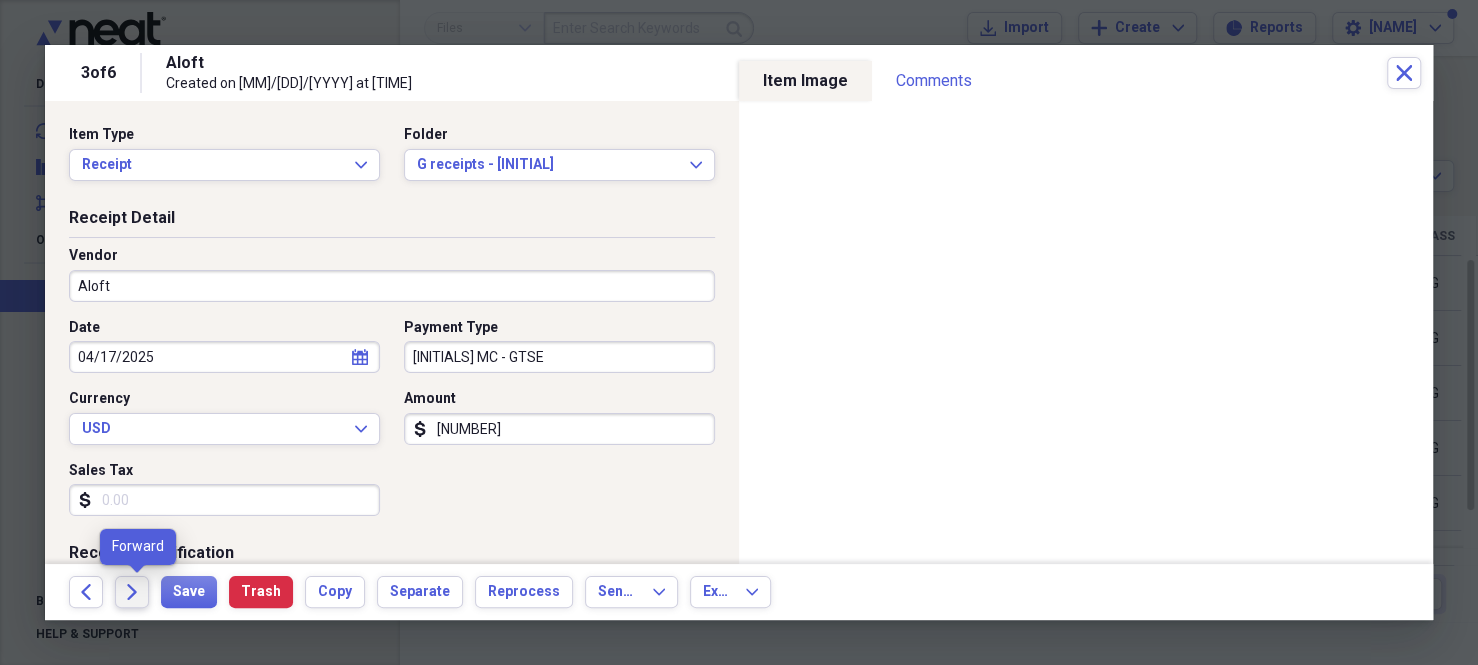 click on "Forward" at bounding box center (132, 592) 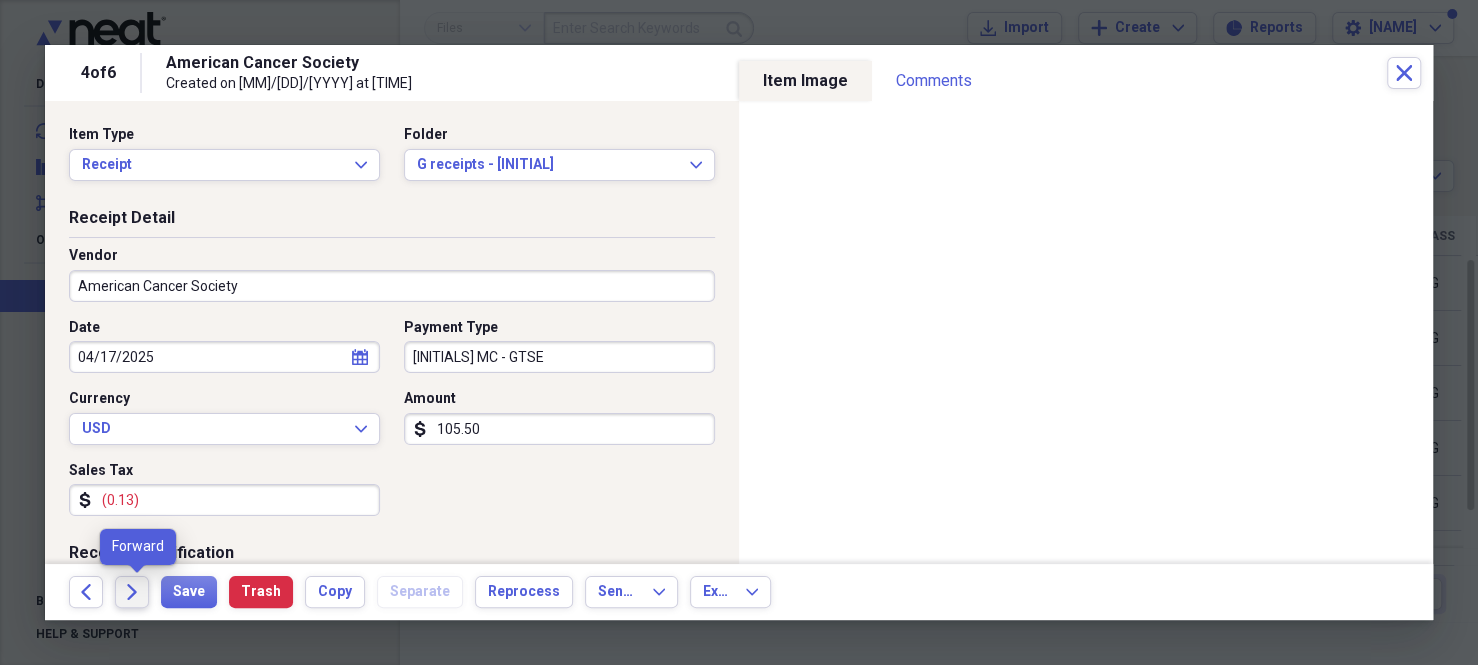 click on "Forward" 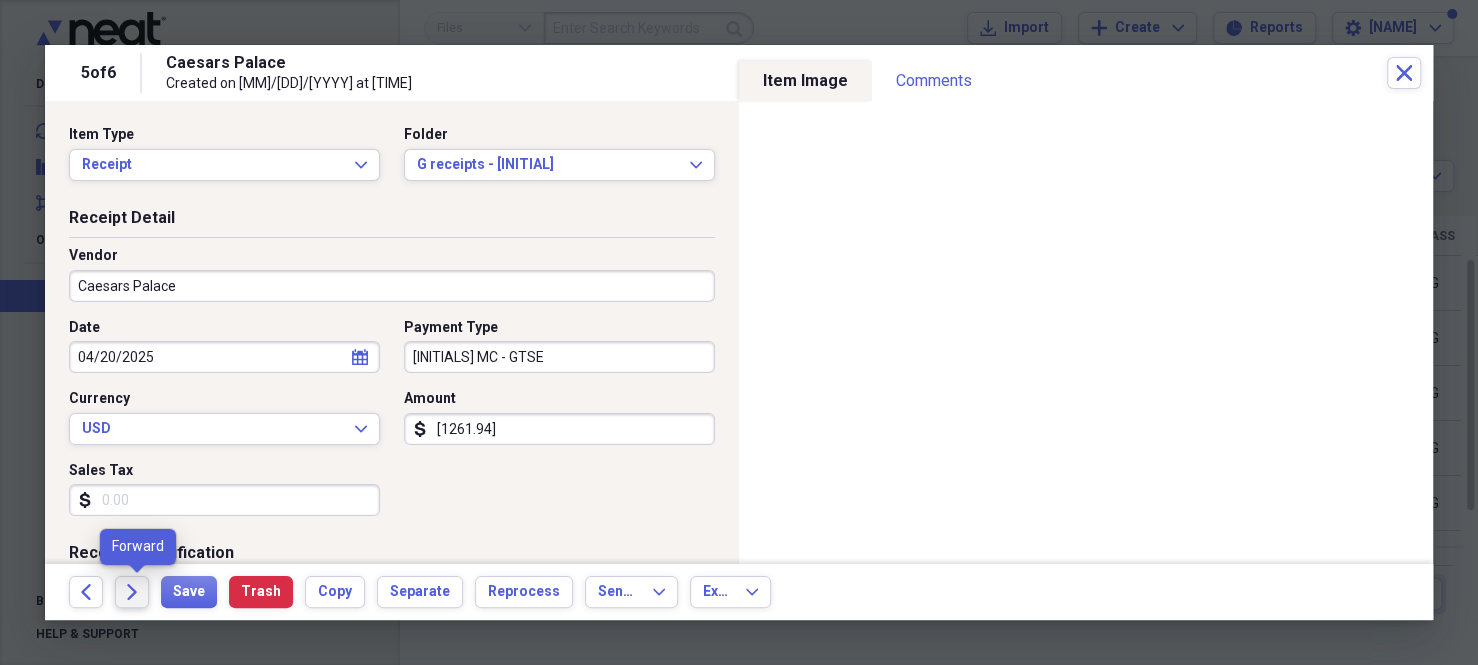 click on "Forward" 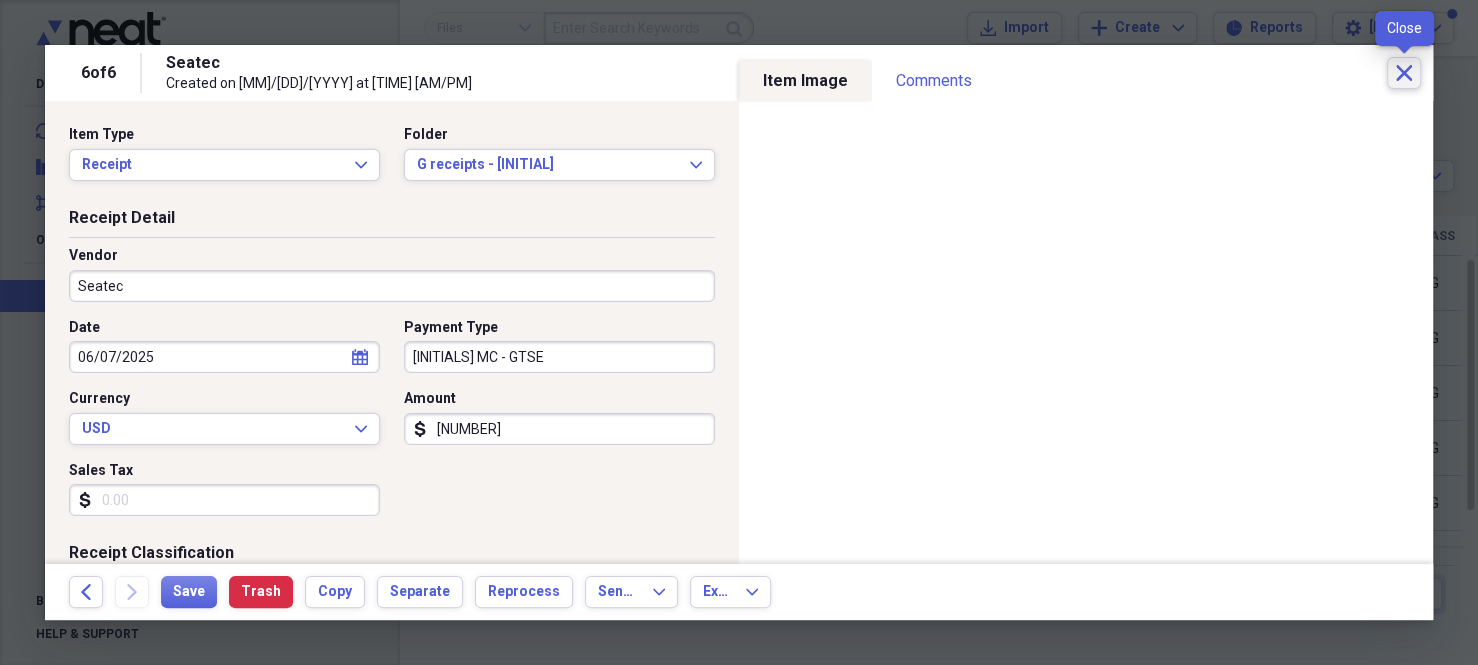 click 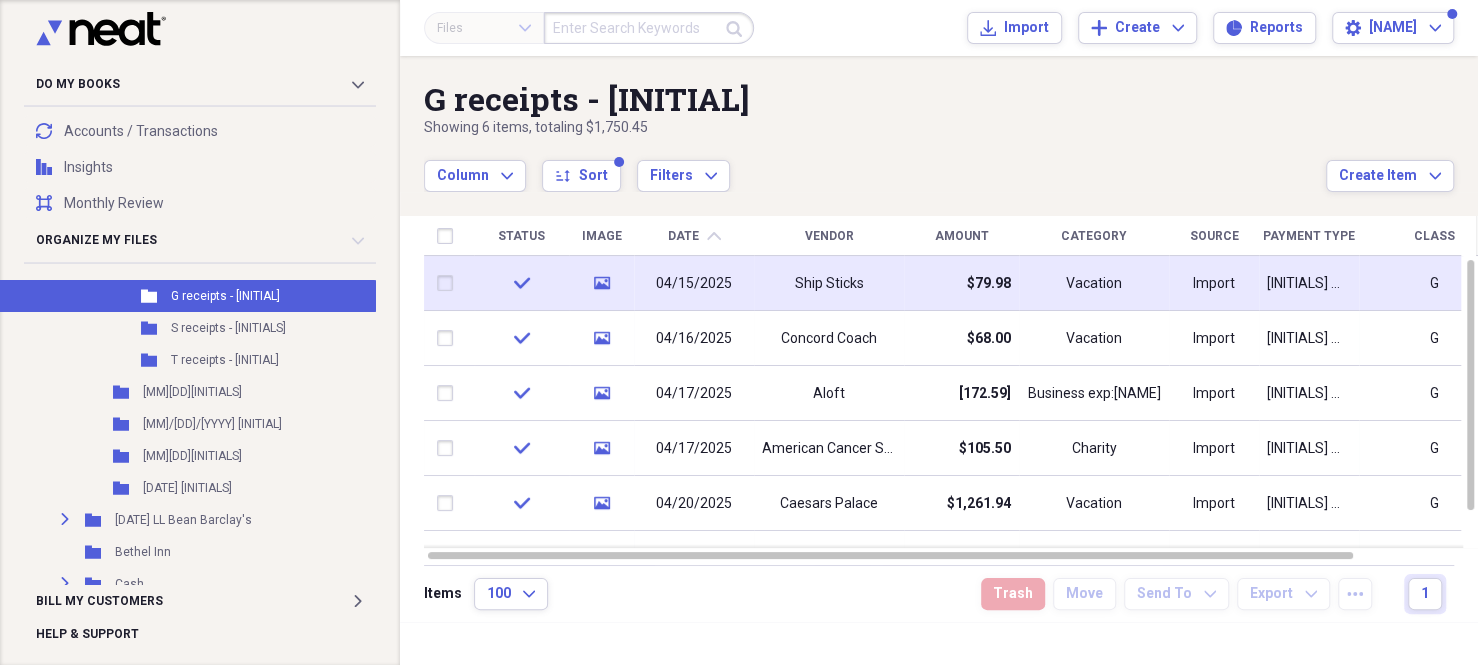 click at bounding box center [449, 283] 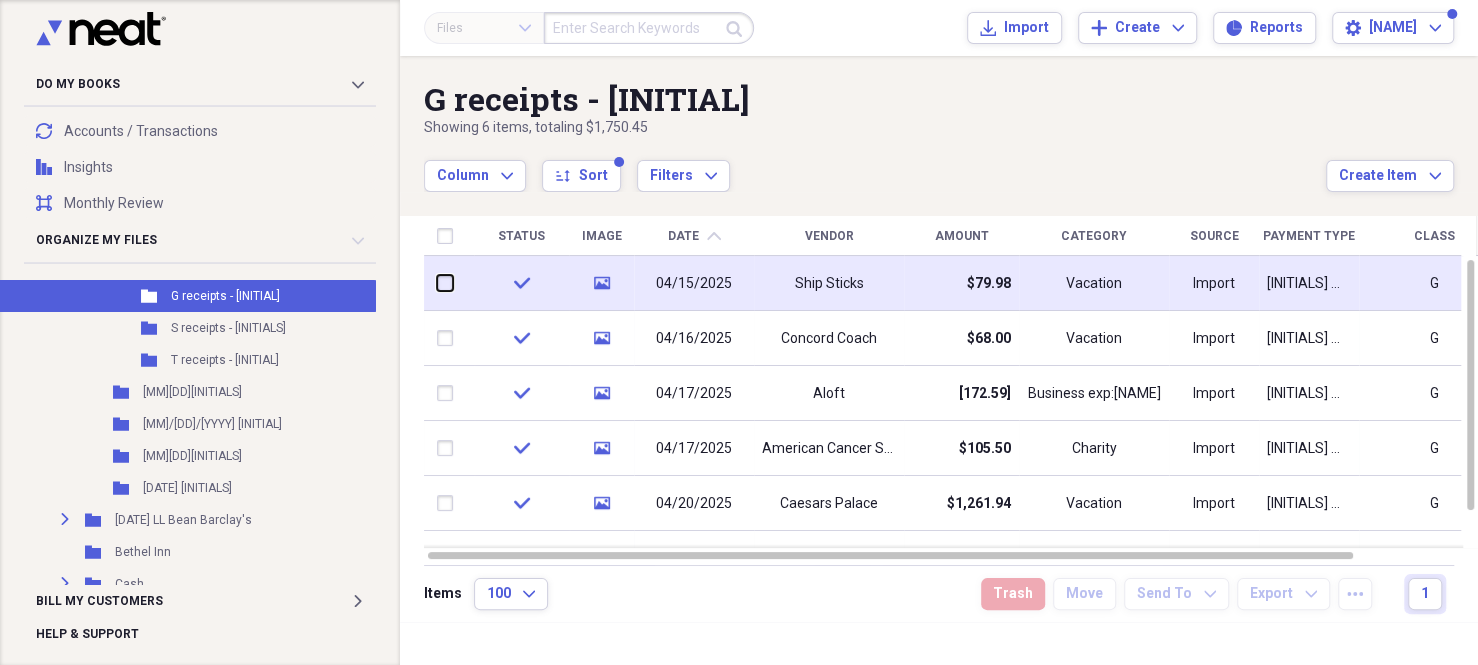 click at bounding box center (437, 283) 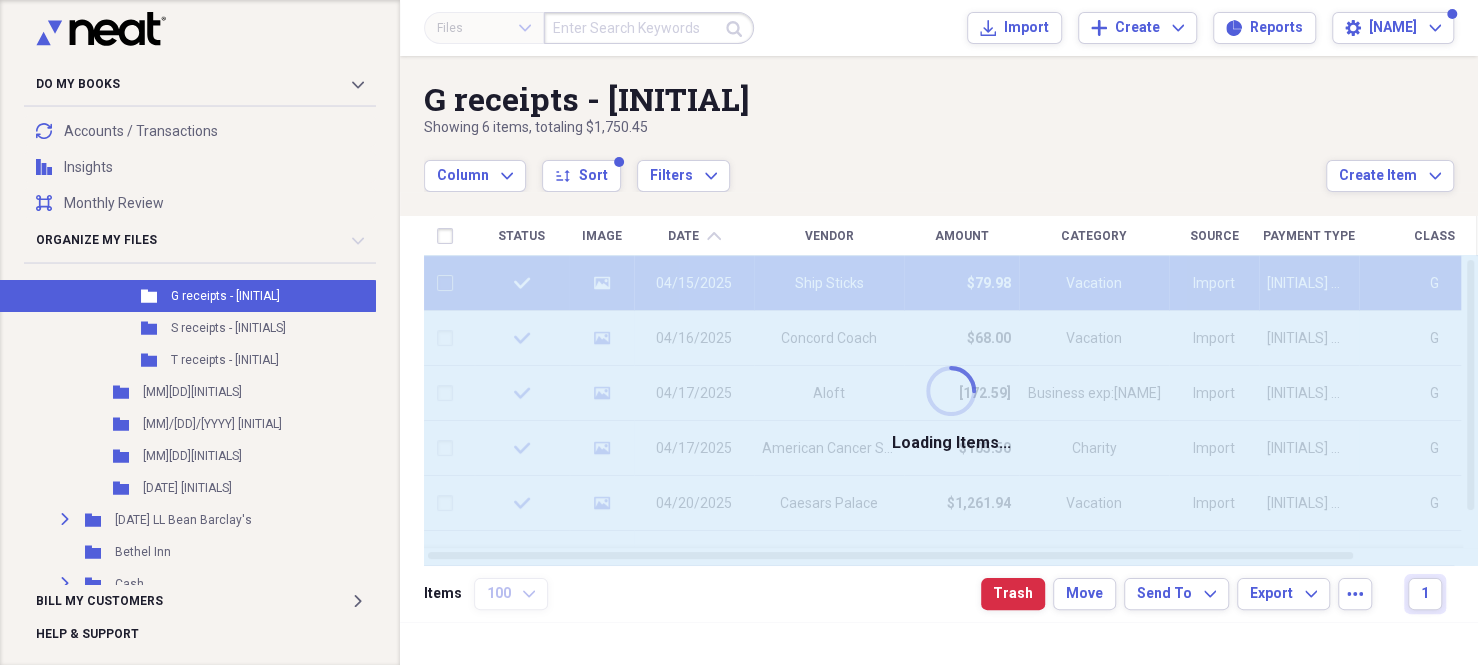 checkbox on "false" 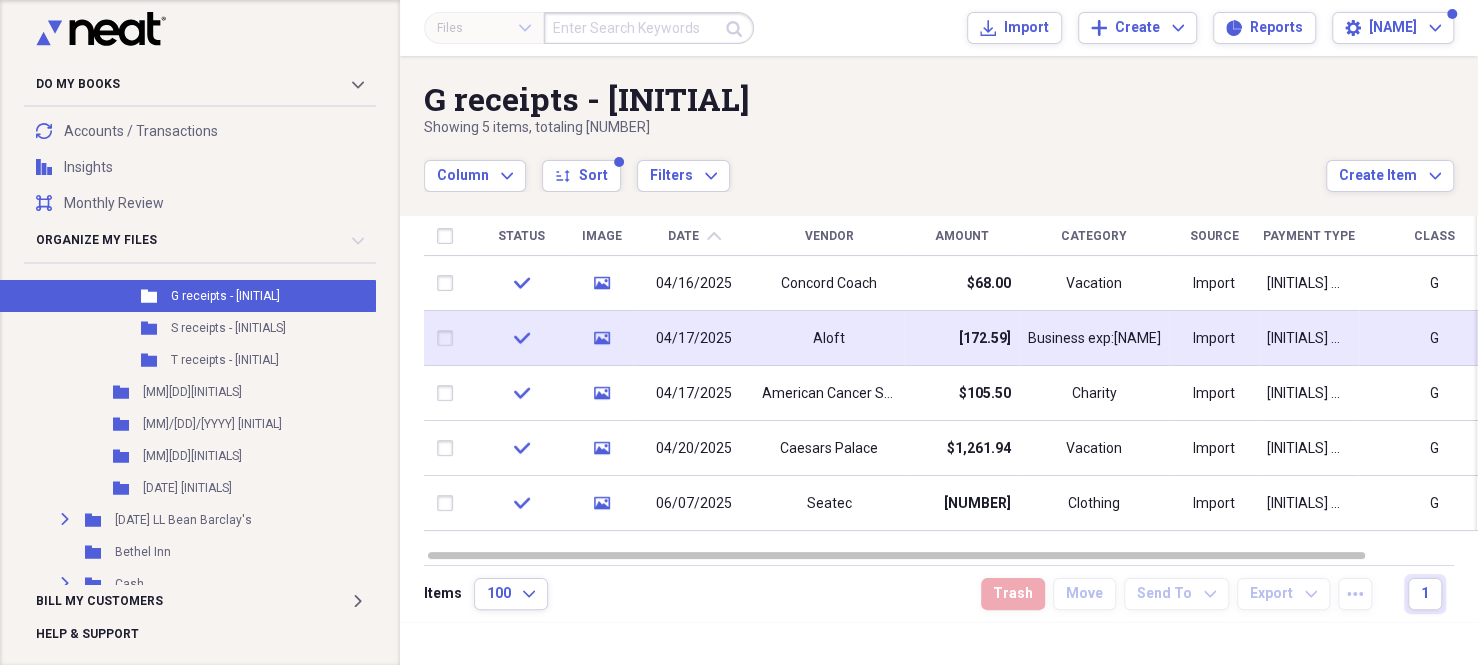 click at bounding box center [449, 338] 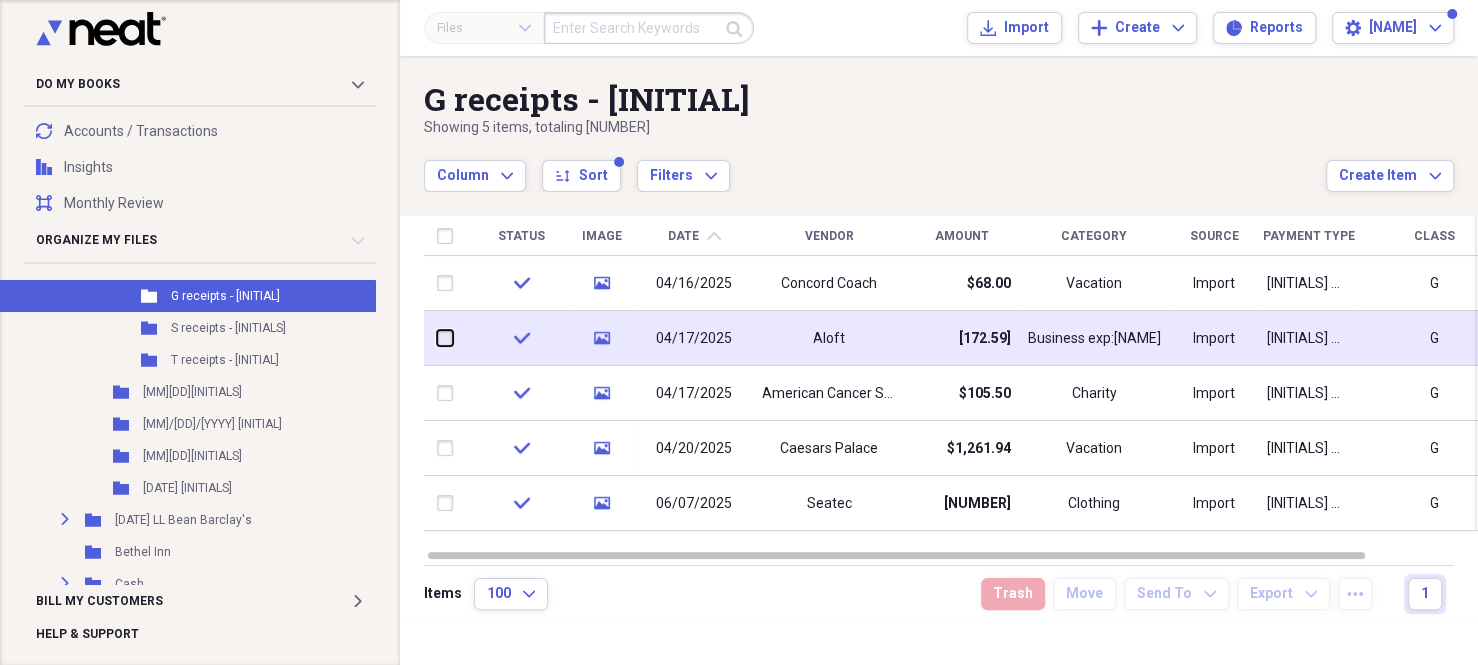click at bounding box center [437, 338] 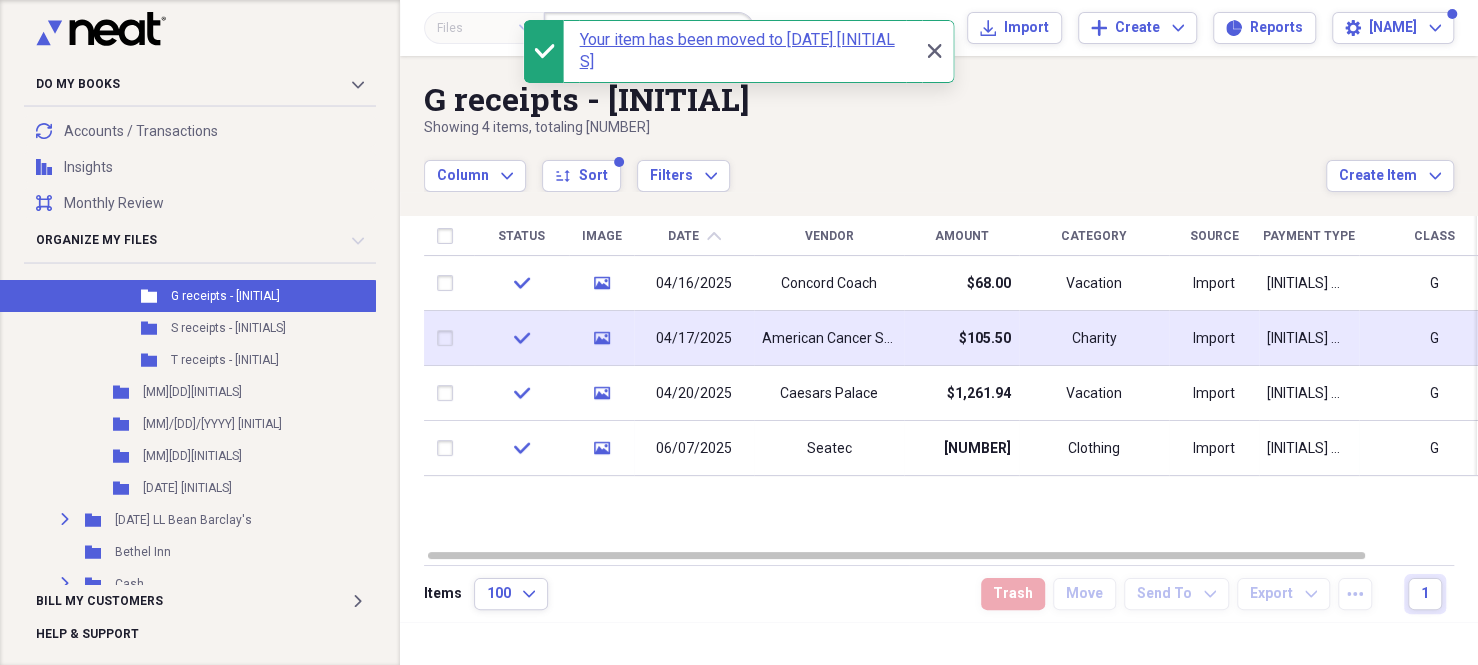 click at bounding box center (449, 338) 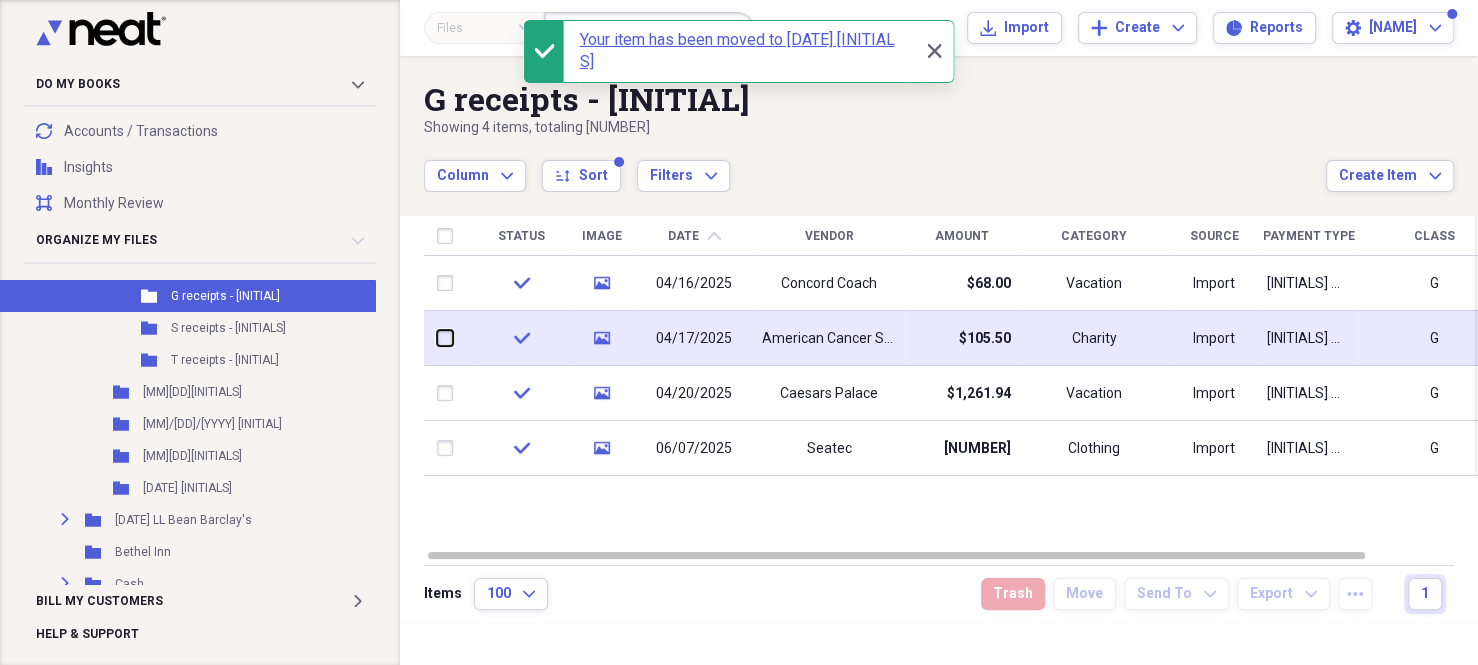 click at bounding box center [437, 338] 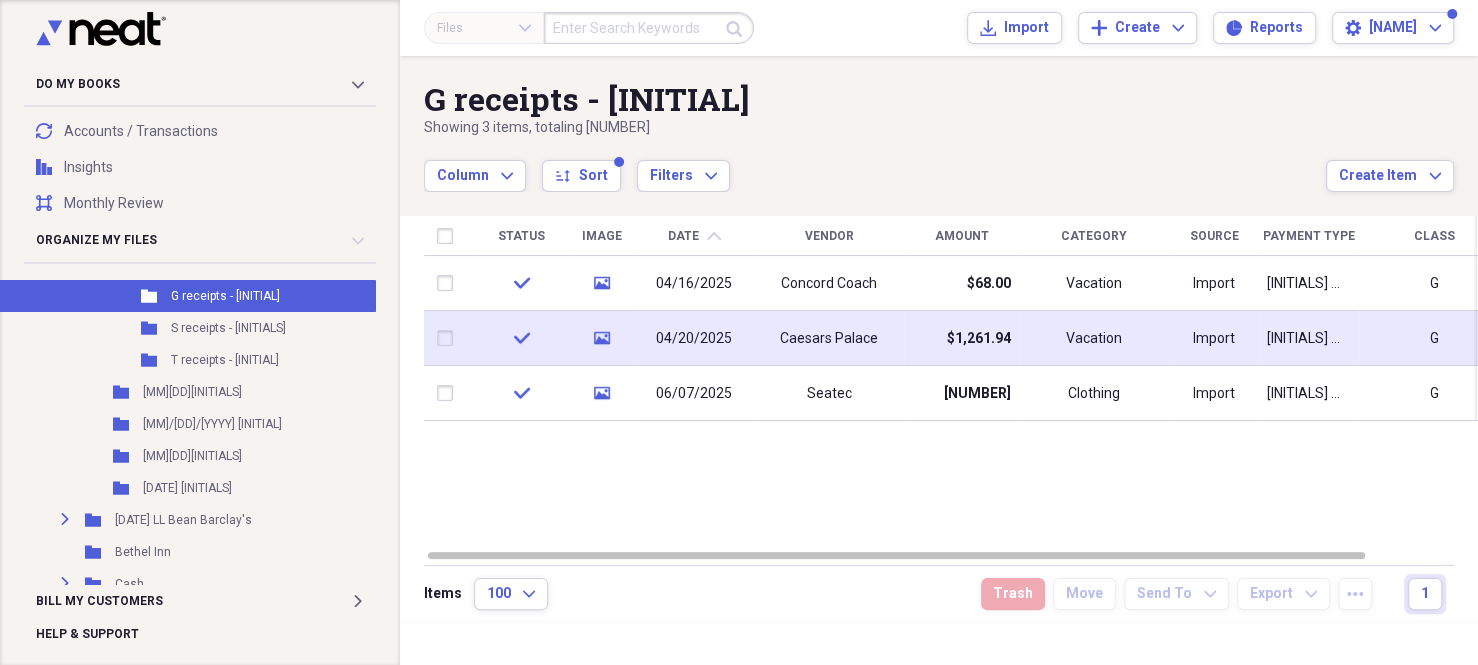 click at bounding box center [449, 338] 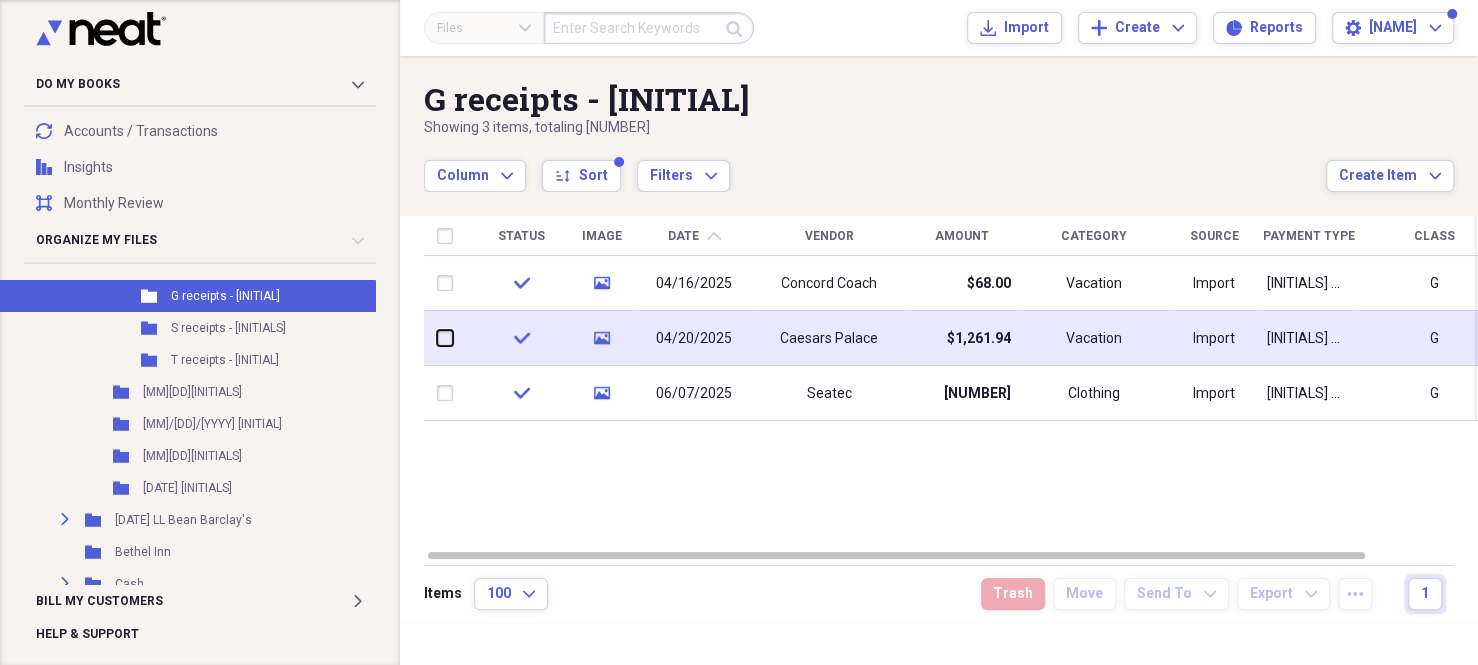 click at bounding box center (437, 338) 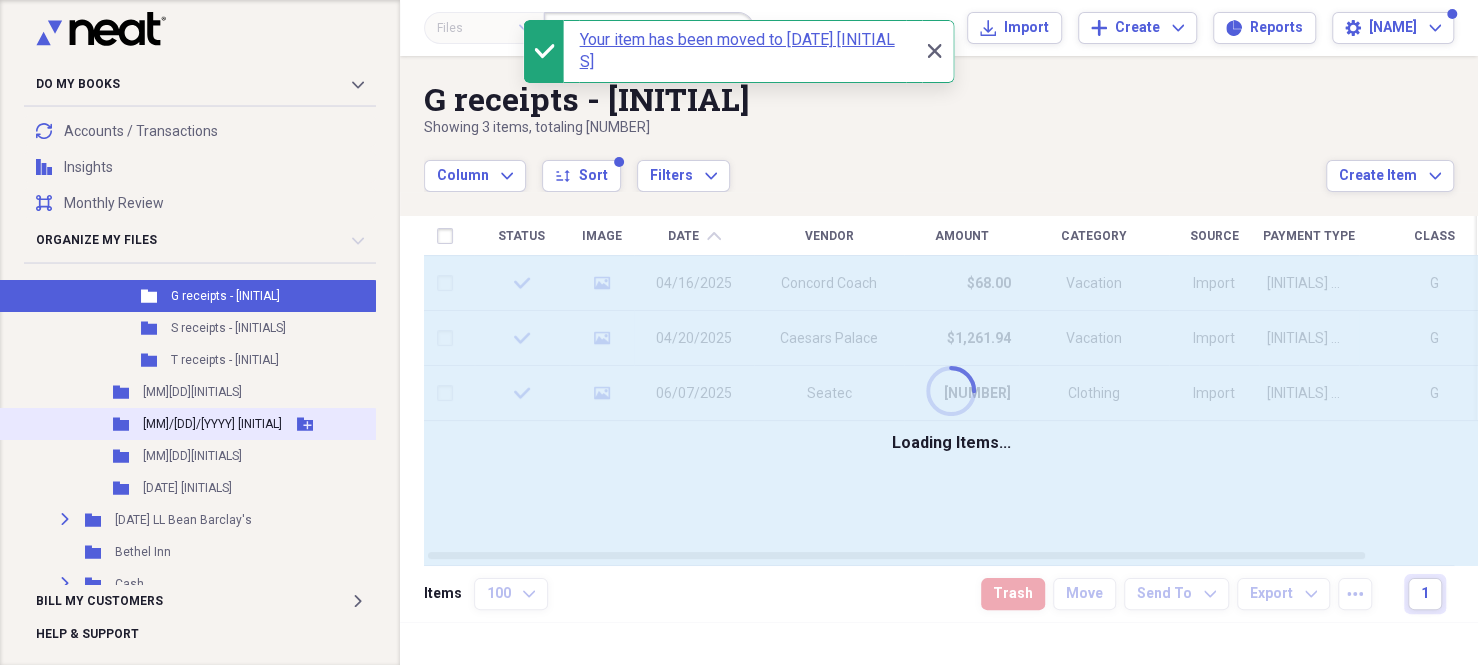 checkbox on "false" 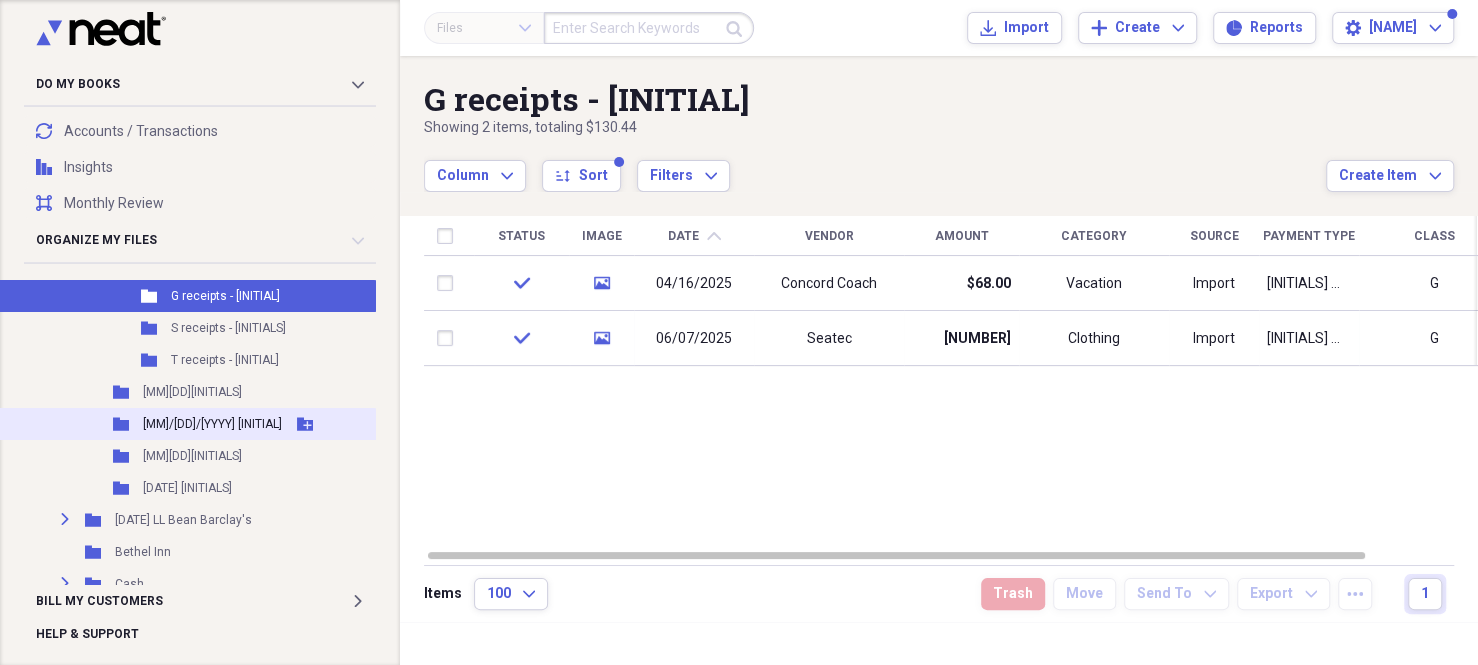 click on "[MM]/[DD]/[YYYY] [INITIAL]" at bounding box center [212, 424] 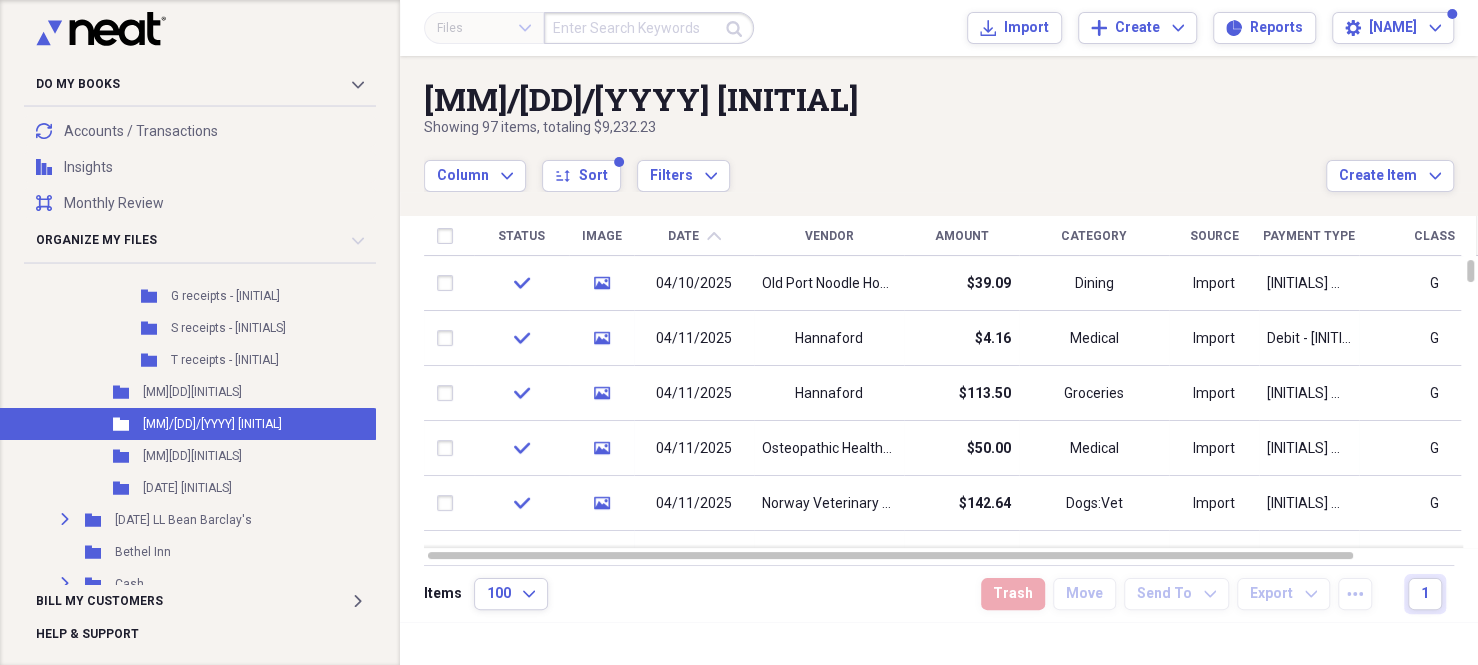 click on "Amount" at bounding box center (962, 236) 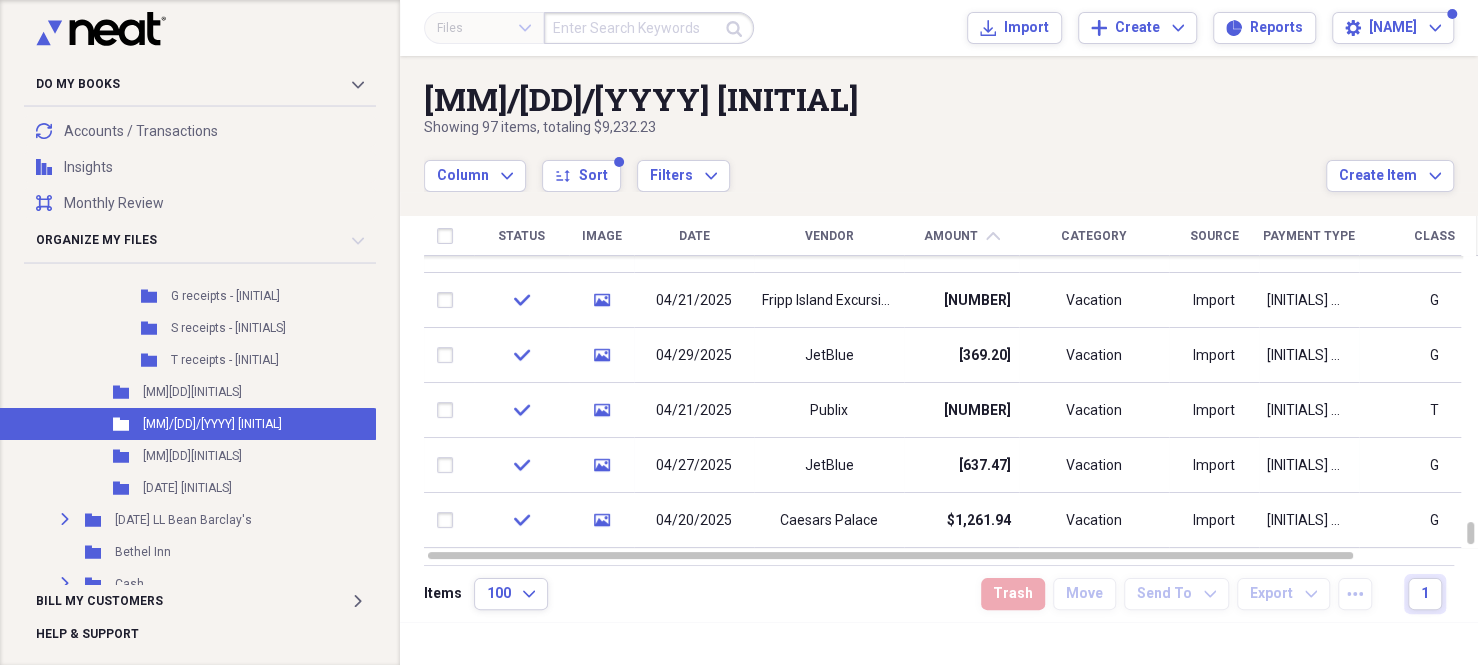 click on "Date" at bounding box center (694, 236) 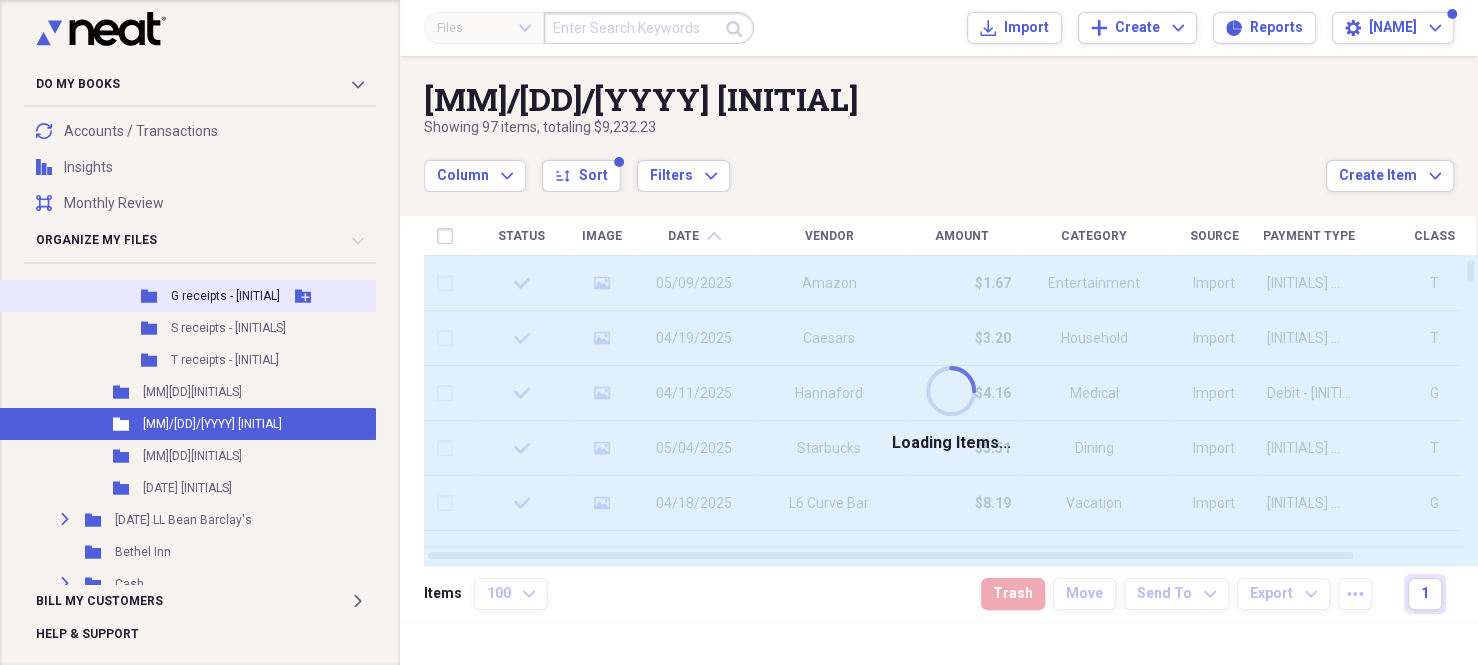 click on "G receipts - [INITIAL]" at bounding box center (225, 296) 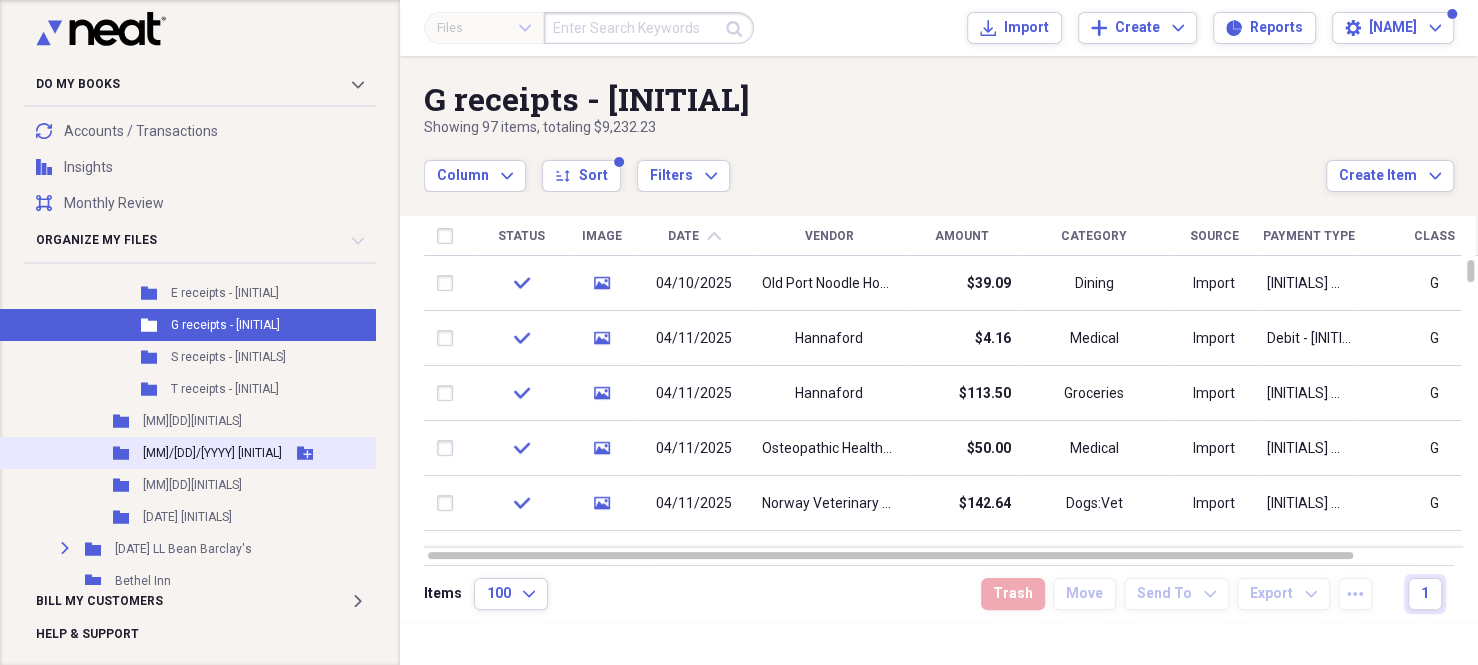 scroll, scrollTop: 600, scrollLeft: 7, axis: both 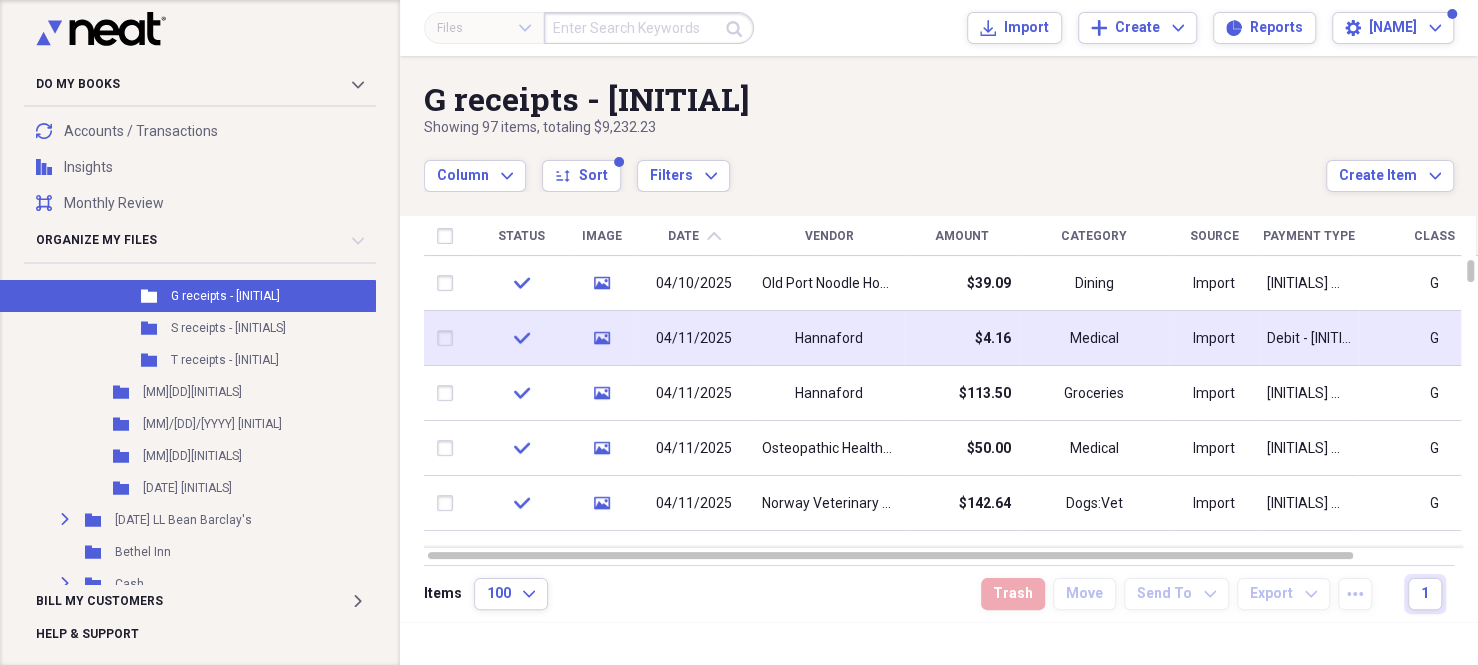 click at bounding box center [449, 338] 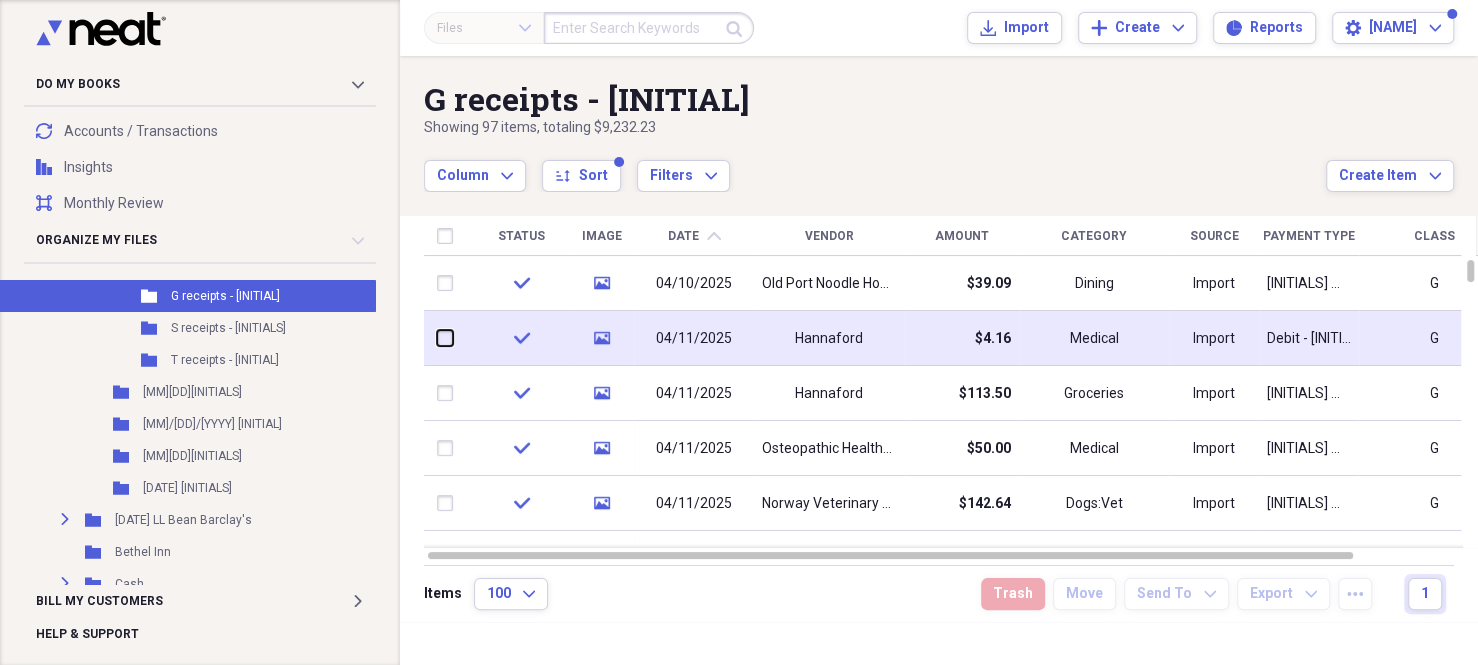click at bounding box center [437, 338] 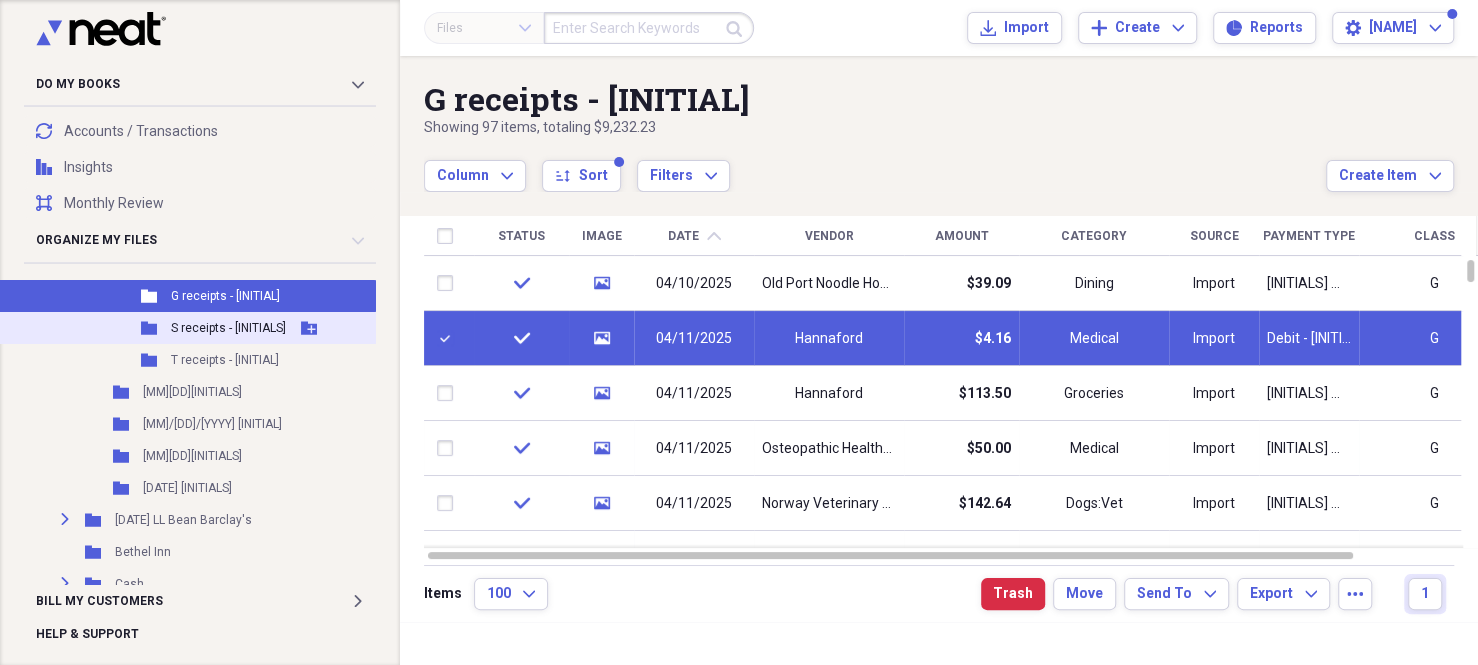 click on "S receipts - [INITIALS]" at bounding box center [228, 328] 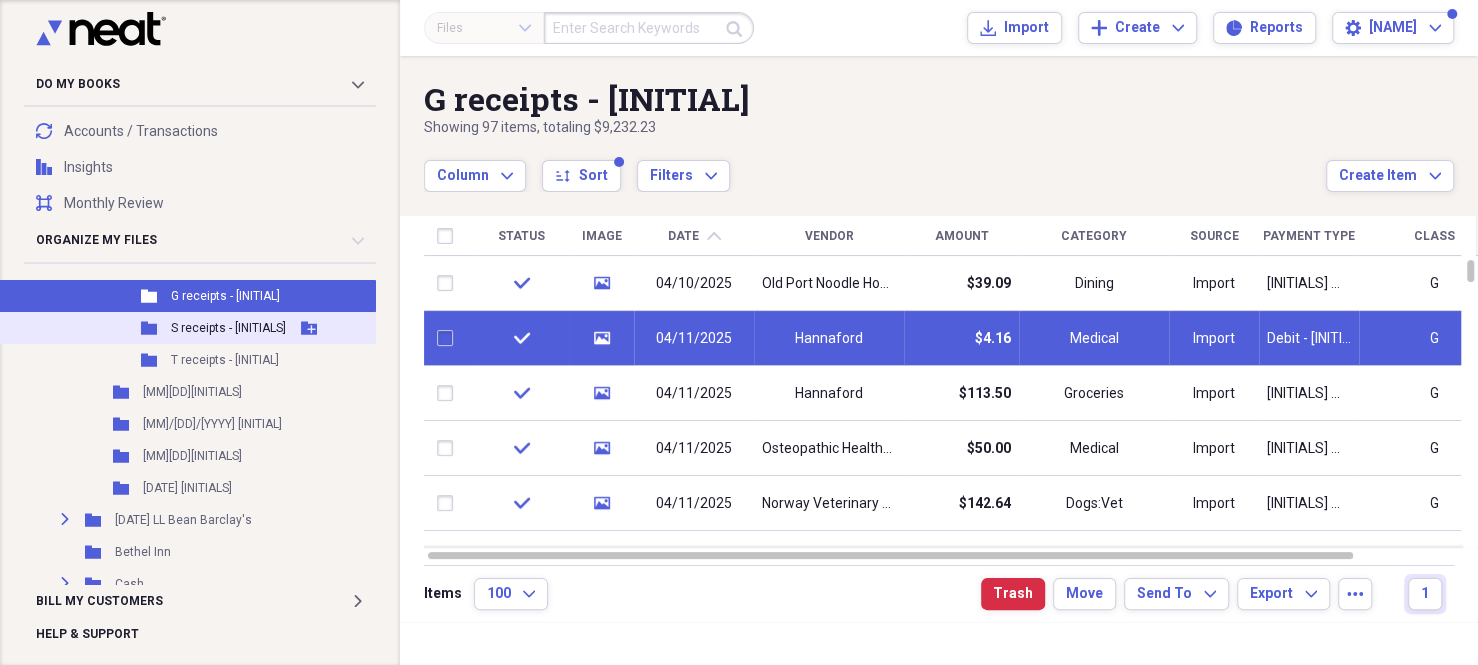 checkbox on "false" 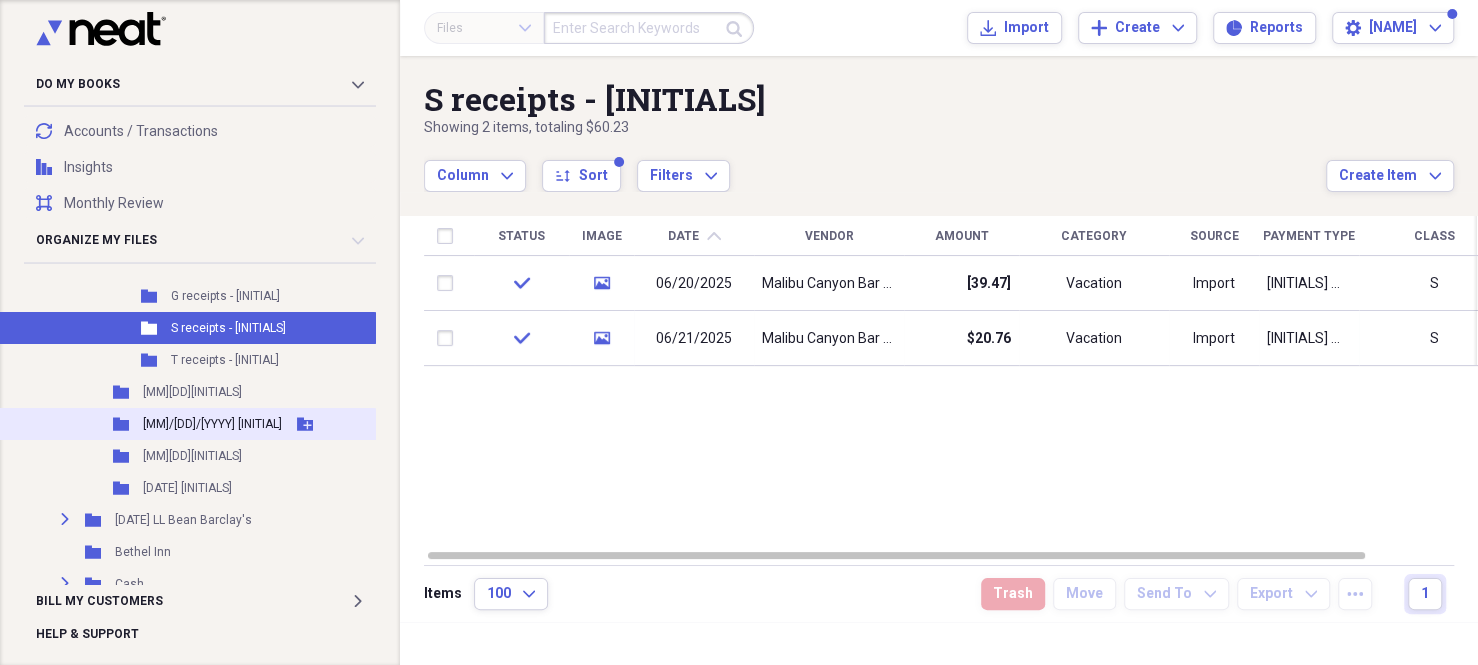 click on "[MM]/[DD]/[YYYY] [INITIAL]" at bounding box center [212, 424] 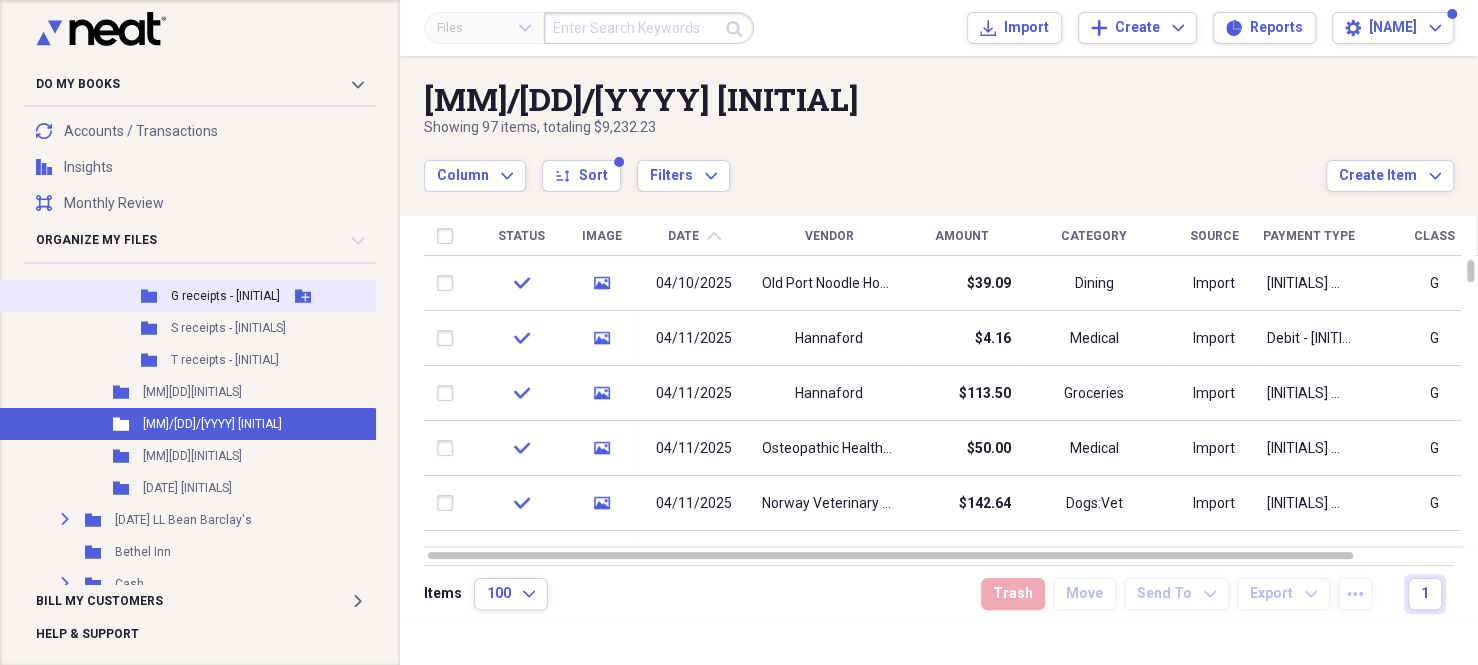 click on "G receipts - [INITIAL]" at bounding box center [225, 296] 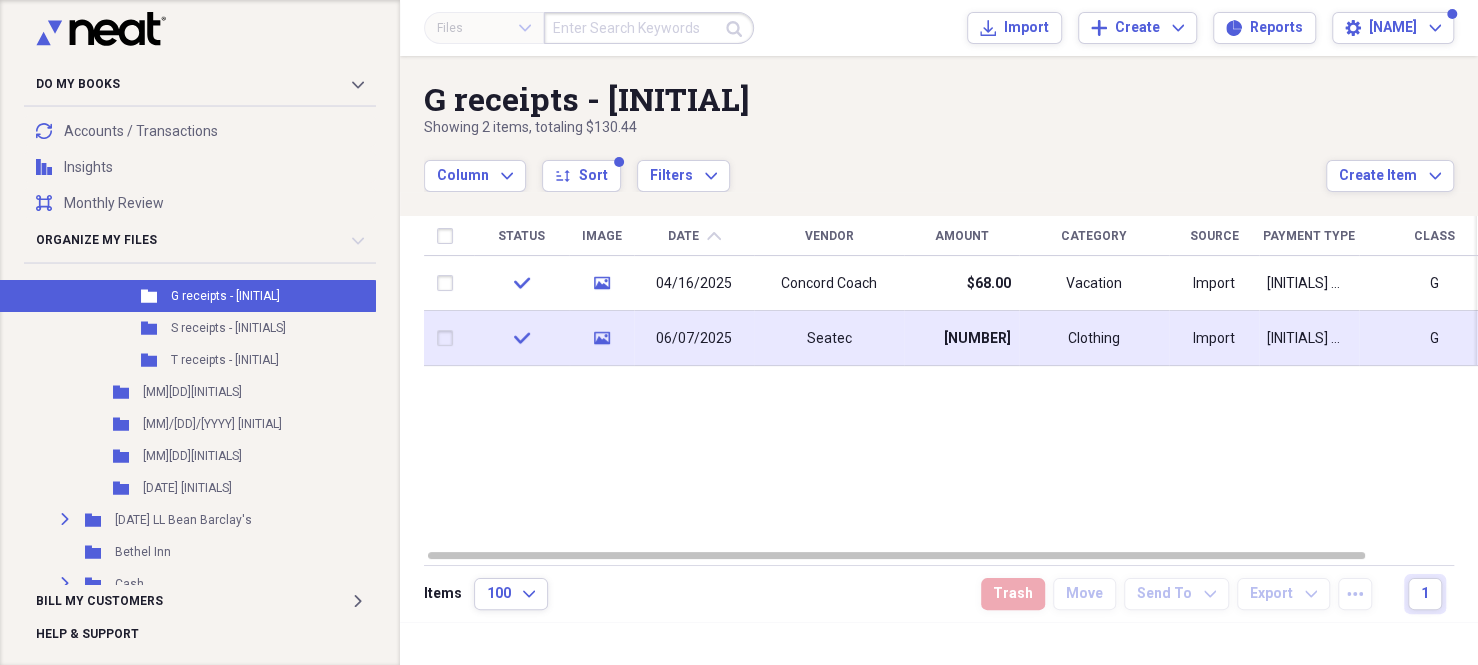 click on "06/07/2025" at bounding box center [694, 338] 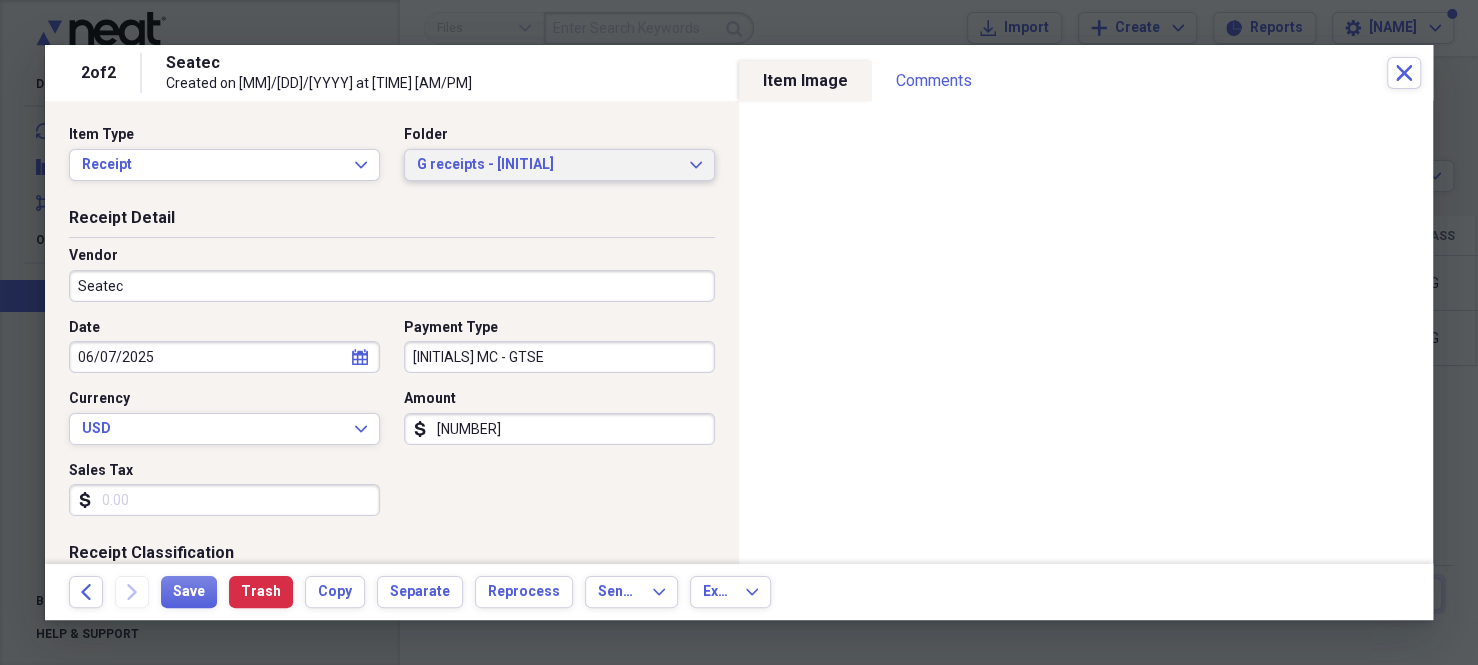 click on "G receipts - [INITIAL]" at bounding box center (547, 165) 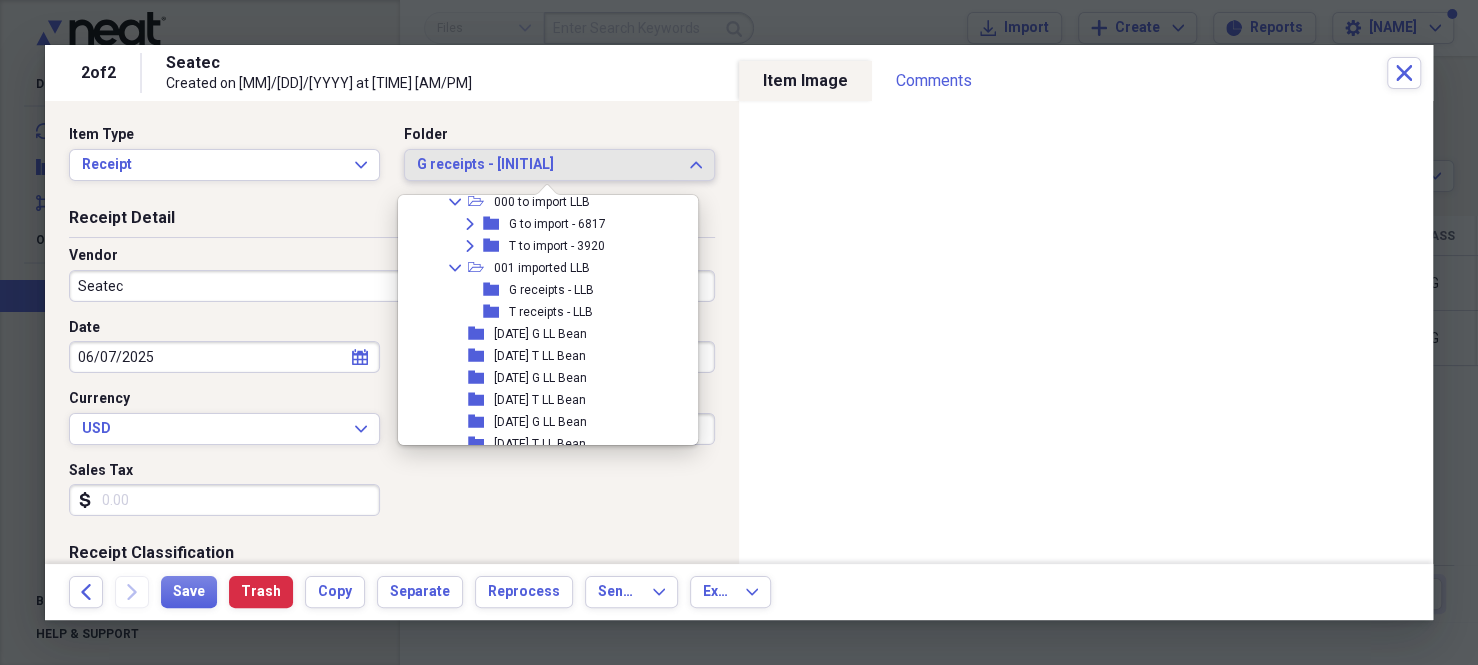 scroll, scrollTop: 912, scrollLeft: 0, axis: vertical 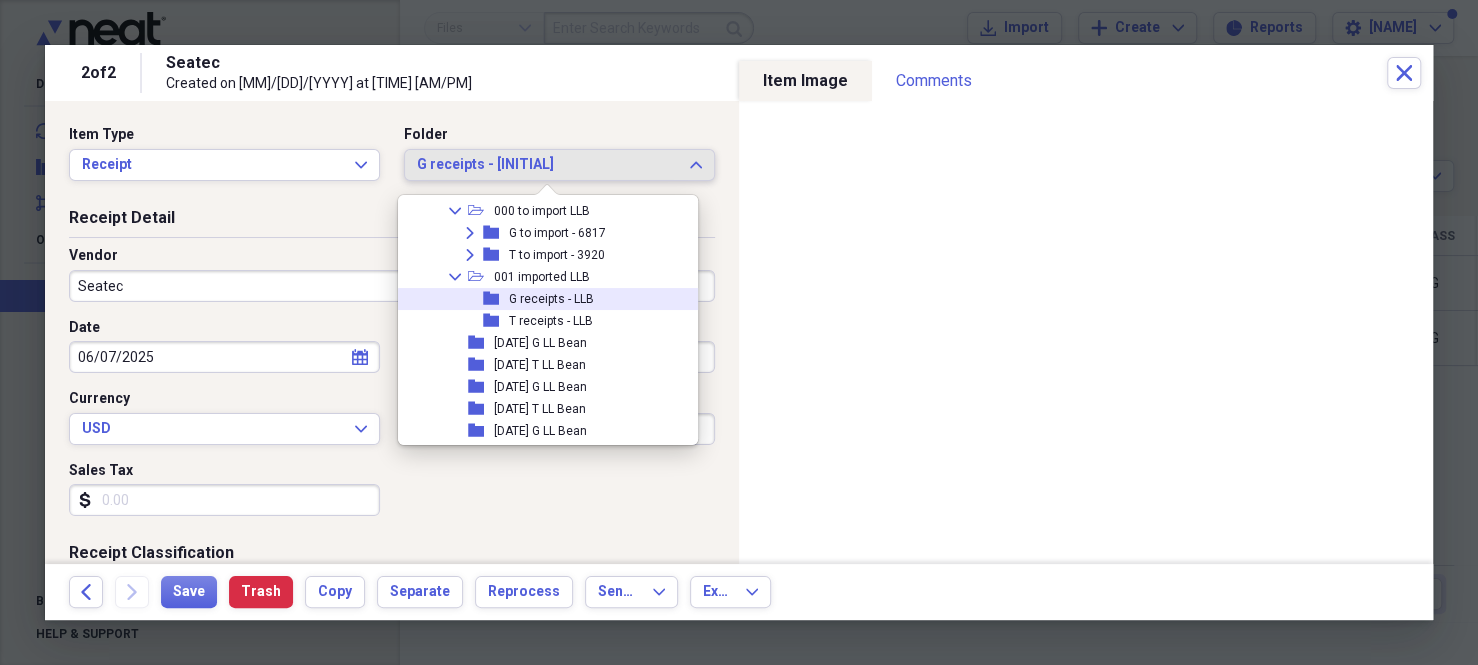 click on "G receipts - LLB" at bounding box center [551, 299] 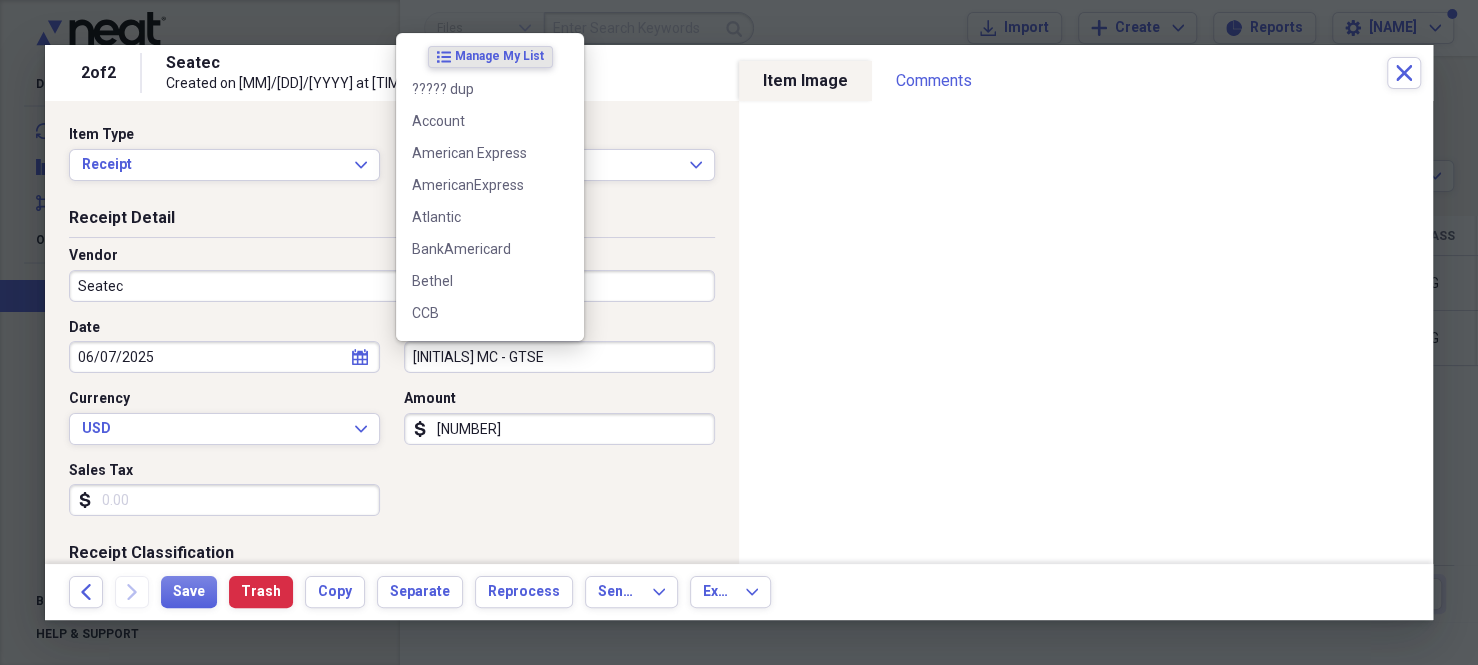 click on "[INITIALS] MC - GTSE" at bounding box center (559, 357) 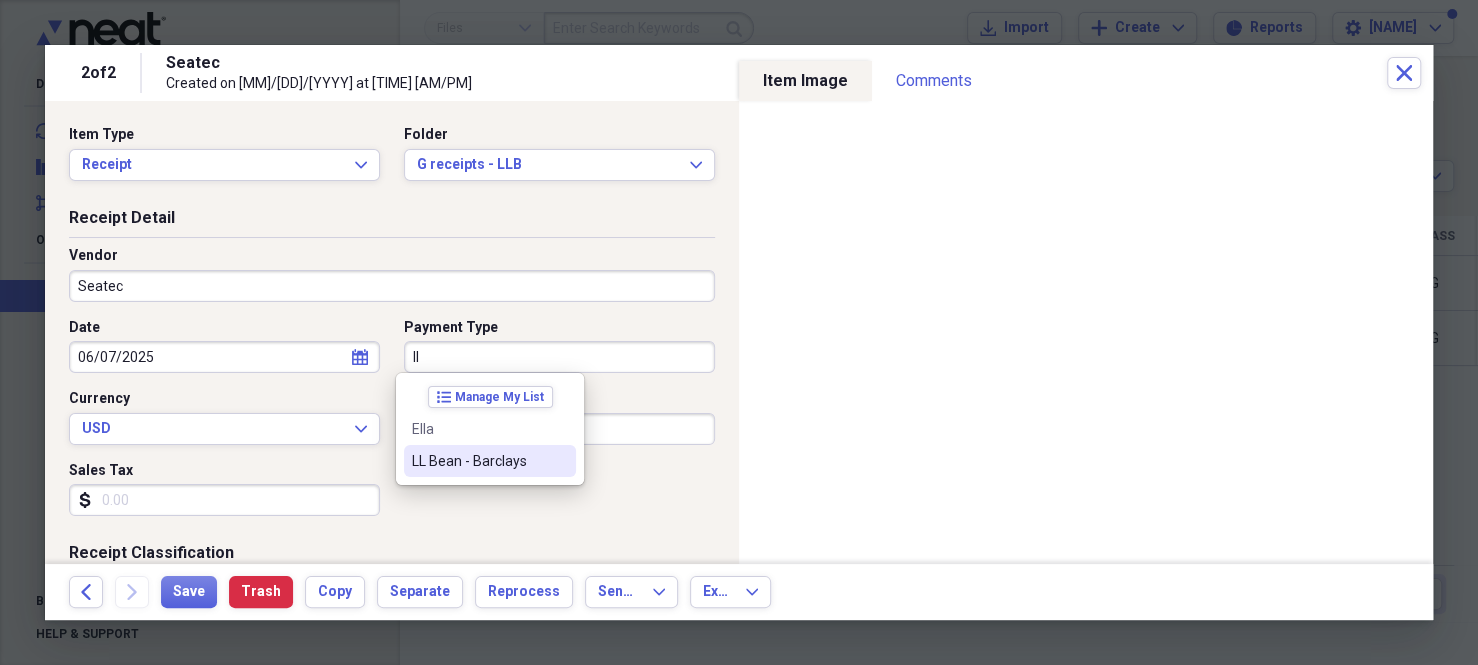 click on "LL Bean - Barclays" at bounding box center [478, 461] 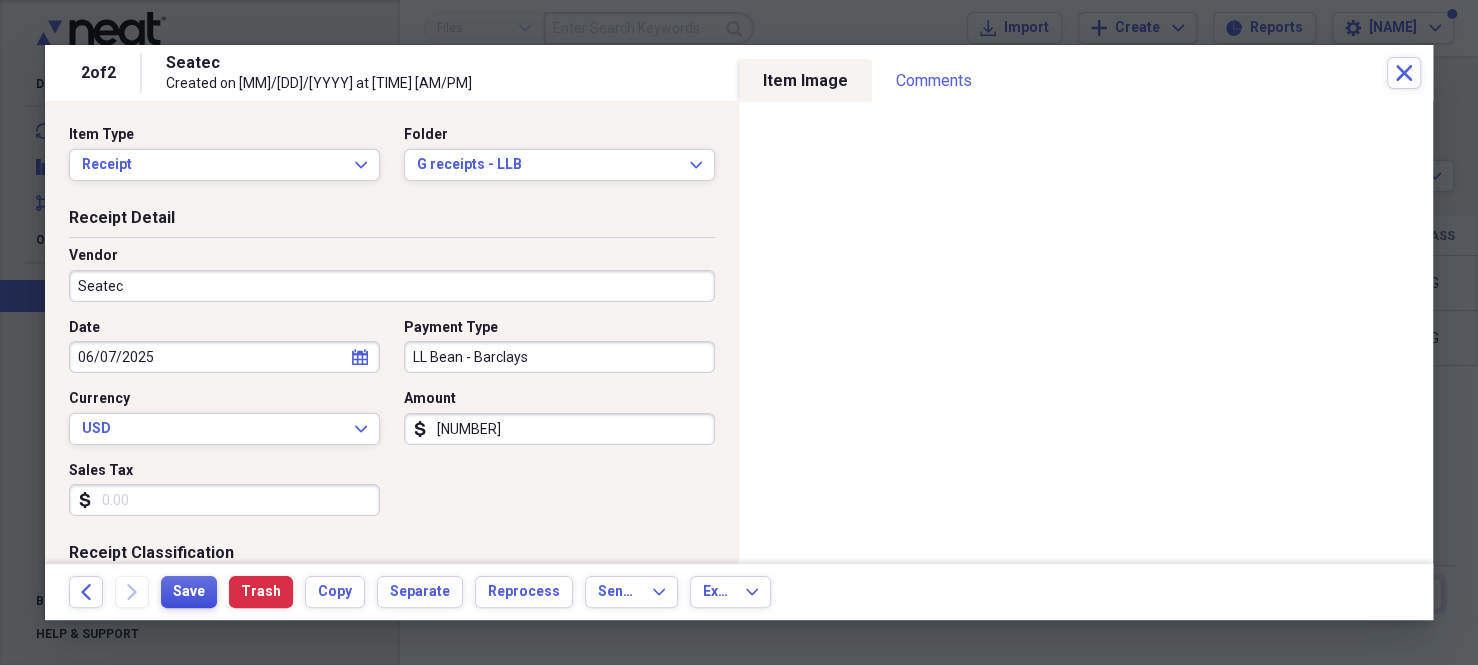 click on "Save" at bounding box center [189, 592] 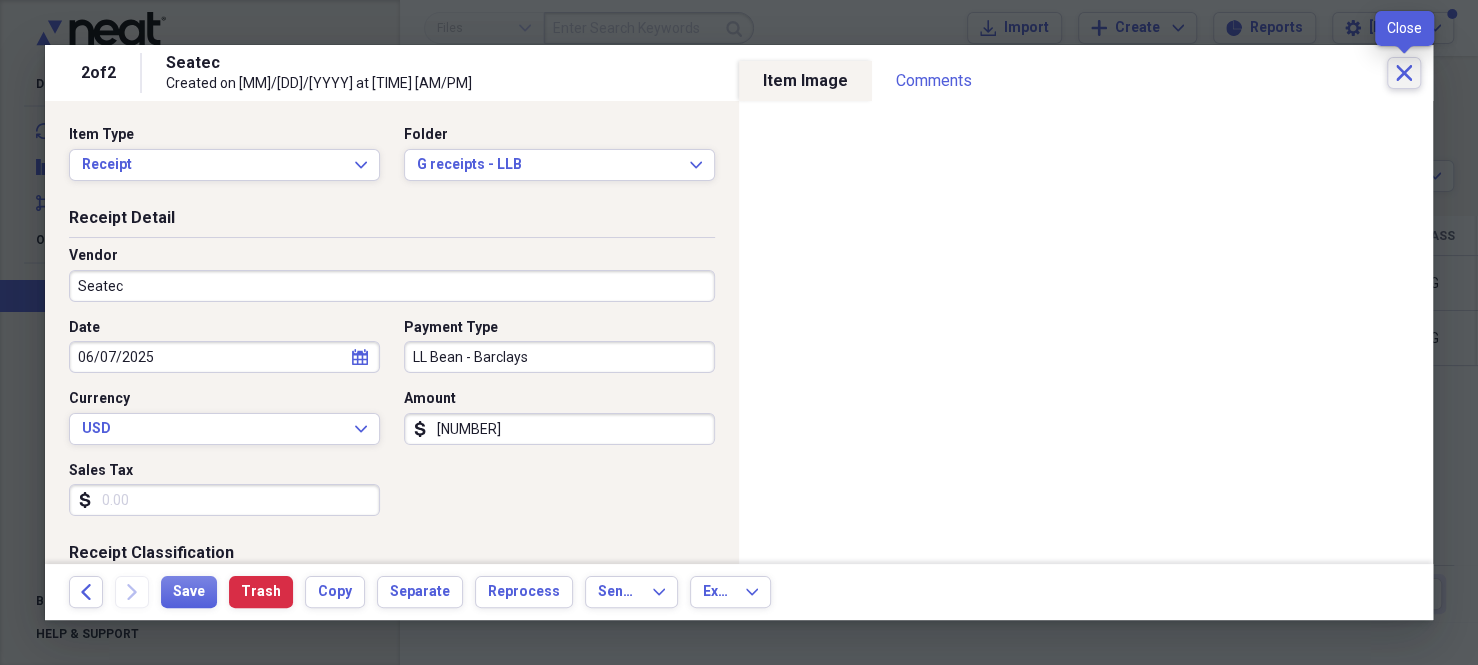 click 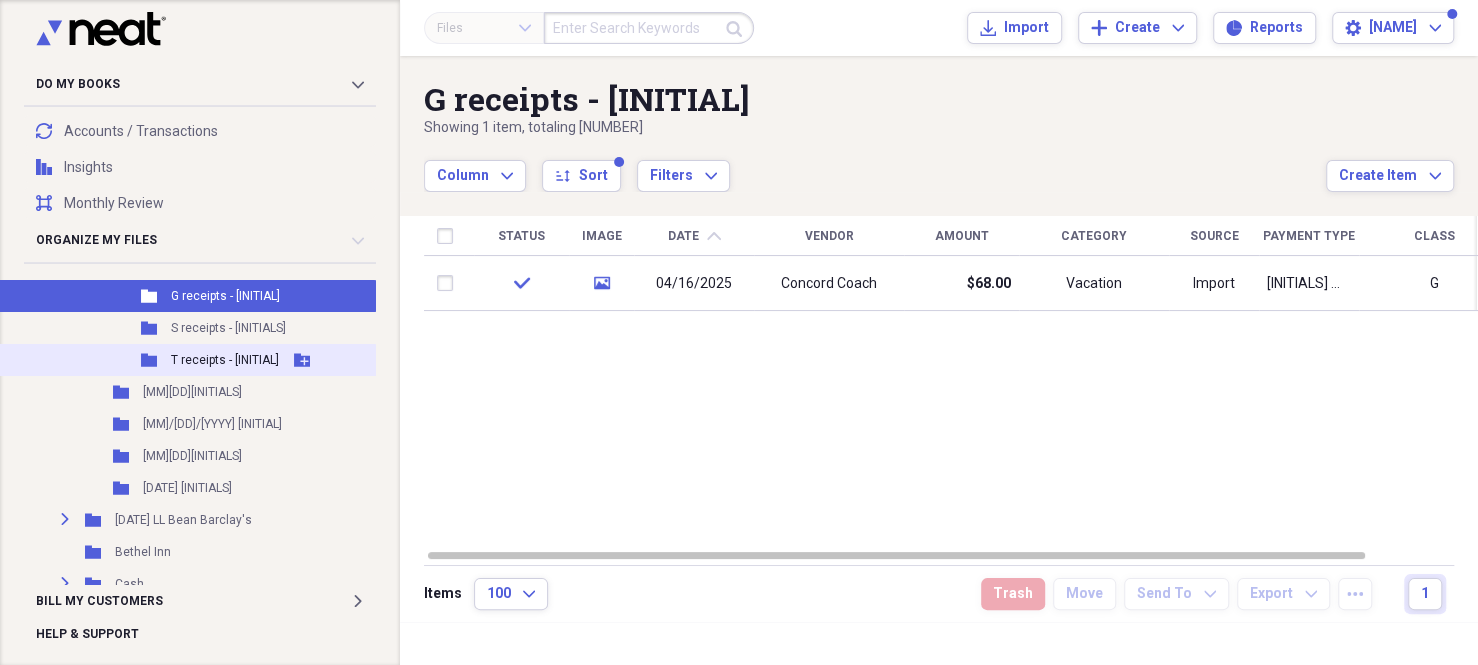 click on "T receipts - [INITIAL]" at bounding box center [225, 360] 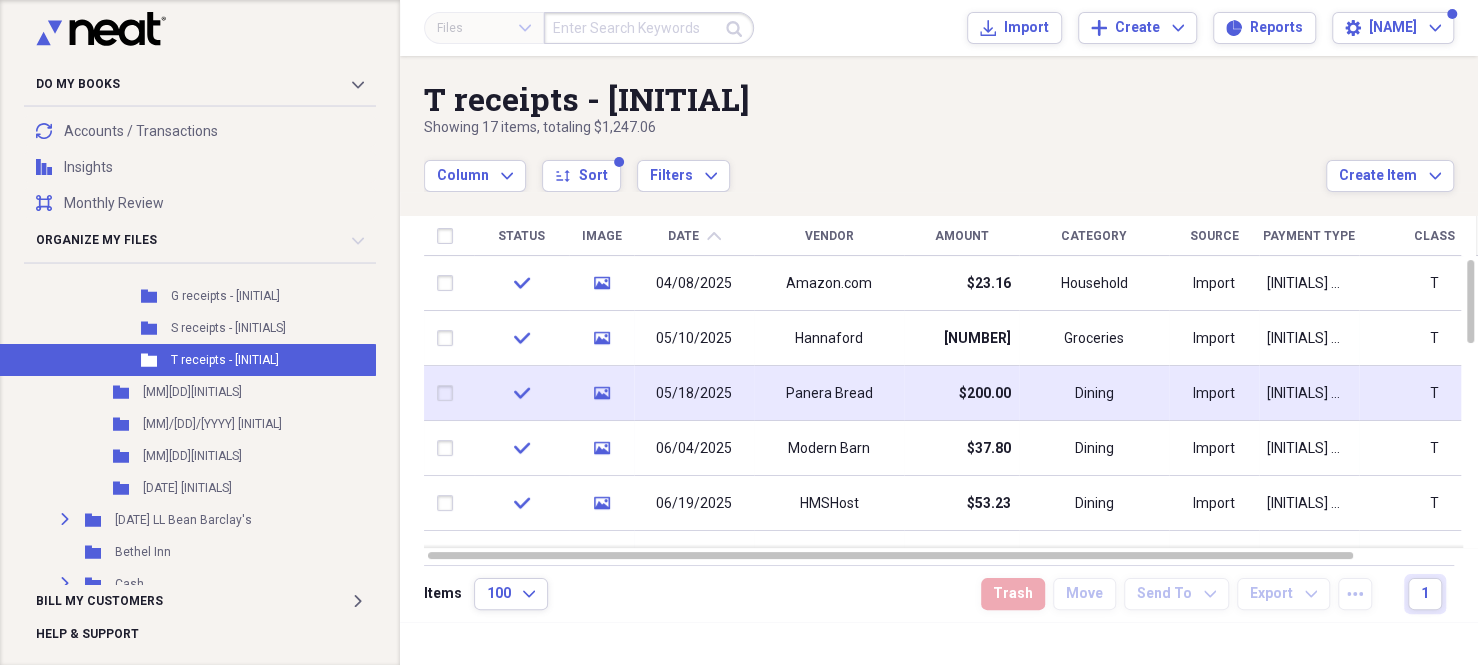 click on "05/18/2025" at bounding box center (694, 393) 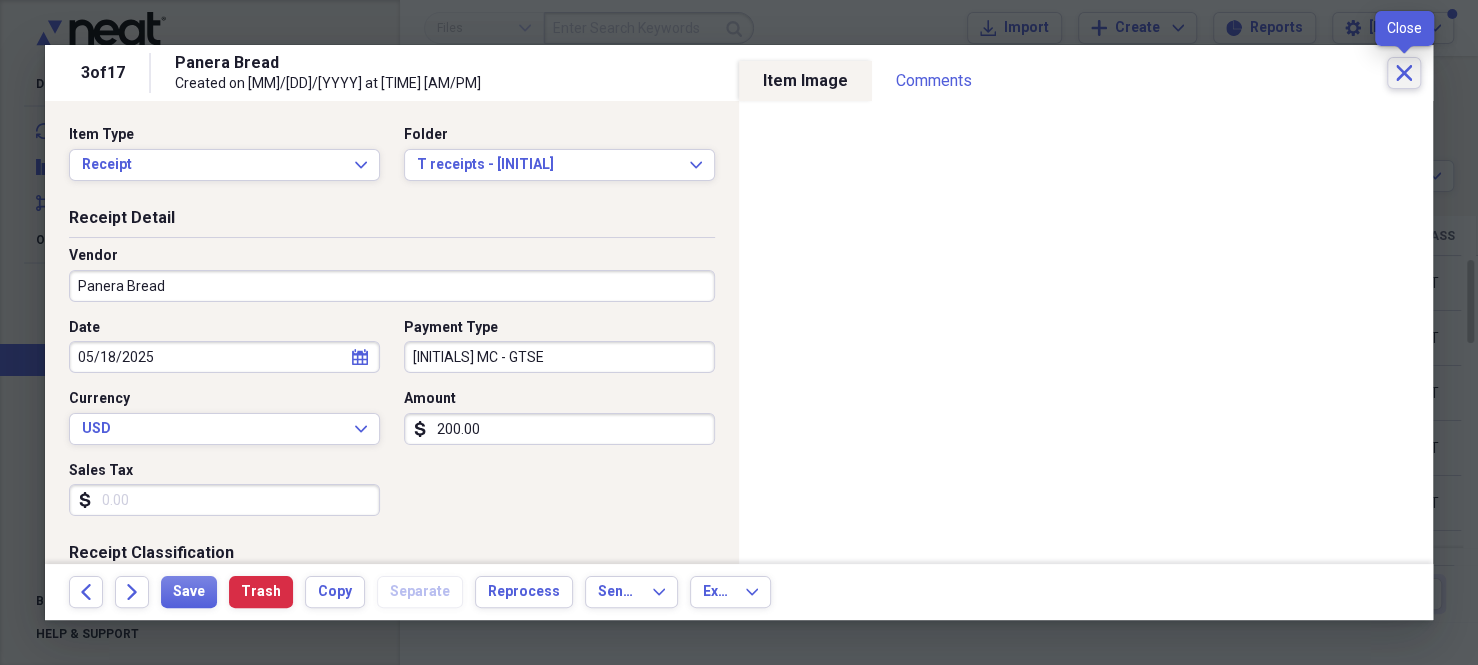 click 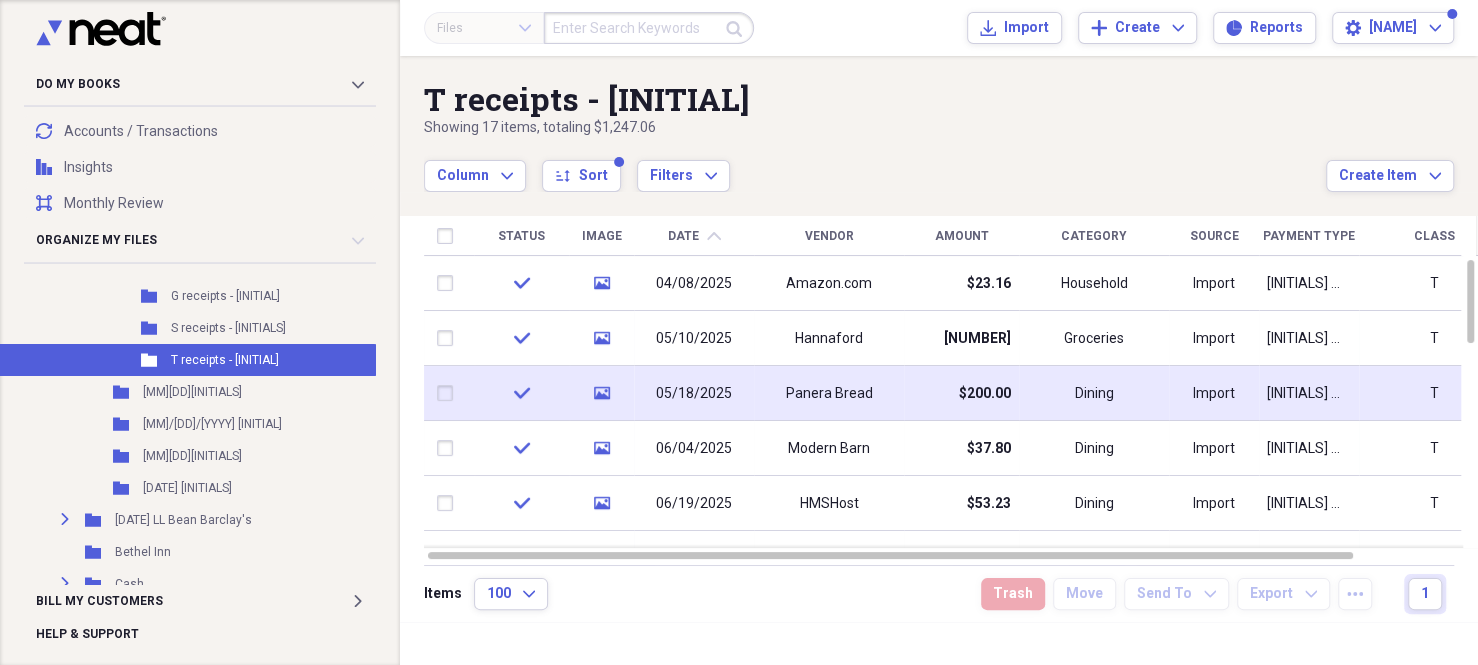 click at bounding box center [449, 393] 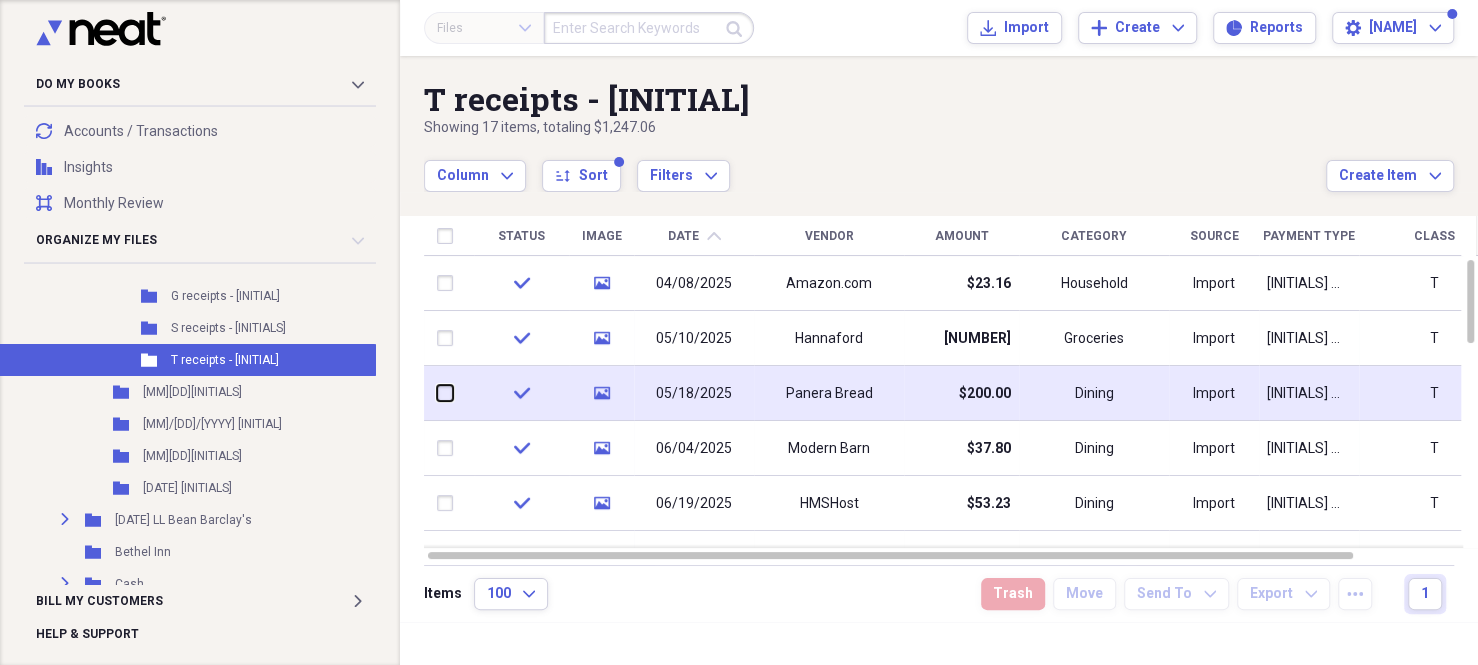 click at bounding box center (437, 393) 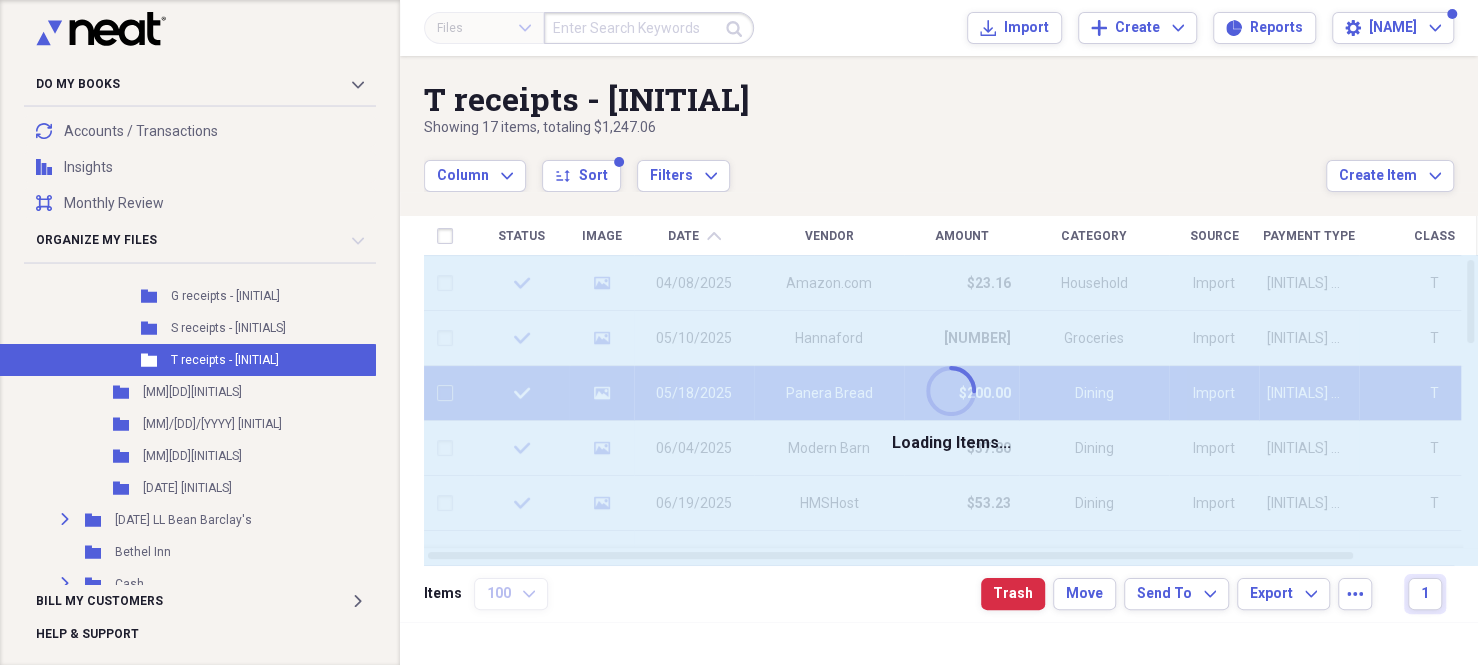 checkbox on "false" 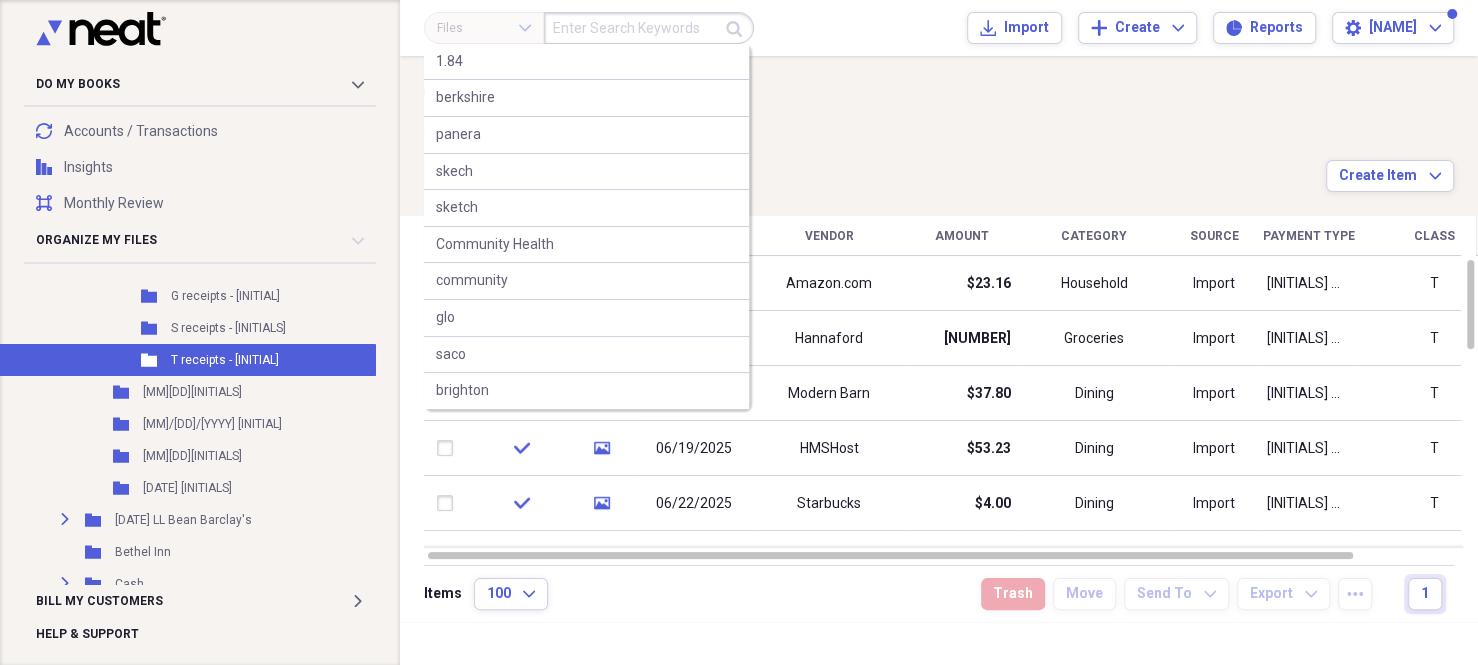 click at bounding box center [649, 28] 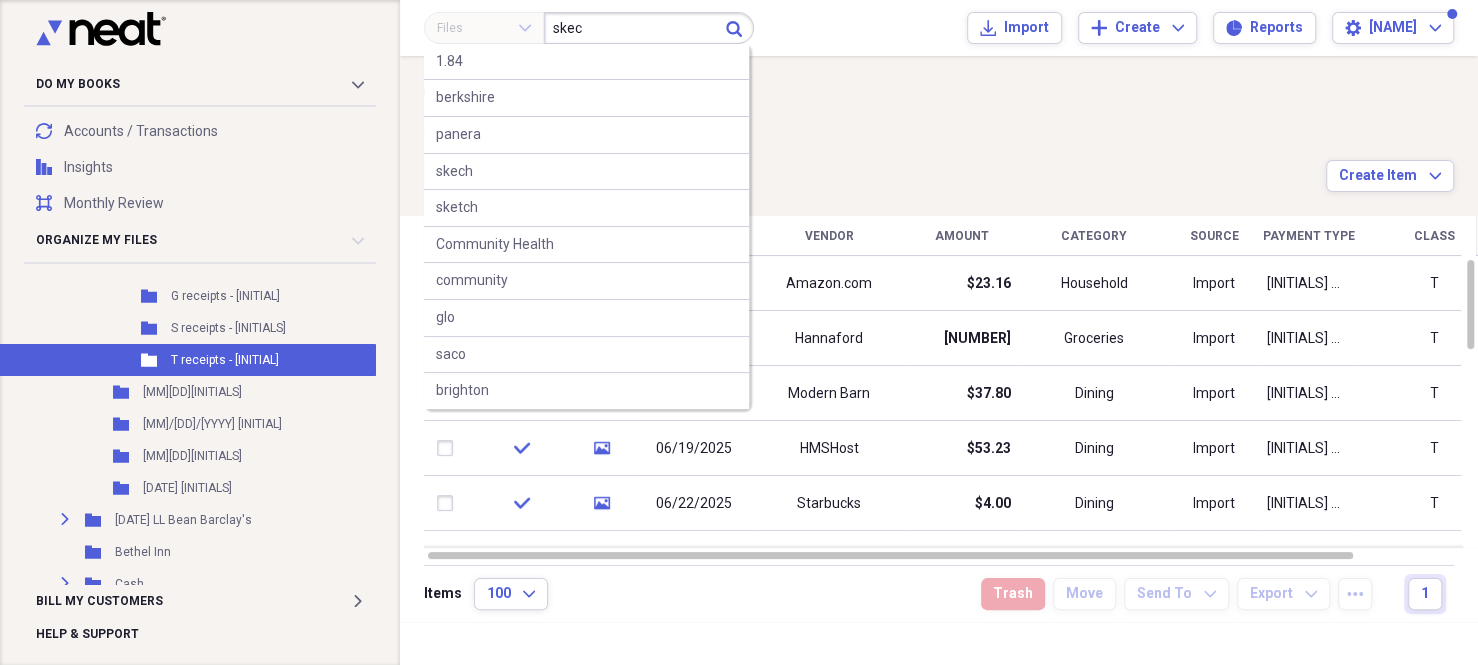 type on "skec" 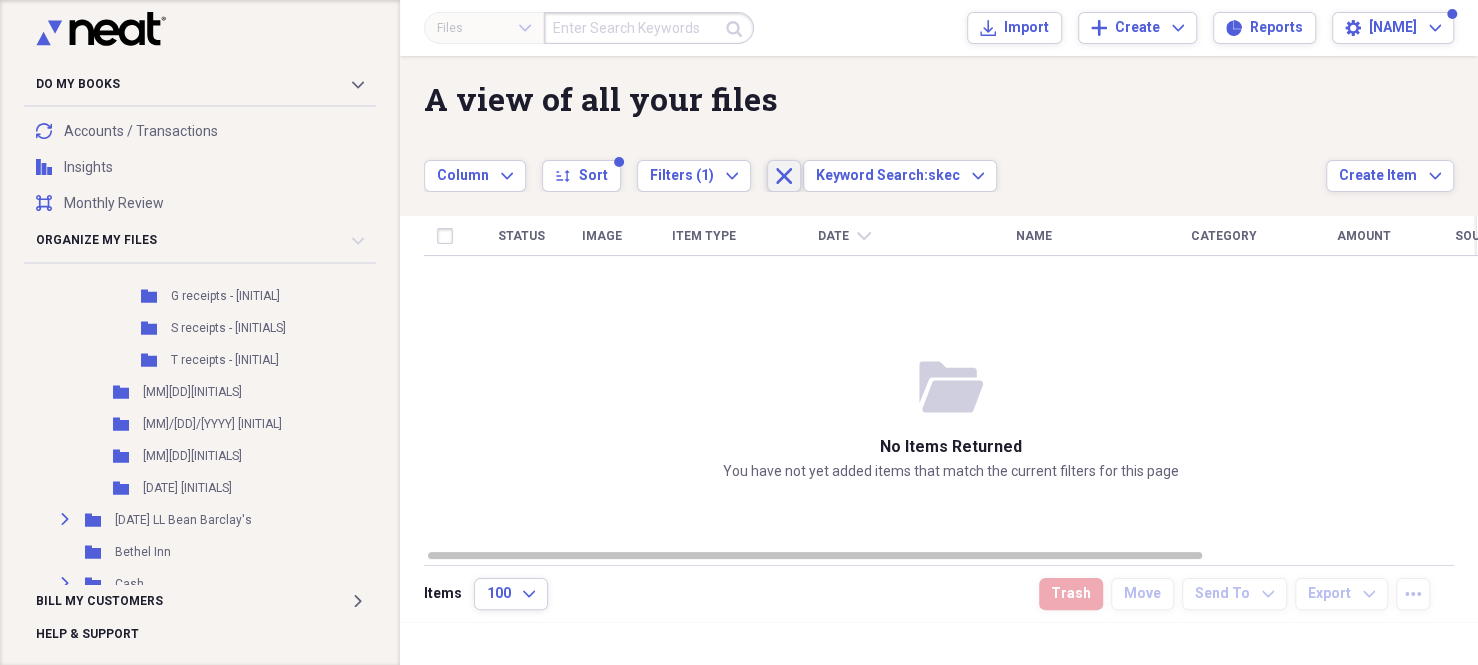 click on "Close" 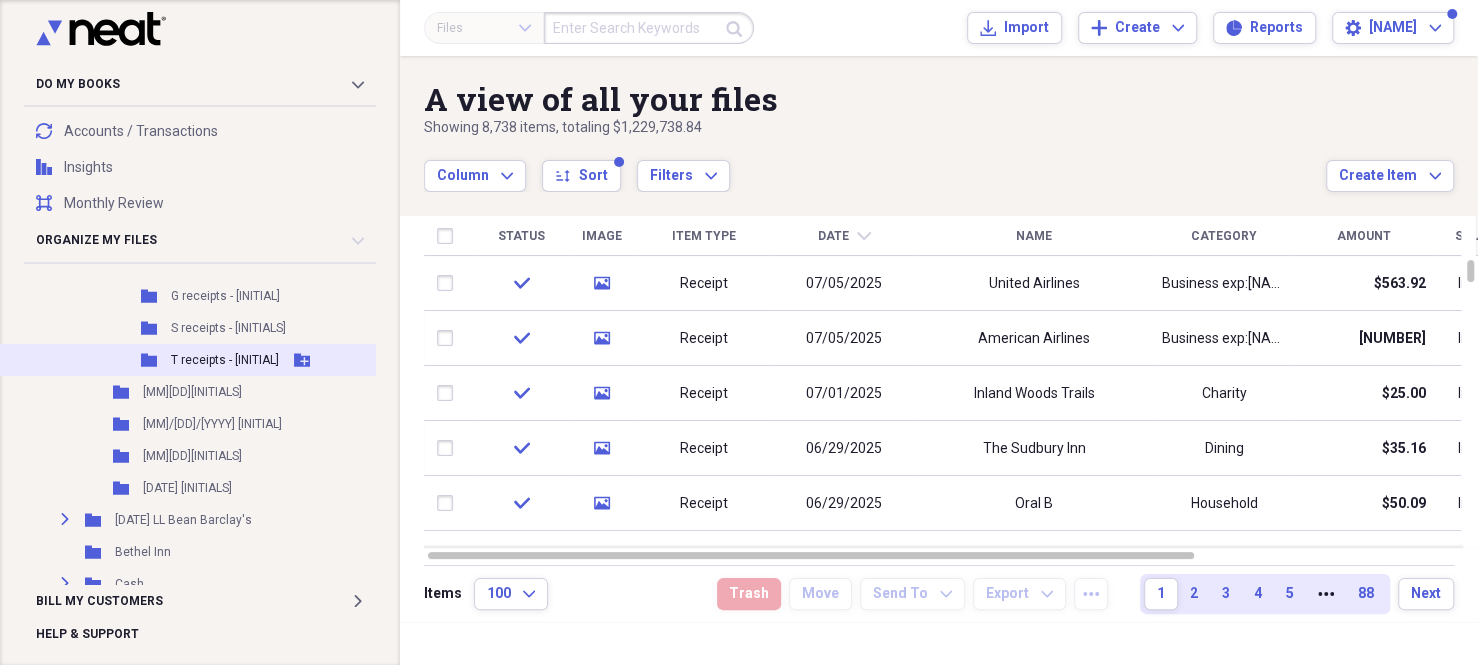 click on "T receipts - [INITIAL]" at bounding box center [225, 360] 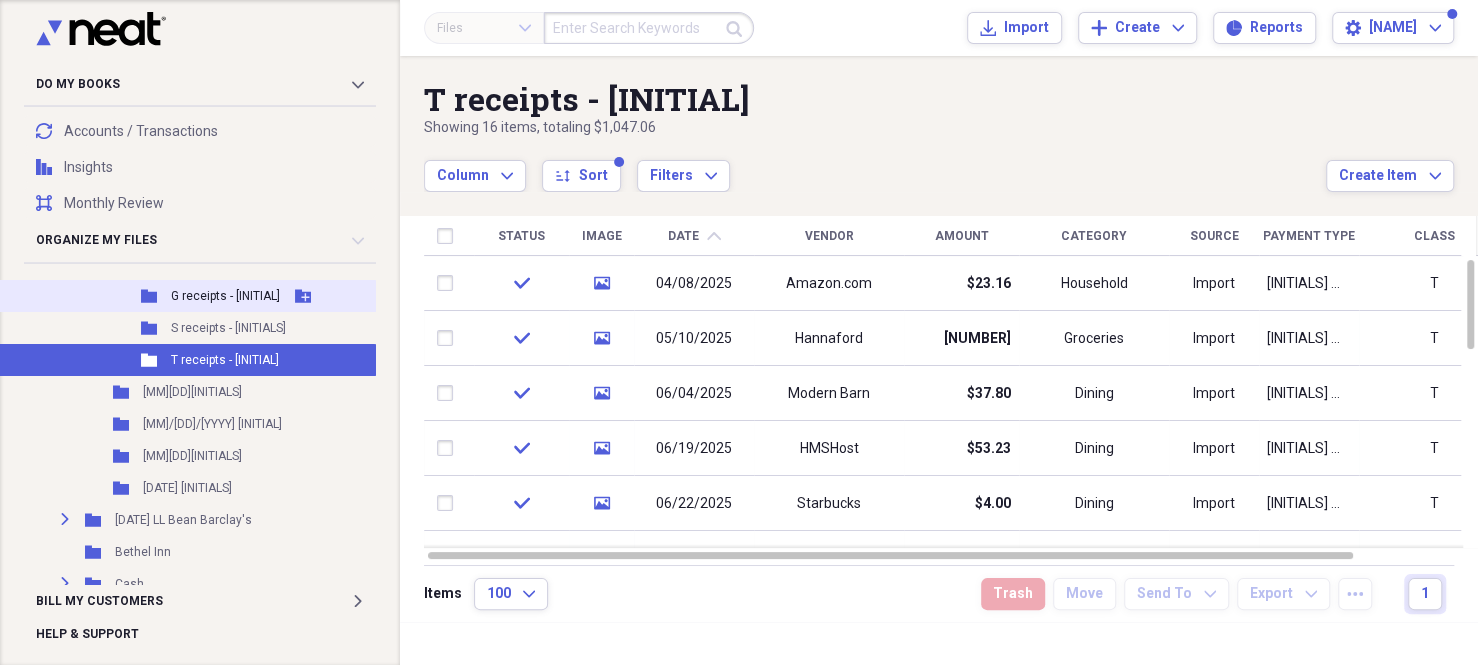 click on "G receipts - [INITIAL]" at bounding box center [225, 296] 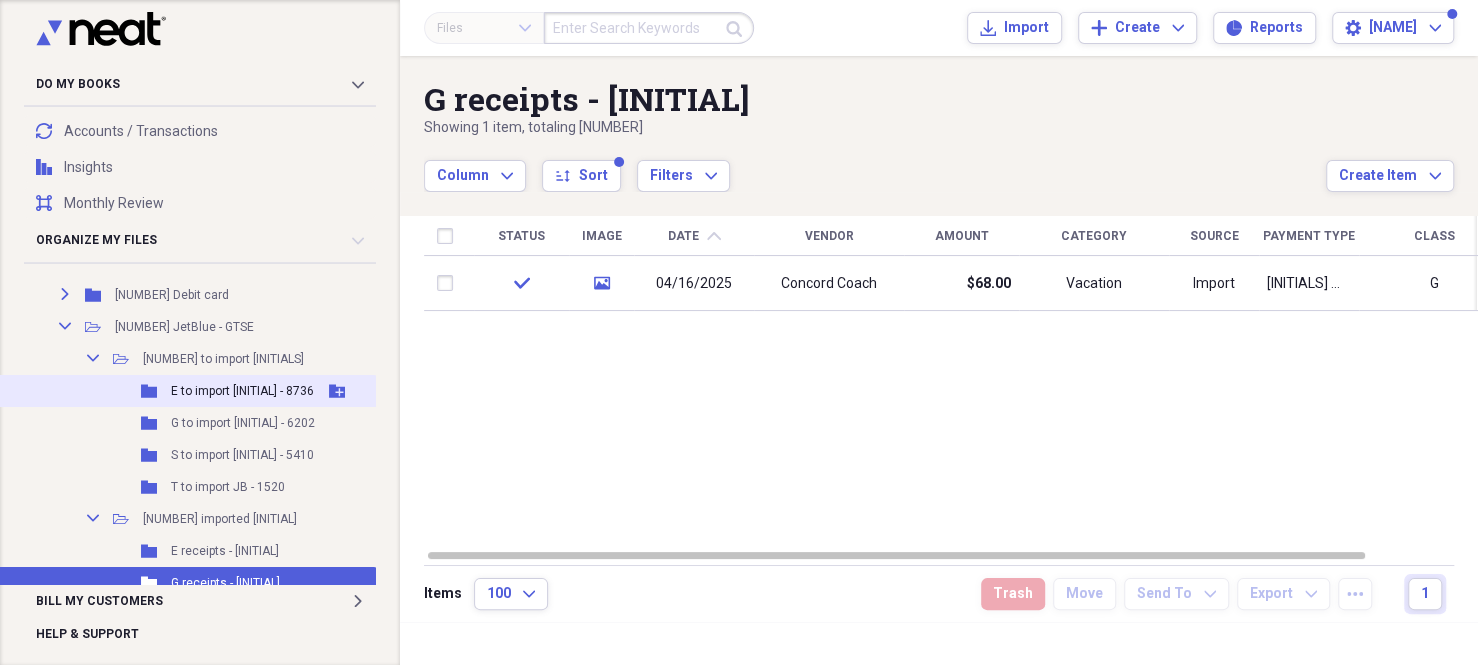 scroll, scrollTop: 300, scrollLeft: 7, axis: both 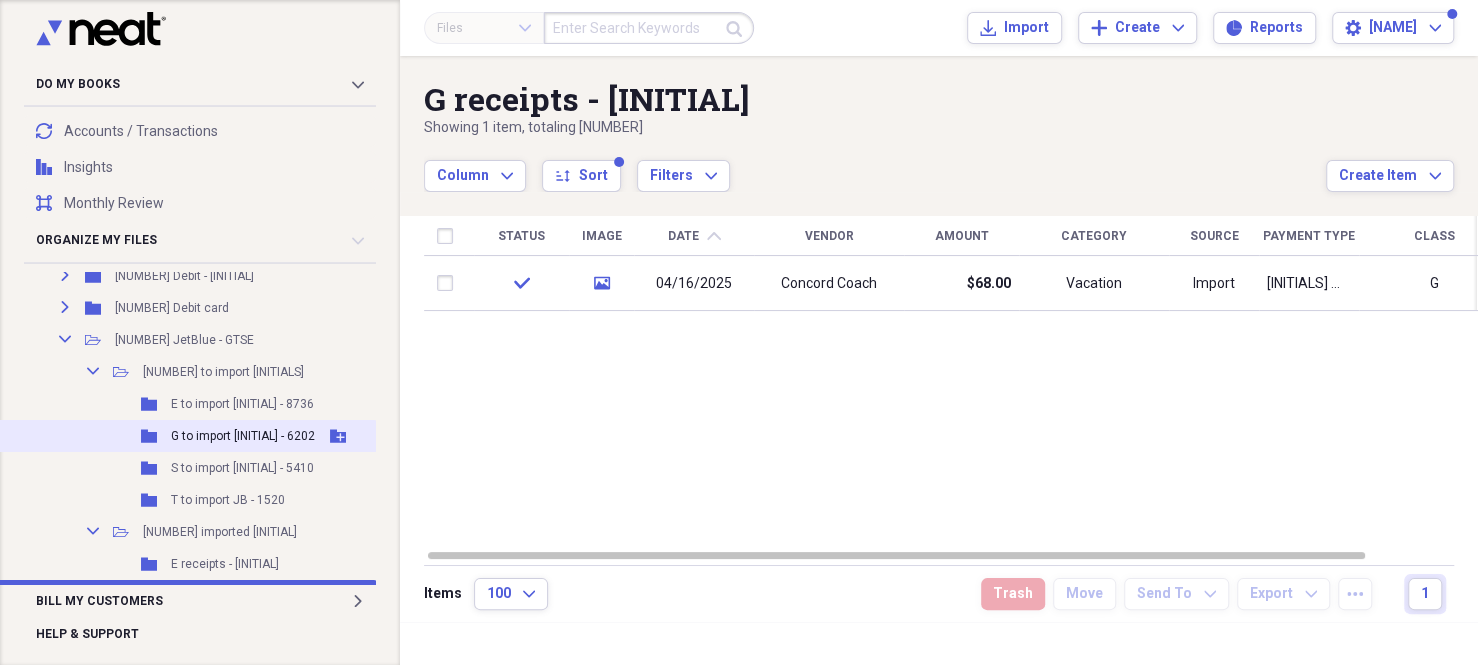 click on "G to import [INITIAL] - 6202" at bounding box center (243, 436) 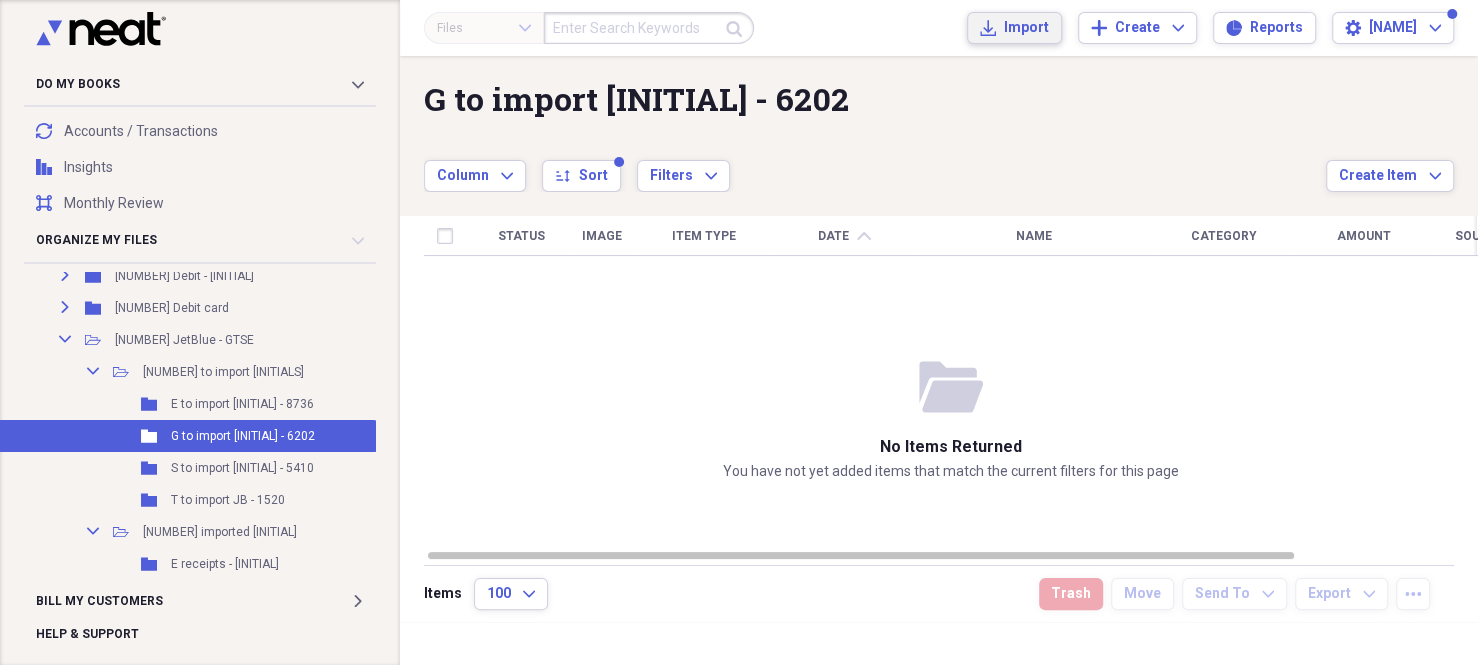 click on "Import" at bounding box center (1026, 28) 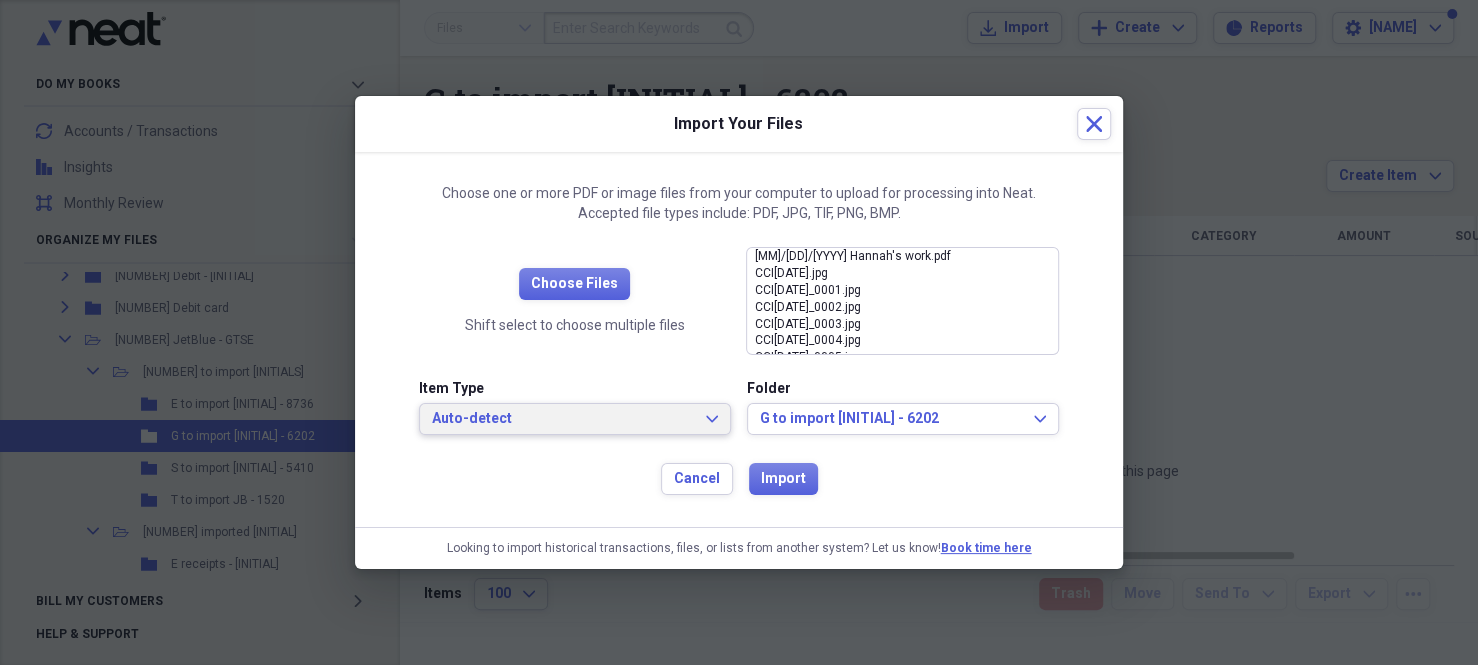click on "Auto-detect" at bounding box center [563, 419] 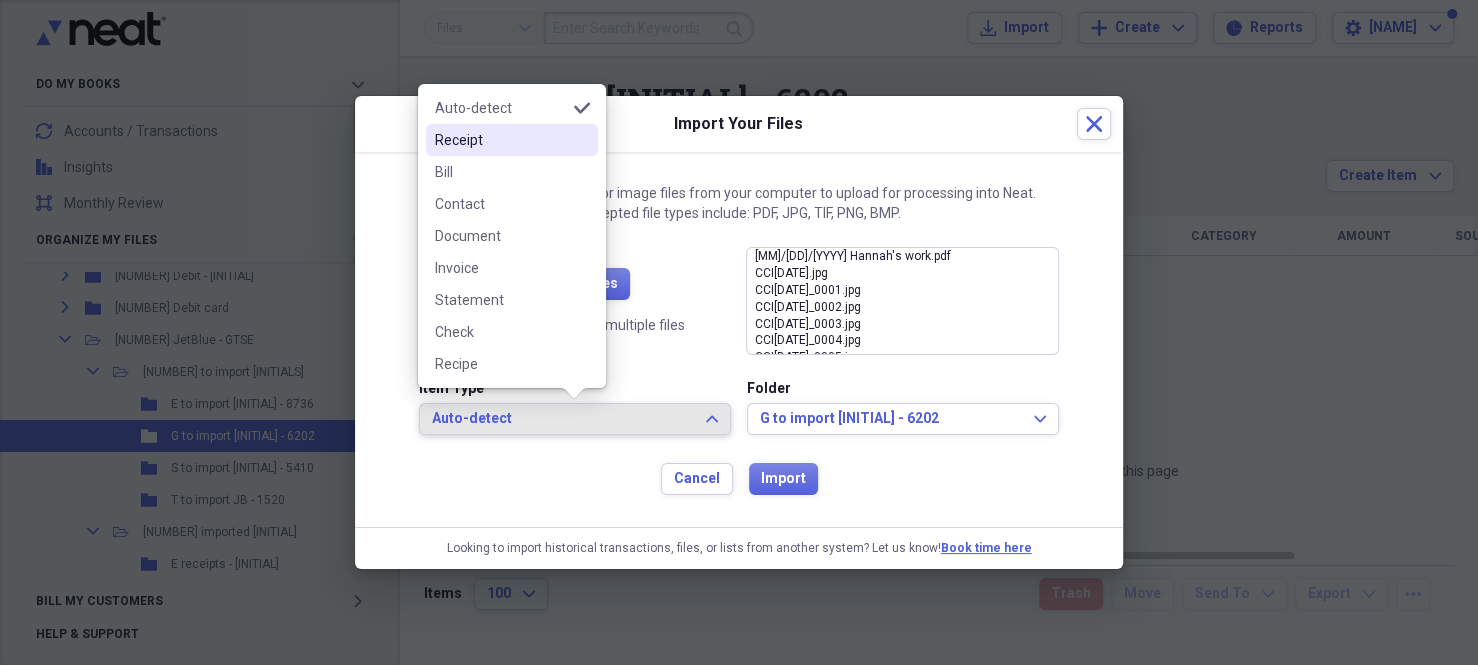 click on "Receipt" at bounding box center [500, 140] 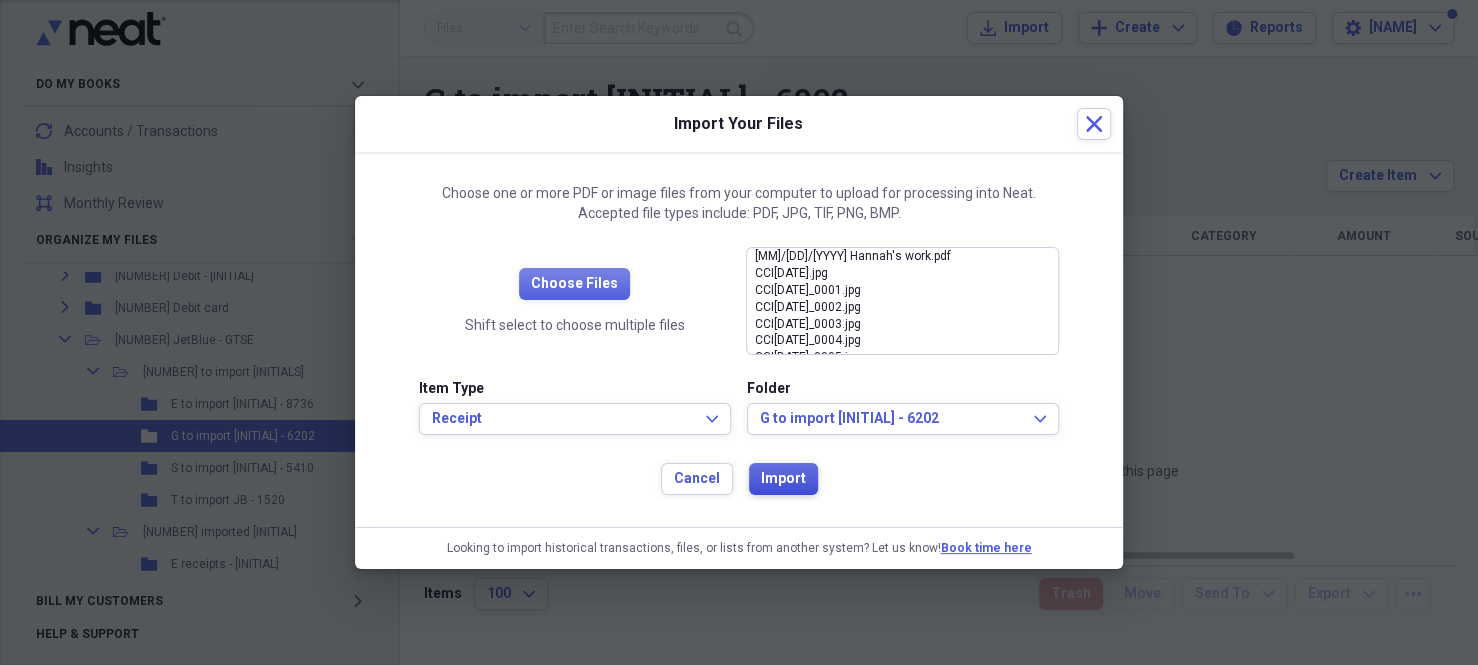click on "Import" at bounding box center (783, 479) 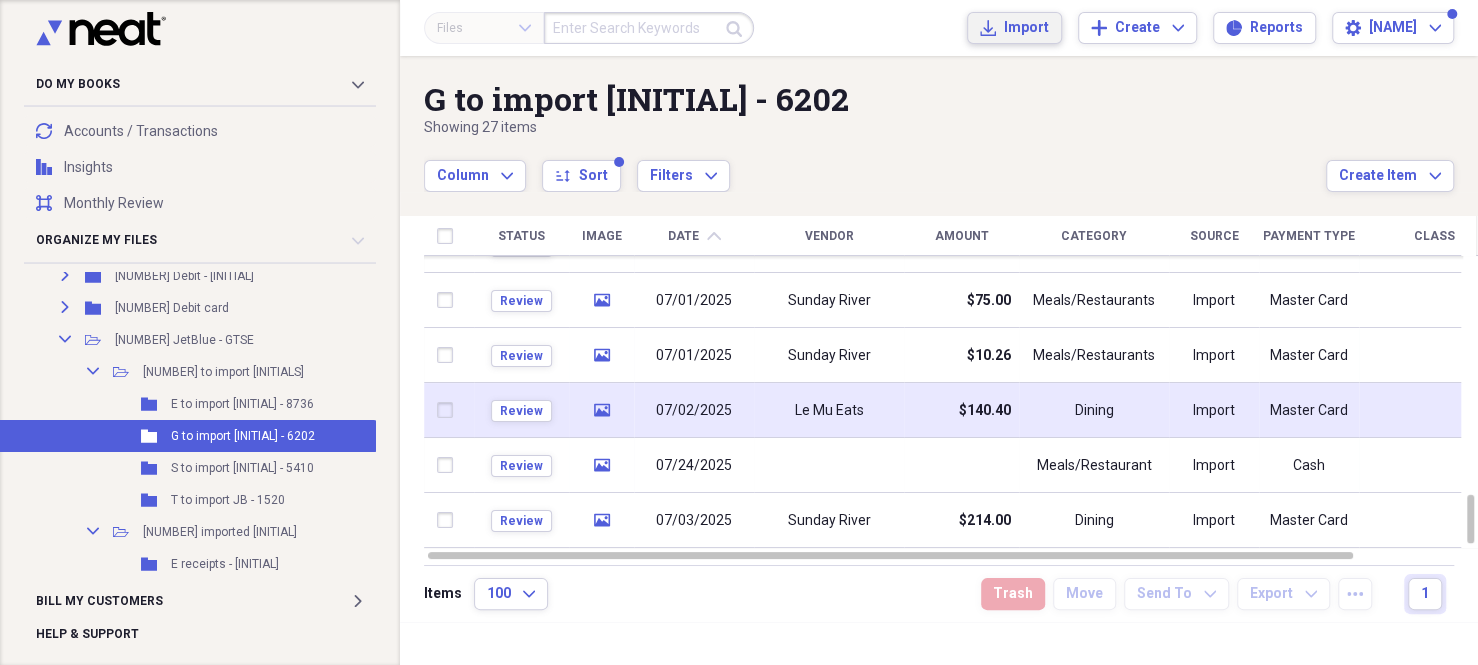 type 